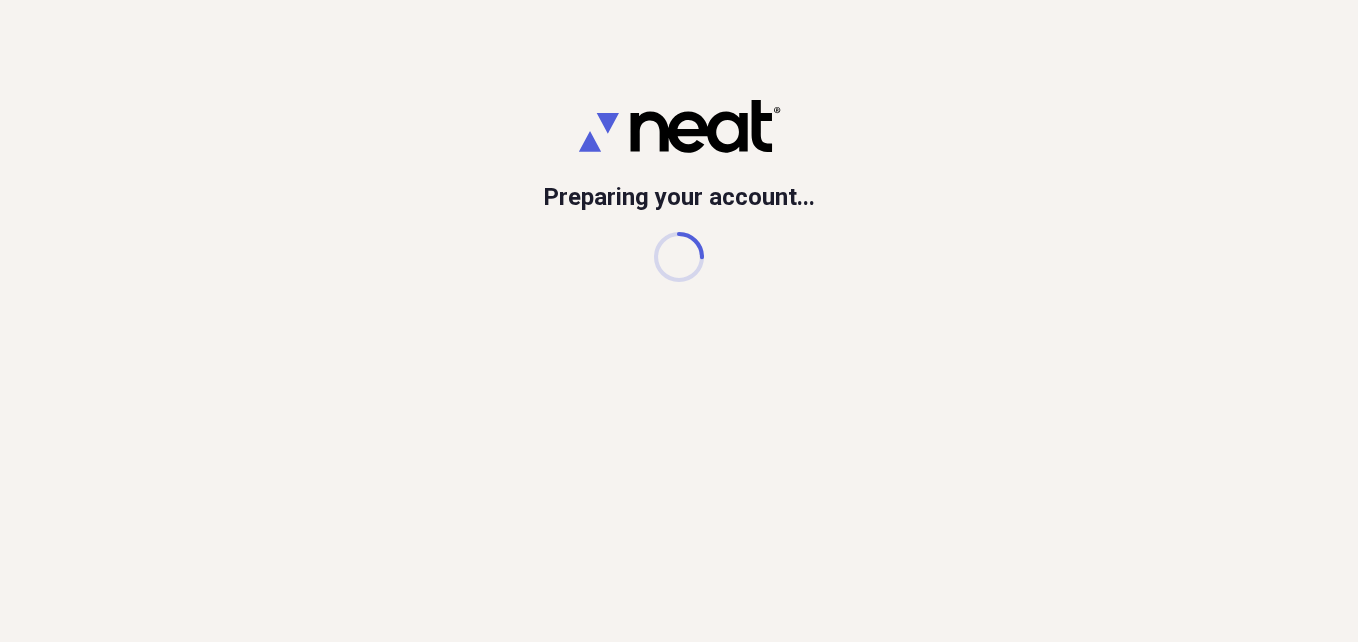 scroll, scrollTop: 0, scrollLeft: 0, axis: both 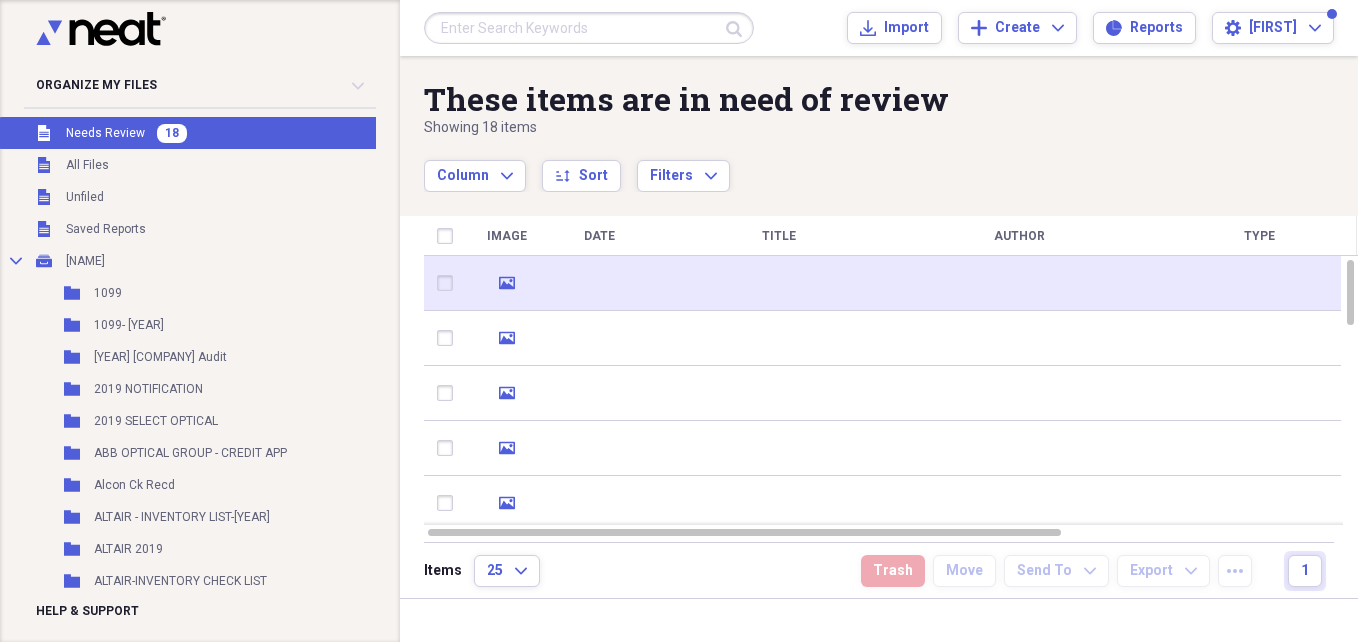 click at bounding box center (1019, 283) 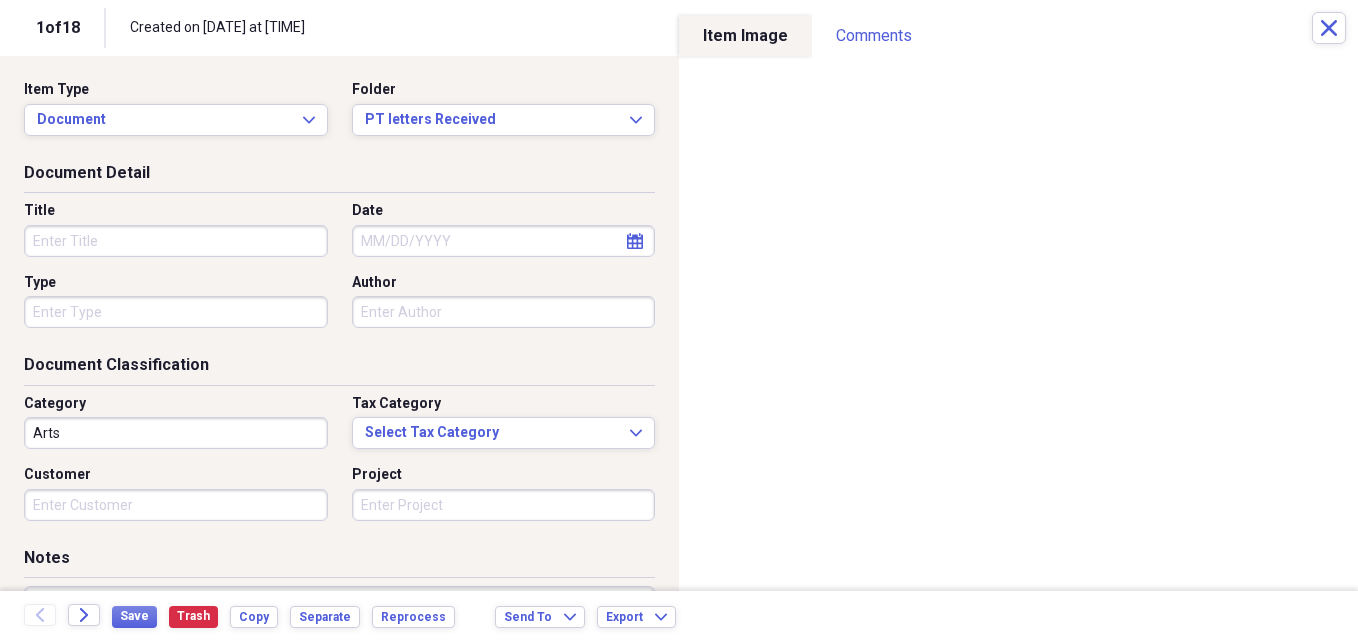 click on "Title" at bounding box center (176, 241) 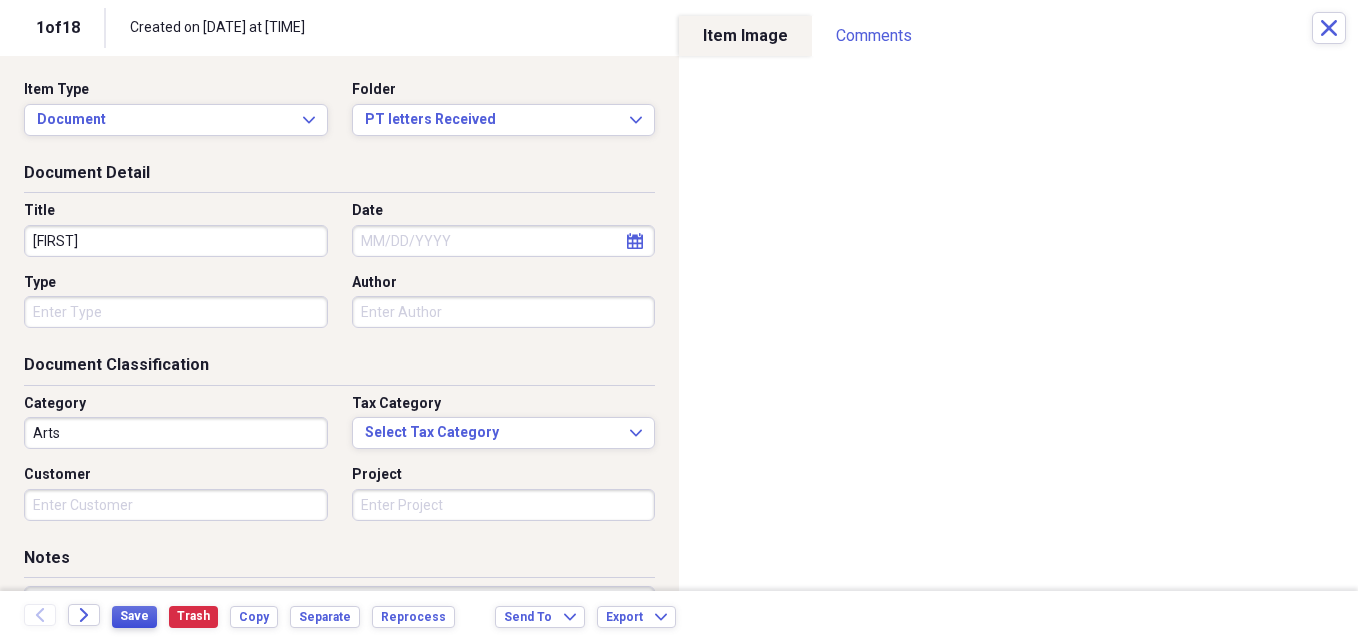 click on "Save" at bounding box center (134, 616) 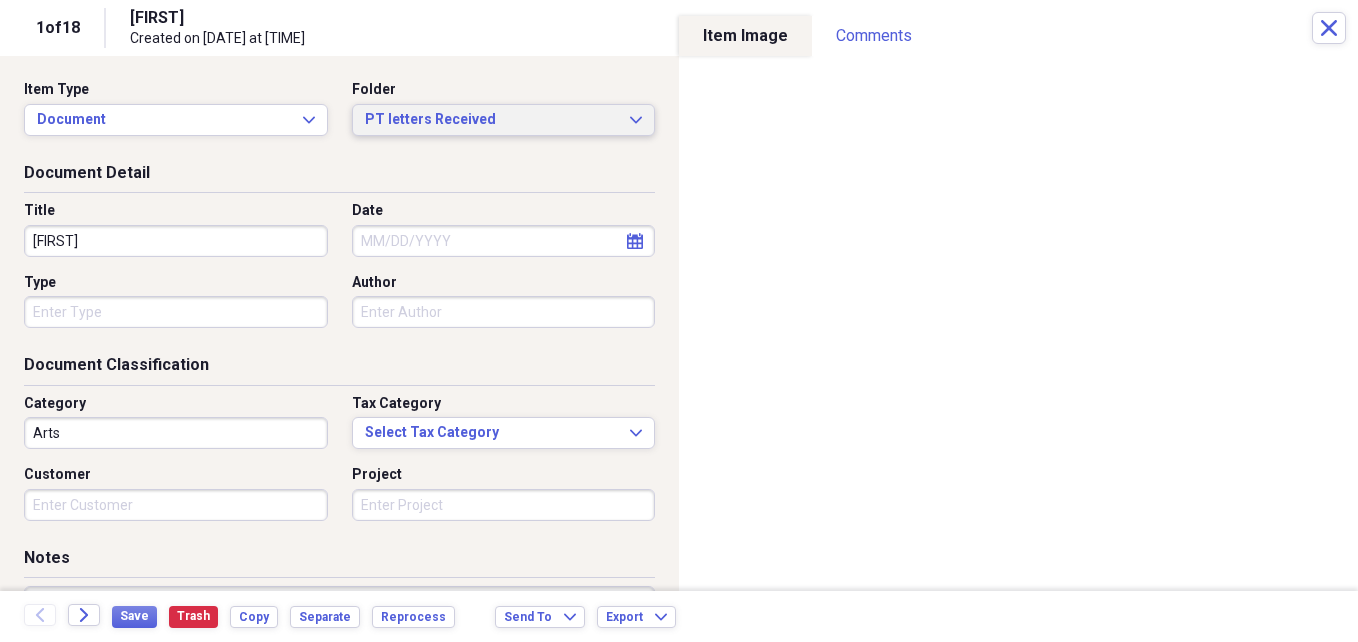click on "PT letters Received Expand" at bounding box center (504, 120) 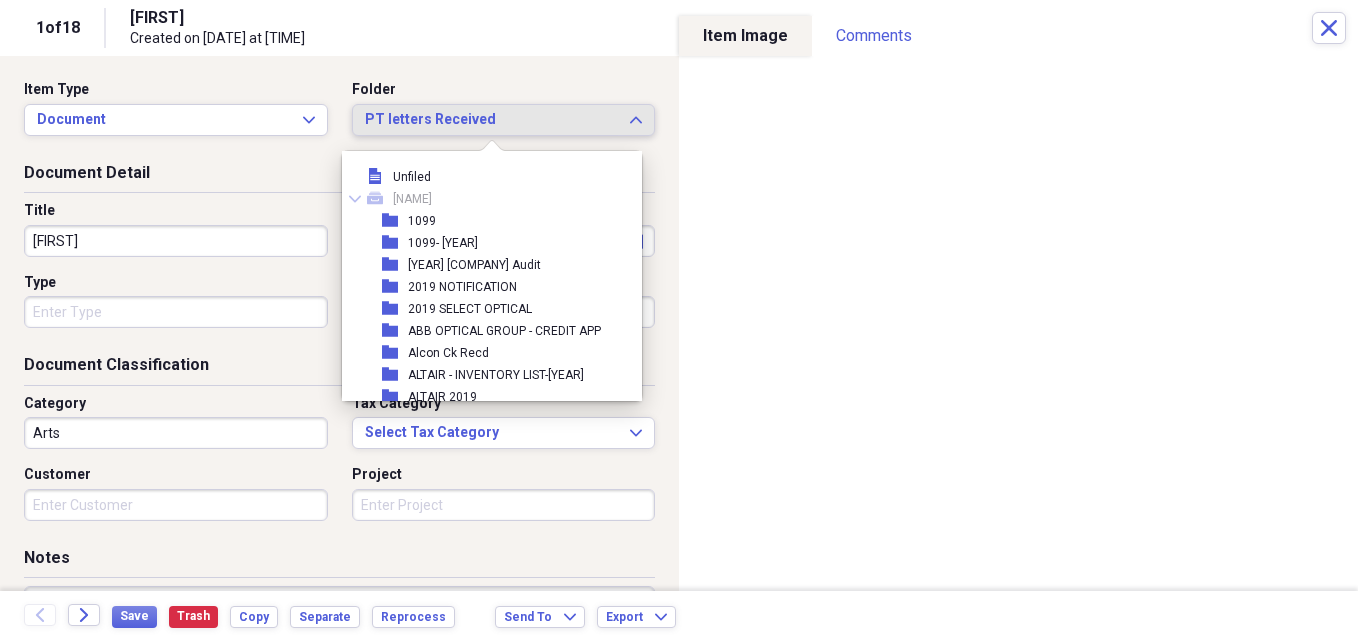 scroll, scrollTop: 6677, scrollLeft: 0, axis: vertical 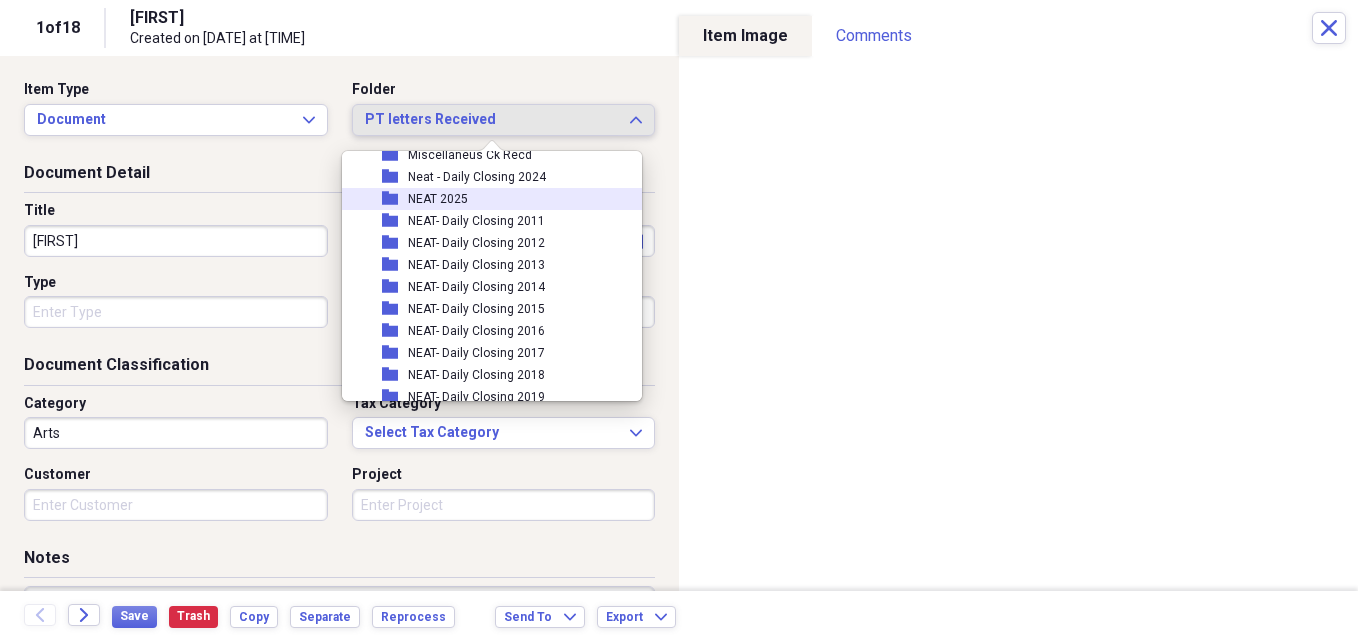 click on "NEAT 2025" at bounding box center [438, 199] 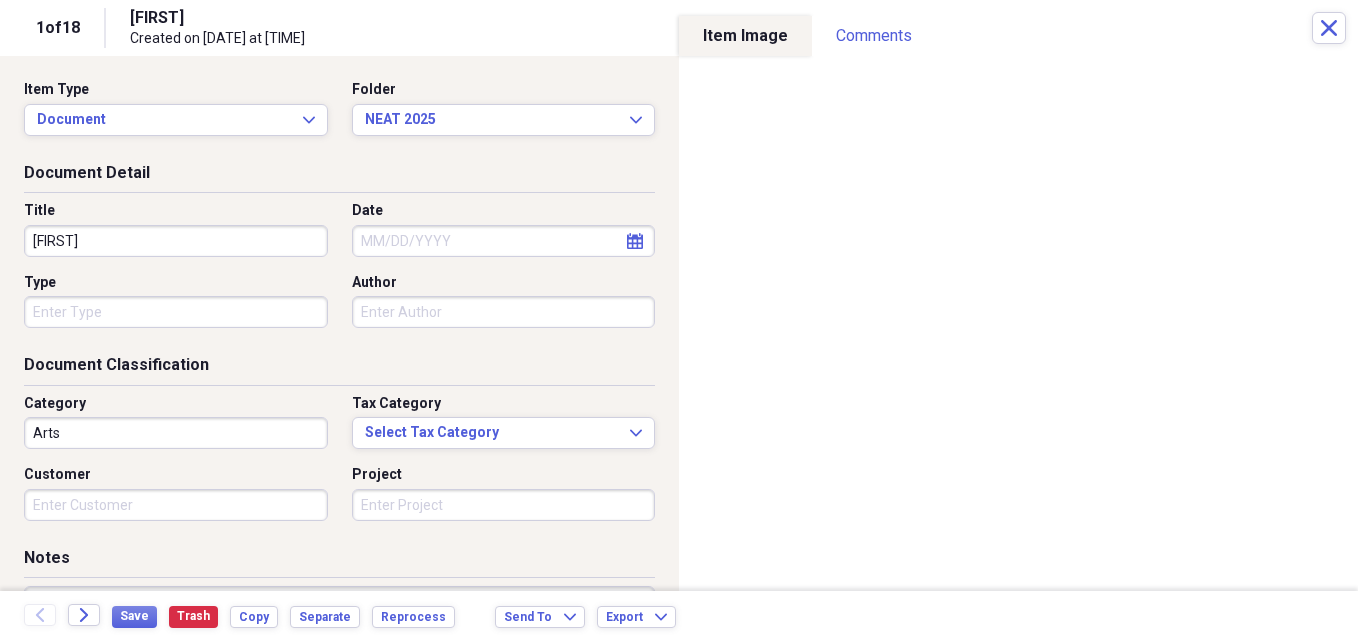click on "[FIRST]" at bounding box center (176, 241) 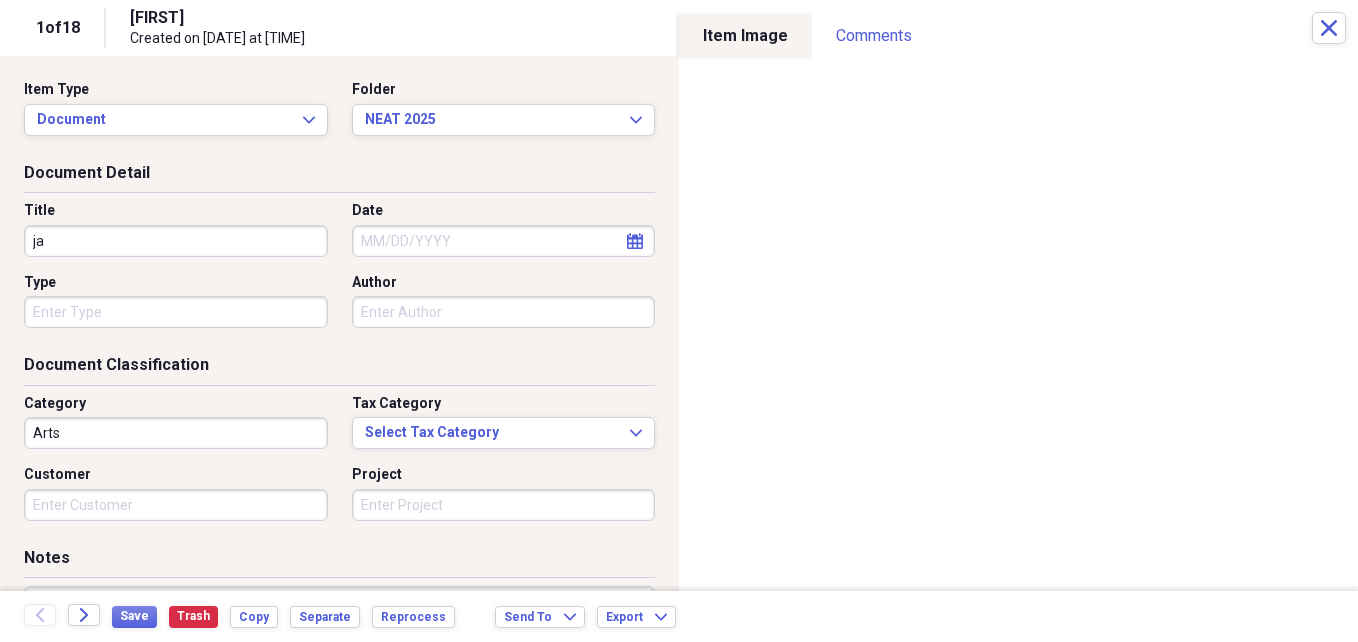 type on "j" 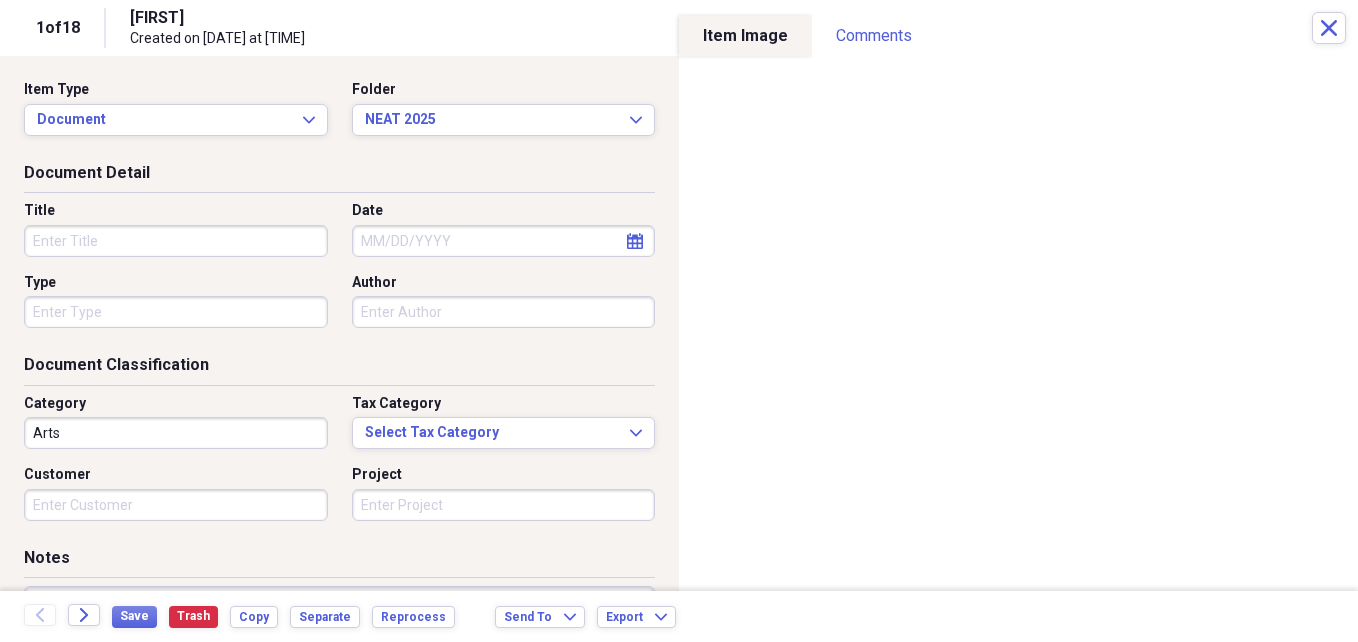 click on "Title" at bounding box center [176, 241] 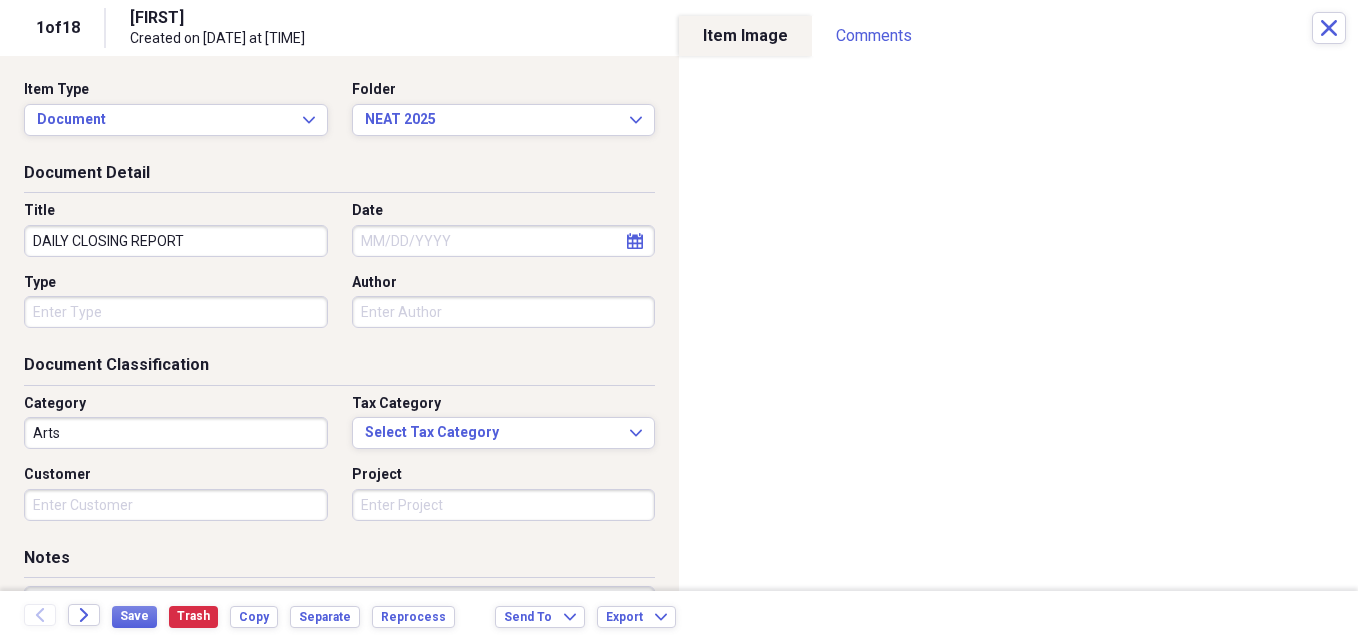 type on "DAILY CLOSING REPORT" 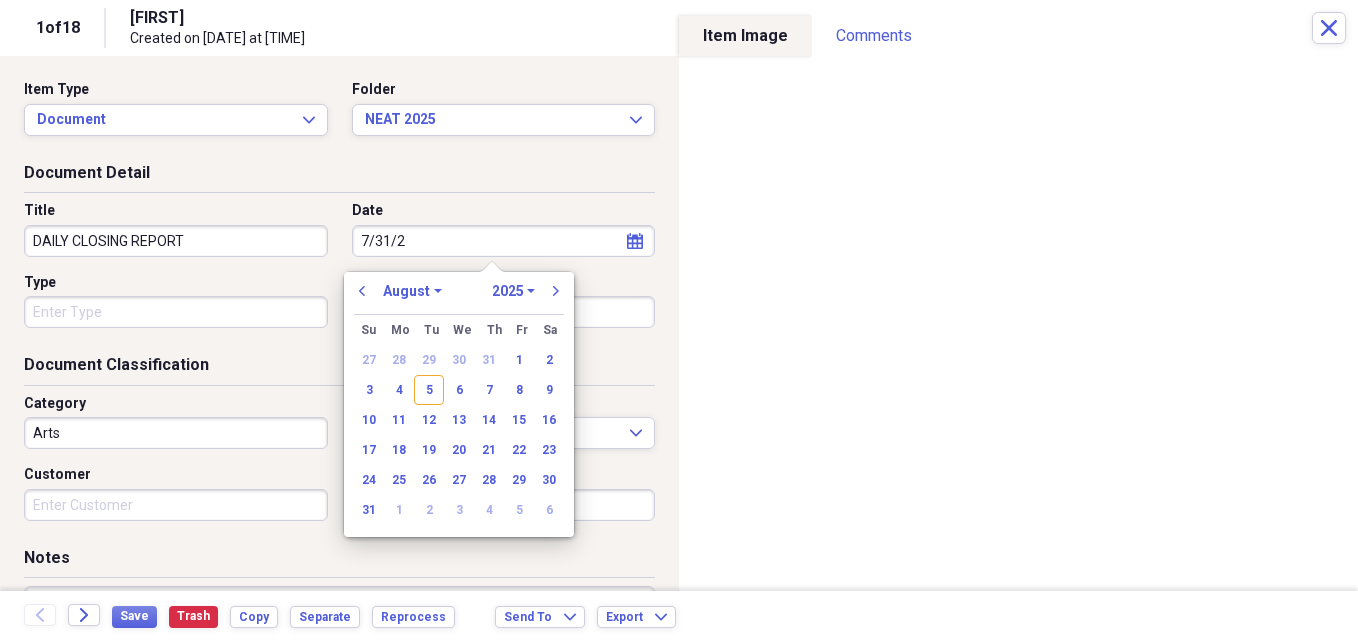 type on "7/31/25" 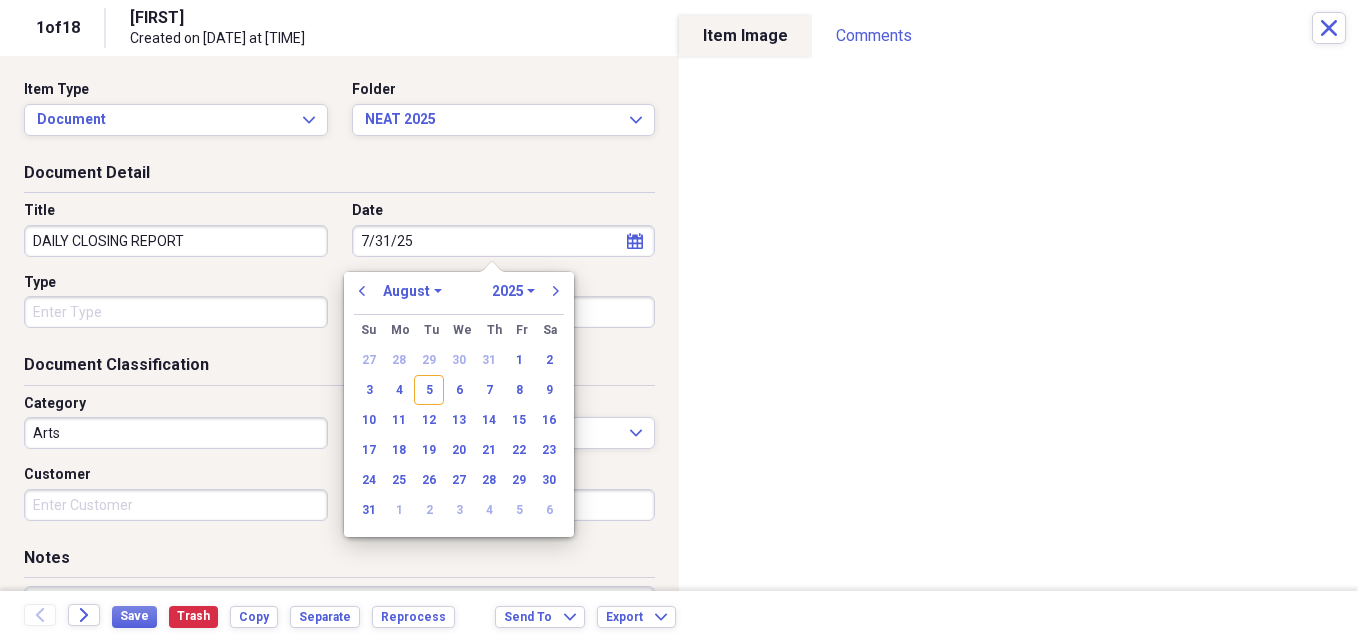 select on "6" 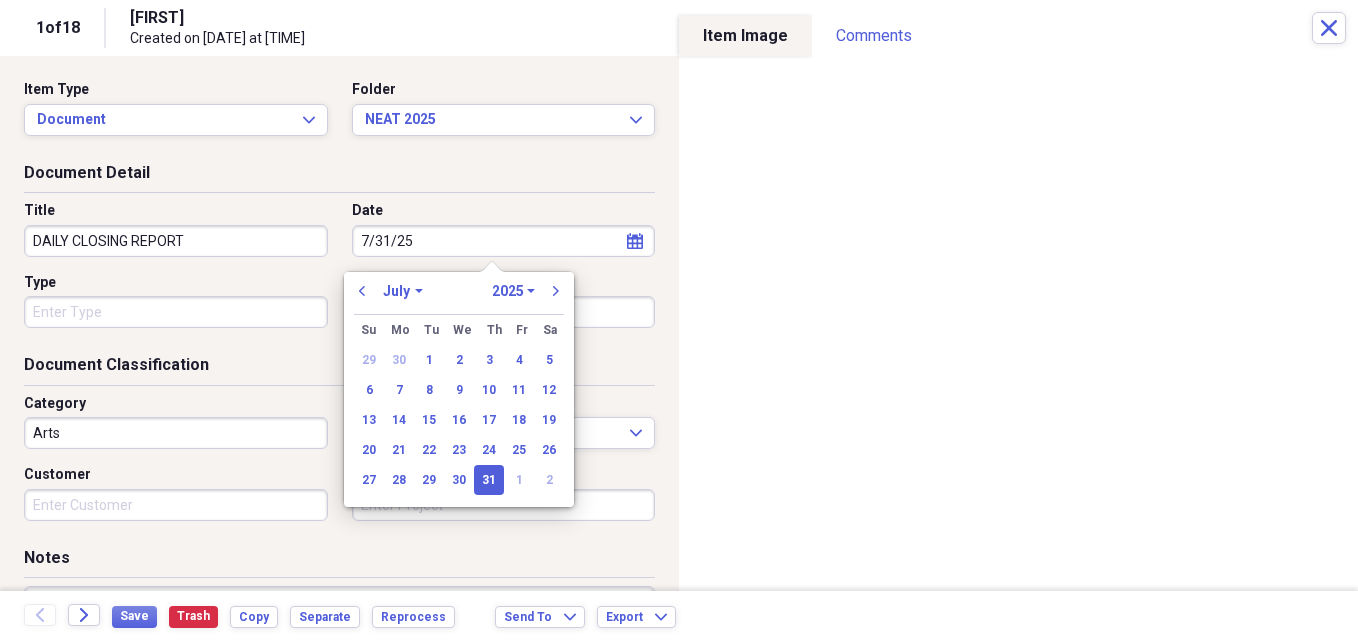 type on "07/31/2025" 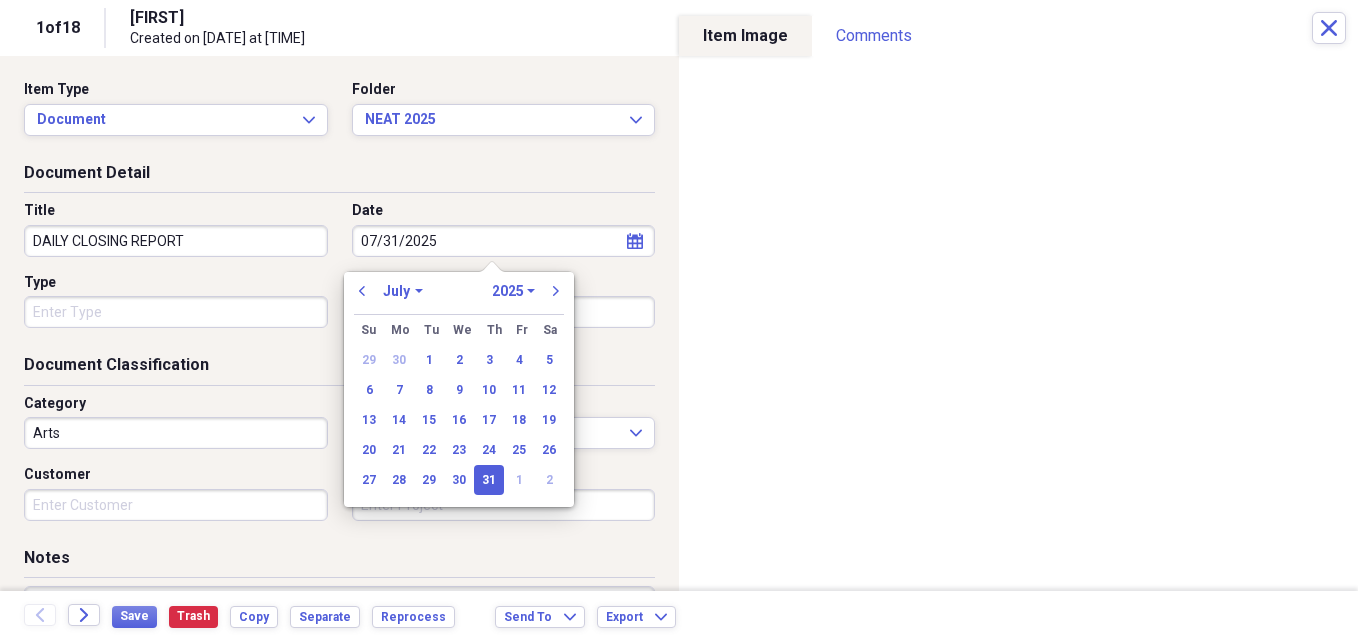 click on "Arts" at bounding box center (176, 433) 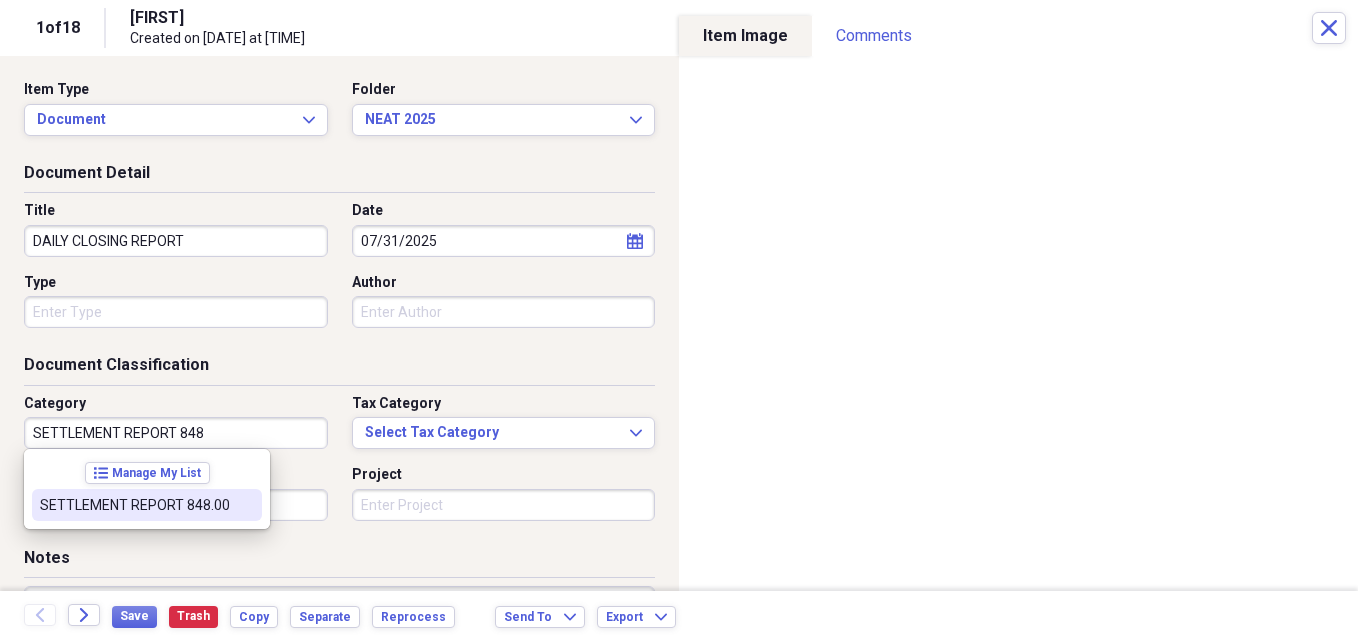 click on "SETTLEMENT REPORT 848.00" at bounding box center [135, 505] 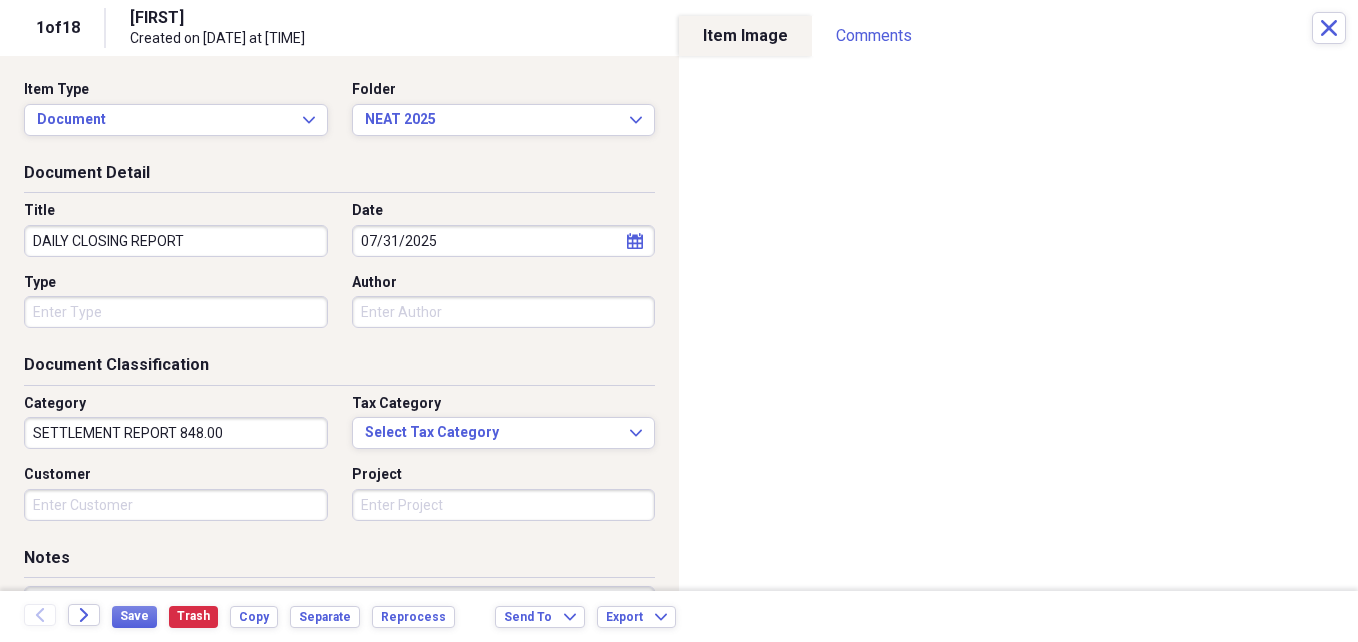 click on "Customer" at bounding box center [176, 505] 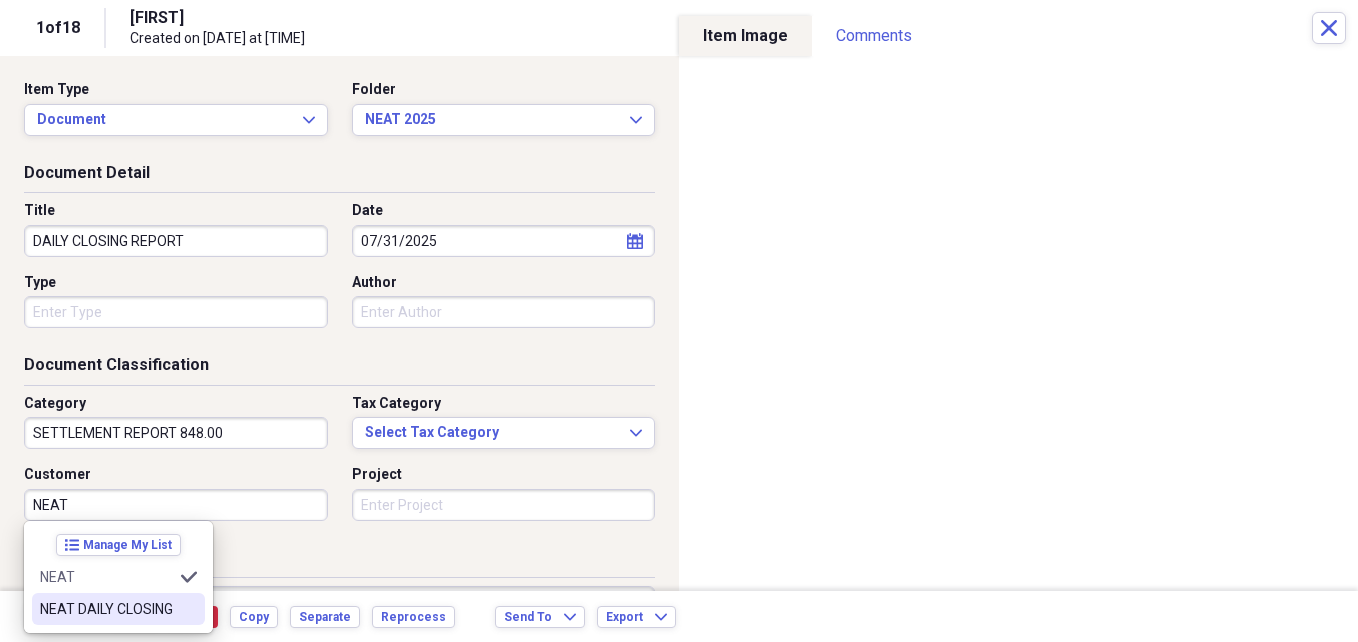 click on "NEAT DAILY CLOSING" at bounding box center (106, 609) 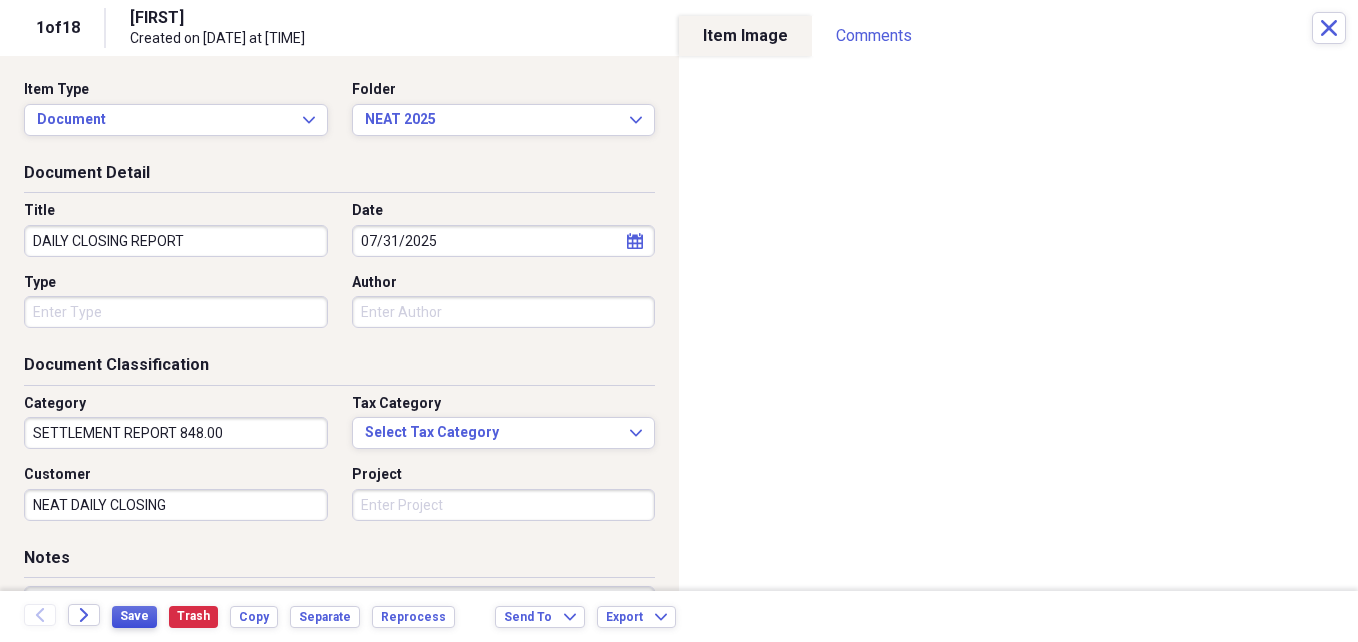 click on "Save" at bounding box center [134, 616] 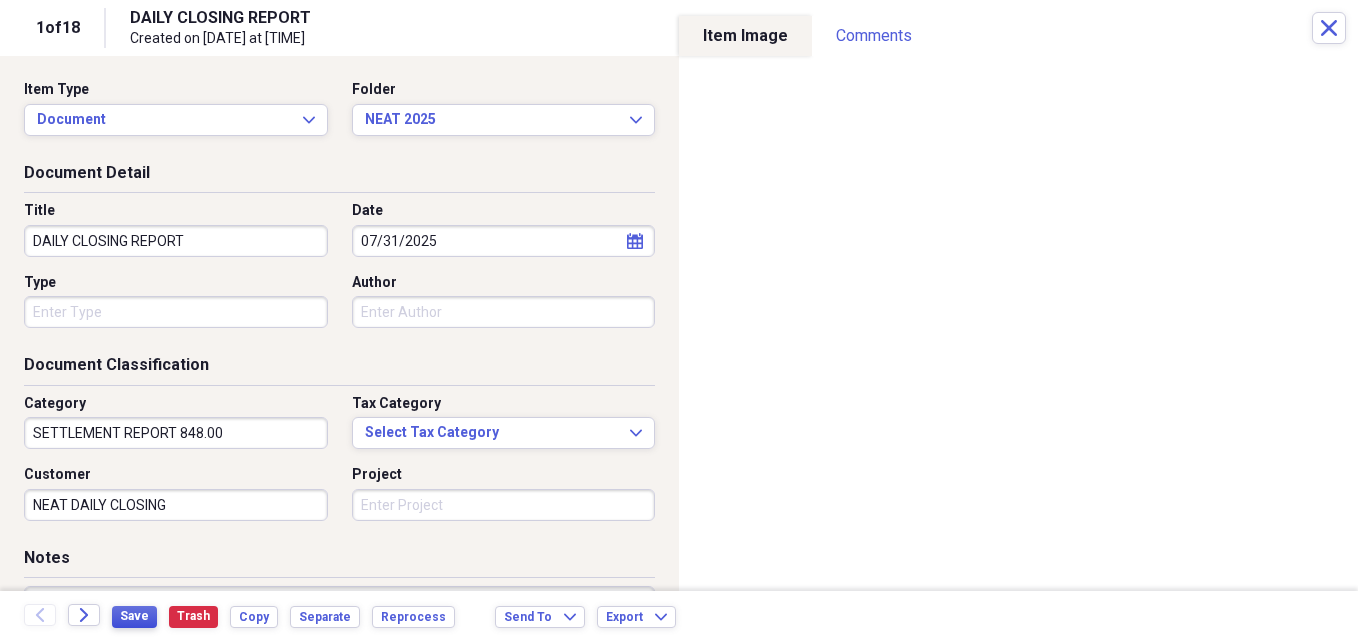 click on "Save" at bounding box center [134, 616] 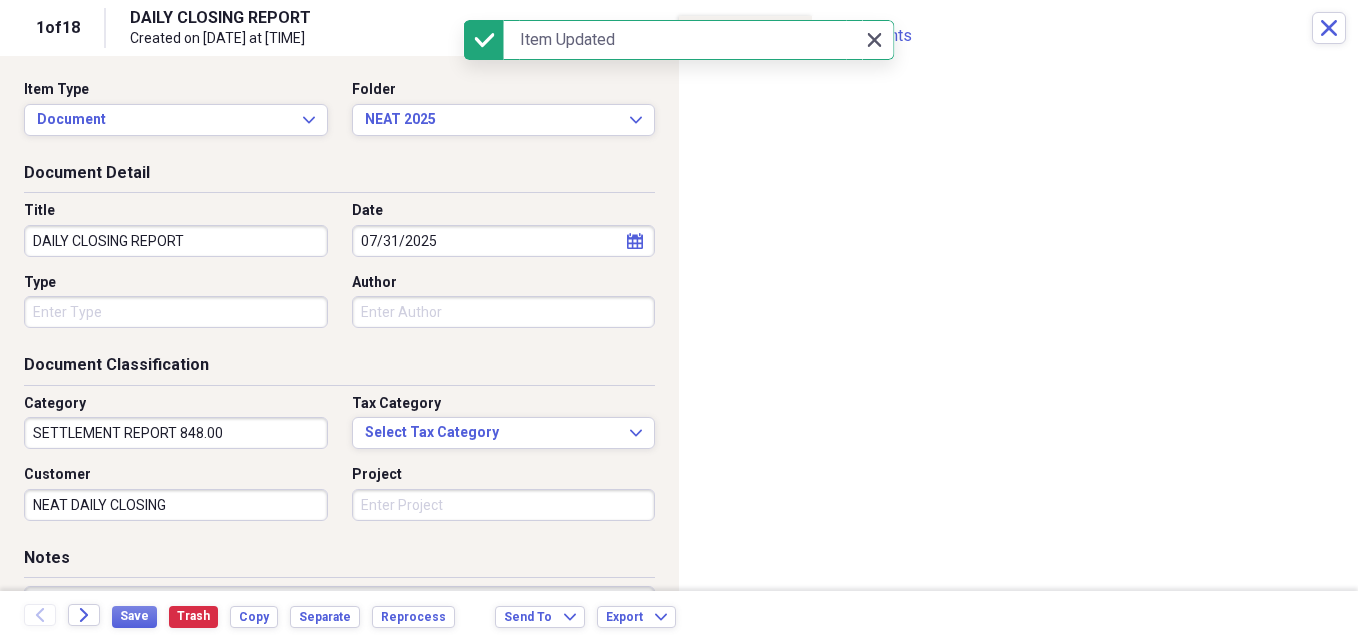 click 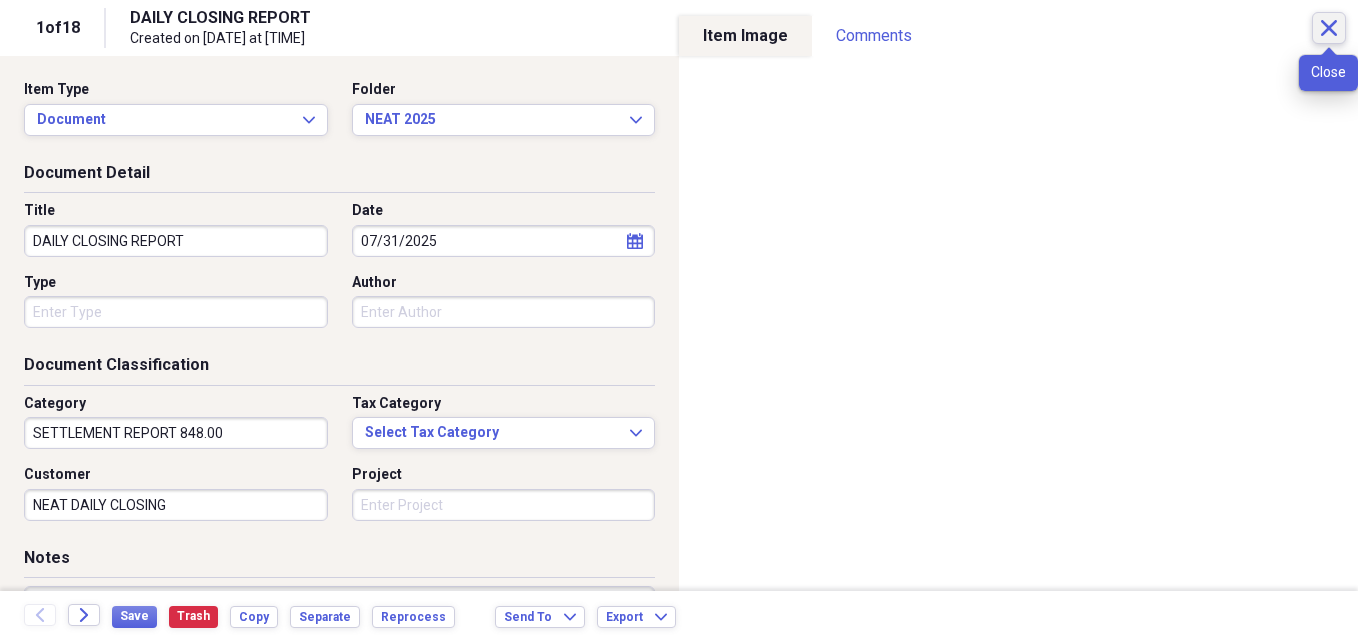 click on "Close" at bounding box center [1329, 28] 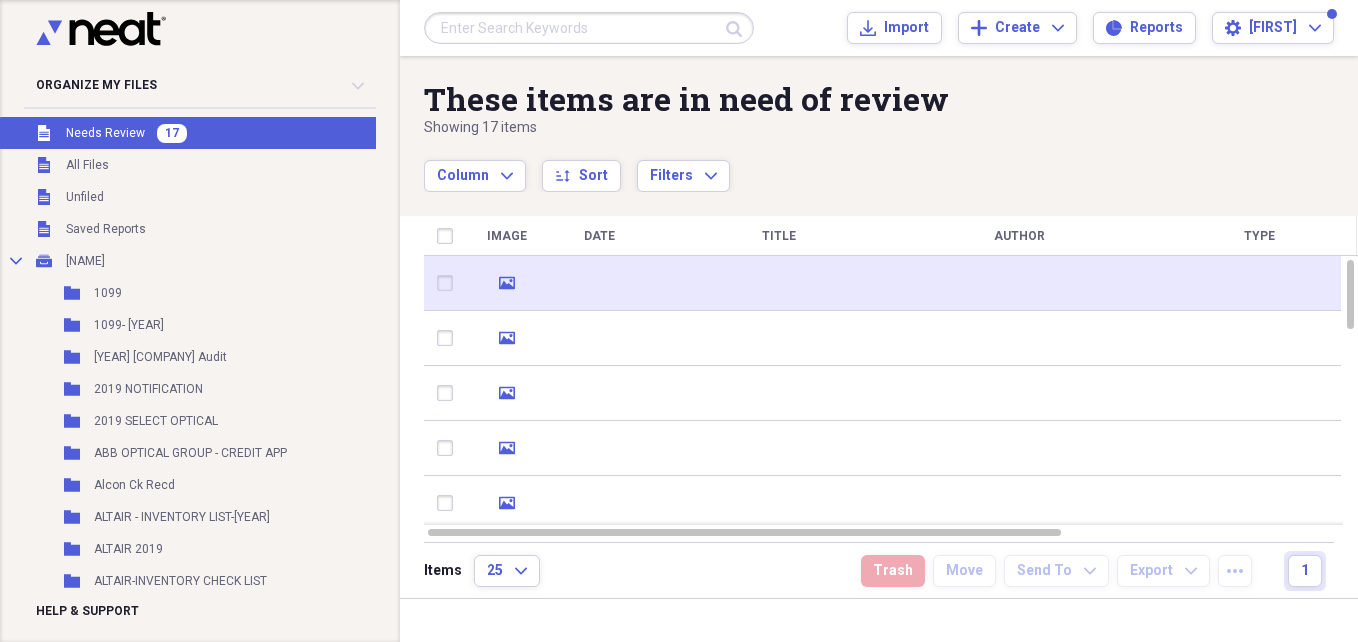 click at bounding box center (1019, 283) 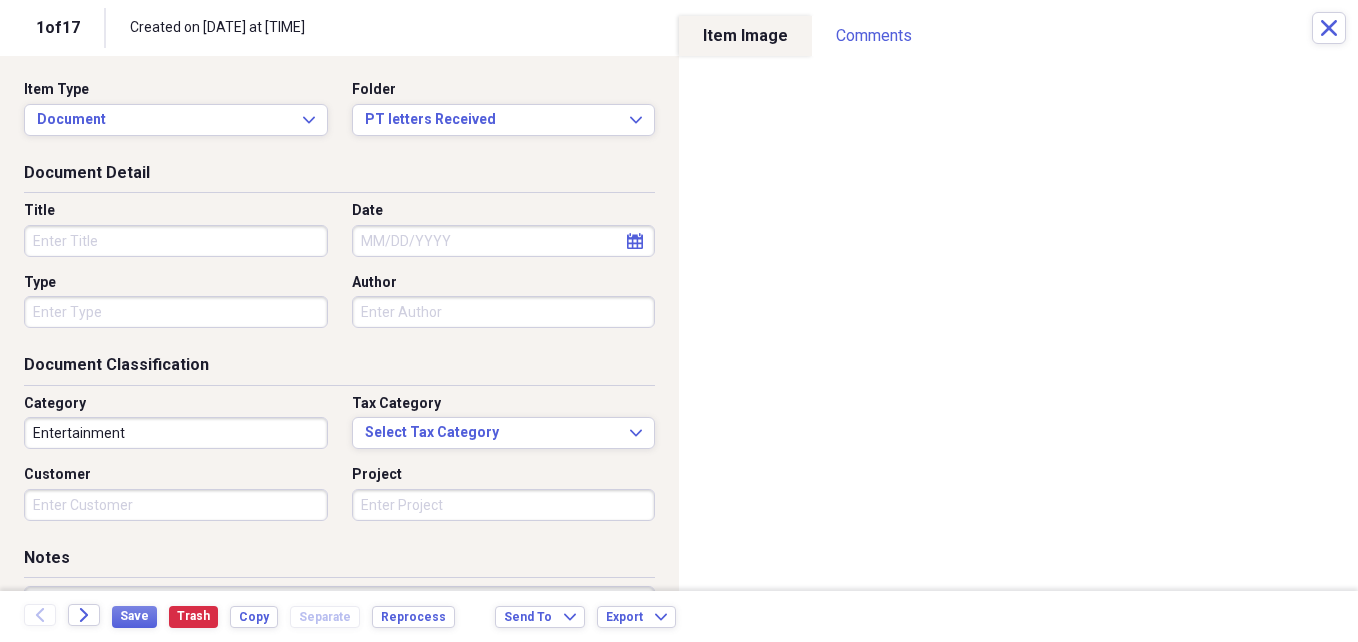 click on "Title" at bounding box center [176, 241] 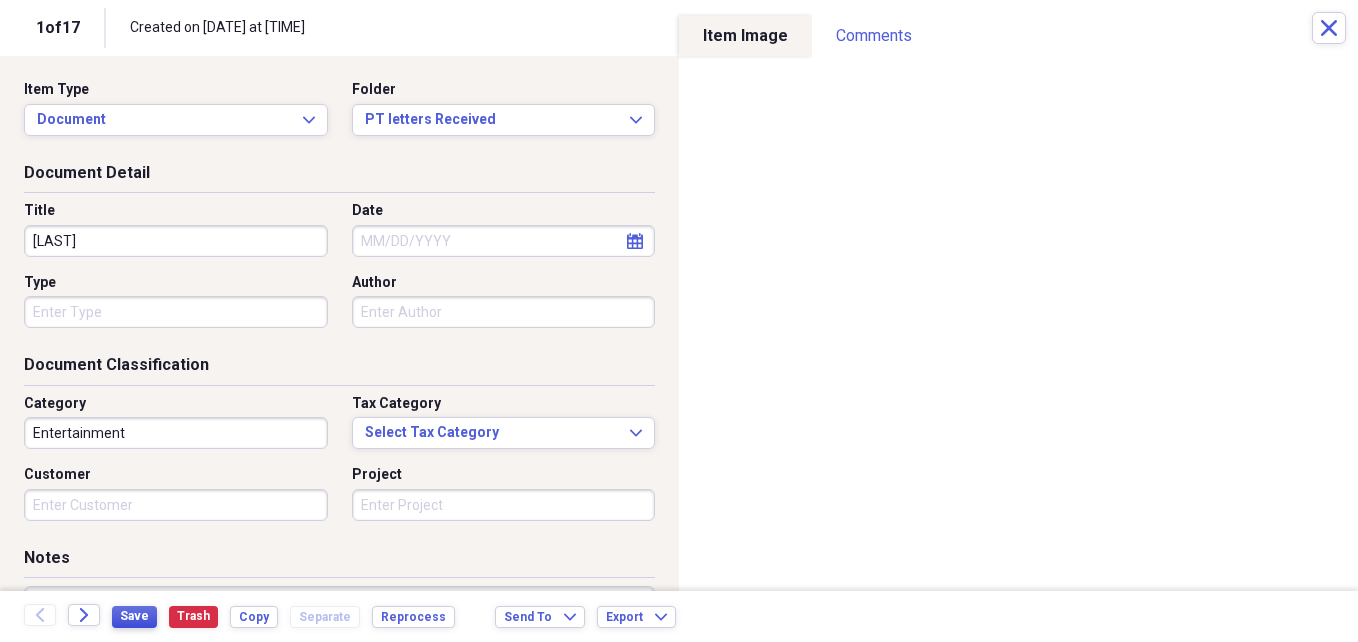 type on "[LAST]" 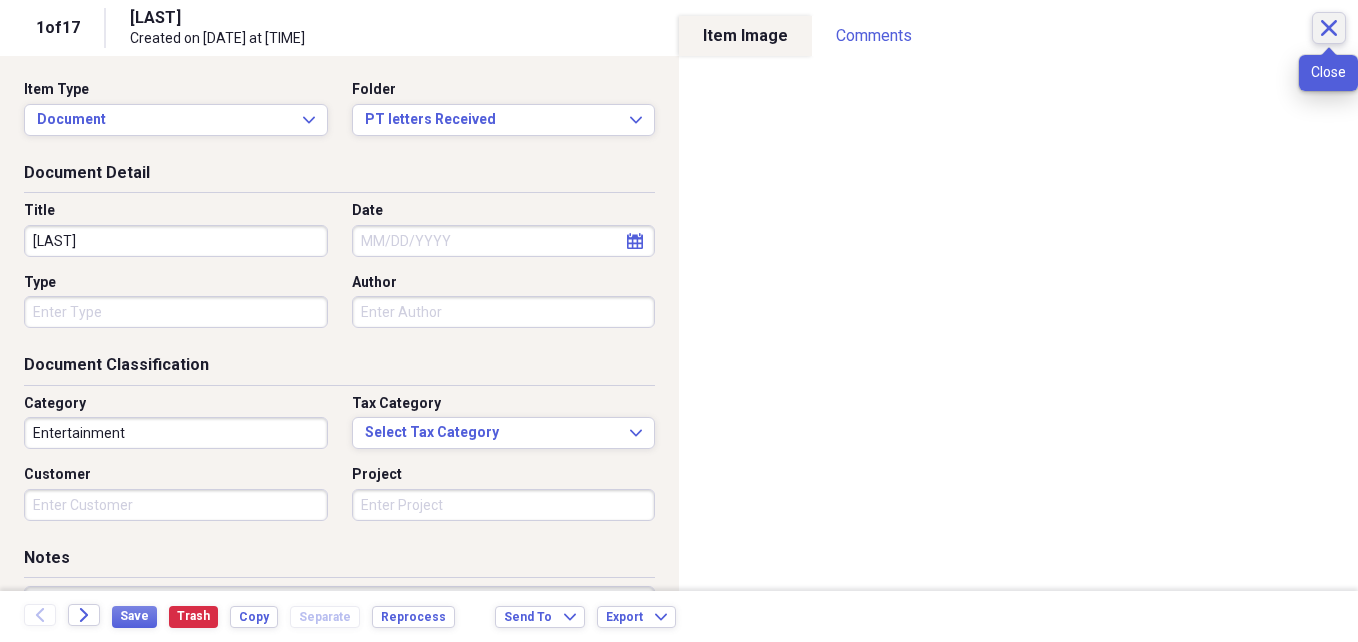 click on "Close" 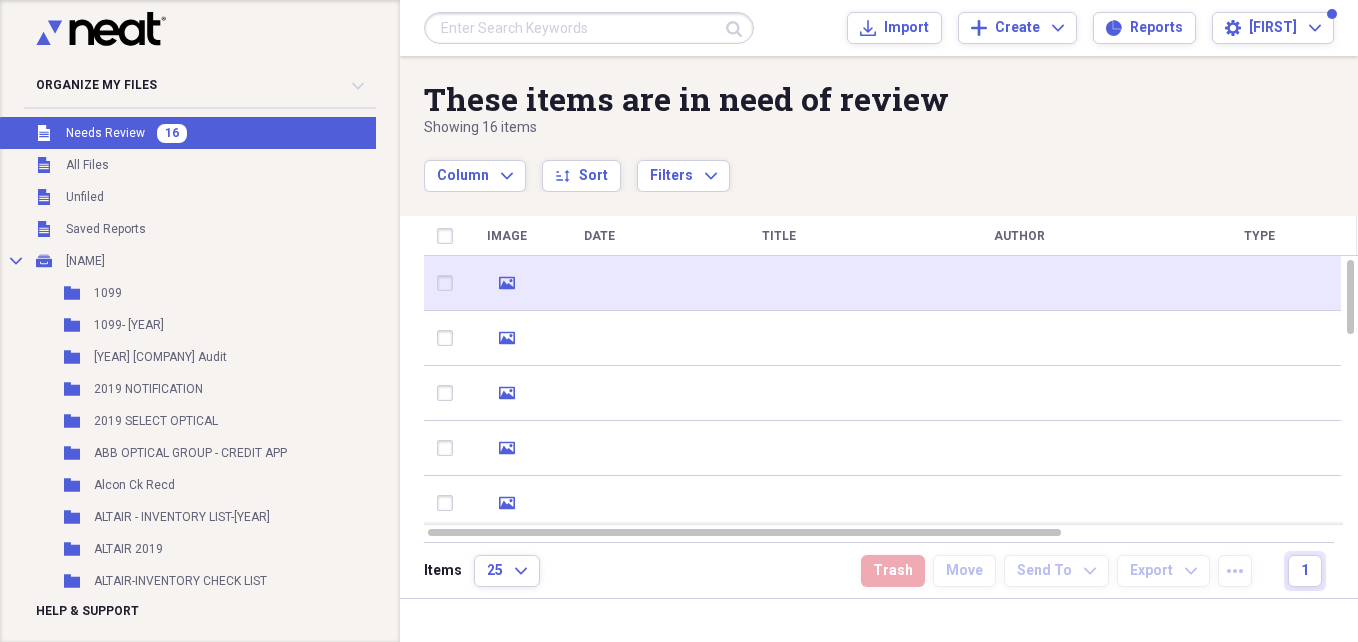 click at bounding box center (1019, 283) 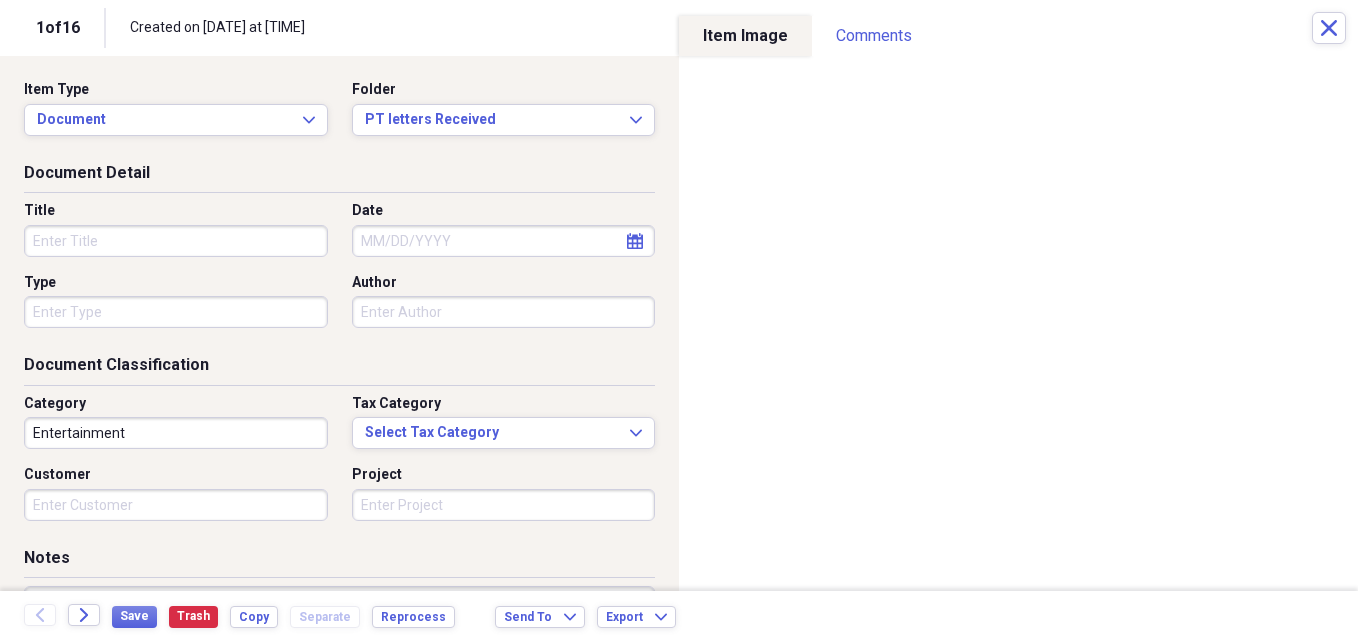 click on "Title" at bounding box center (176, 241) 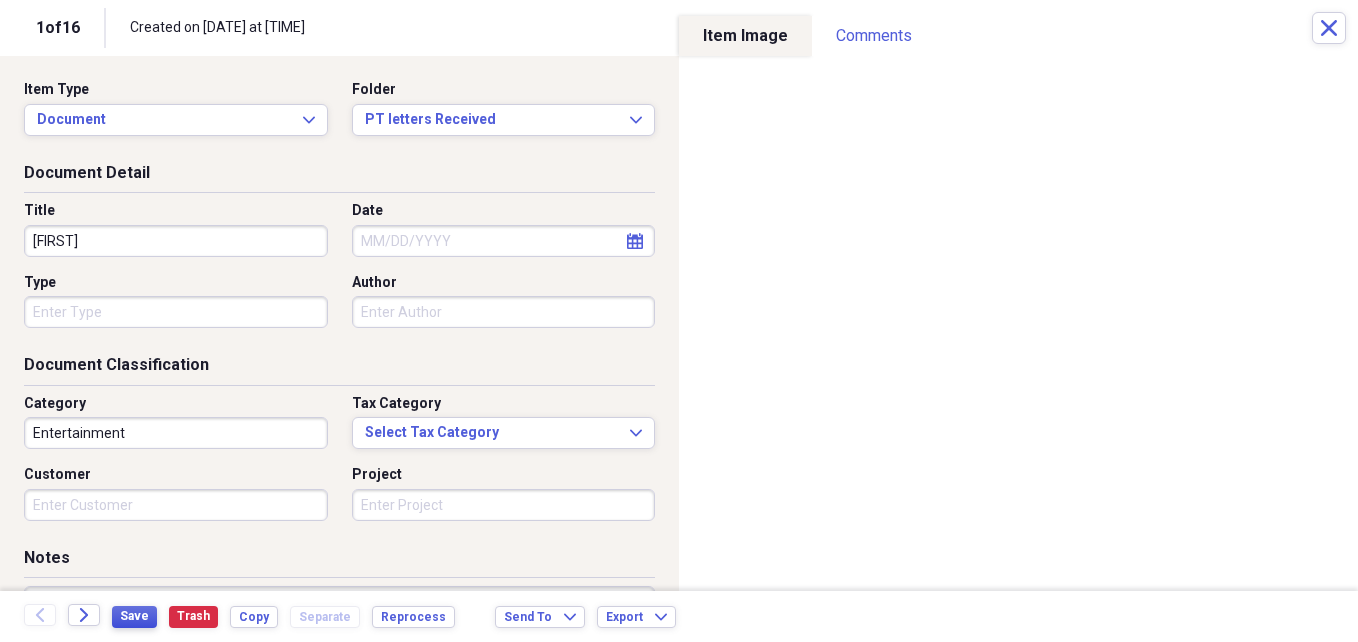 type on "[FIRST]" 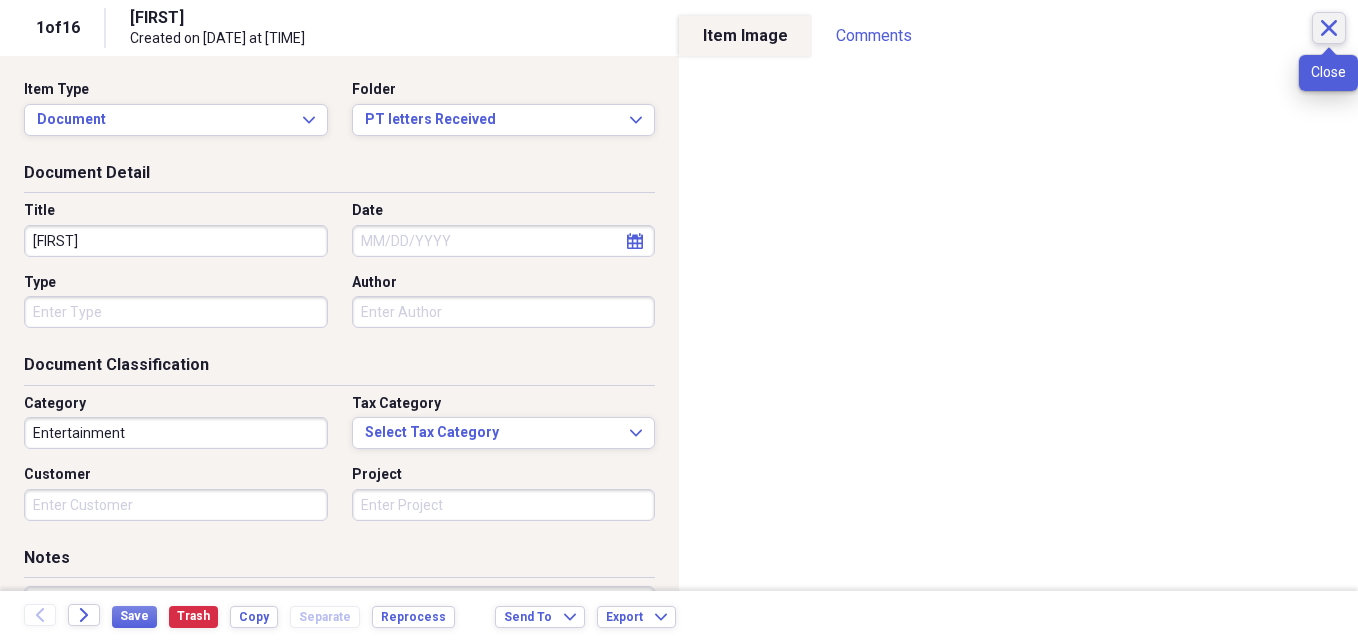 click on "Close" 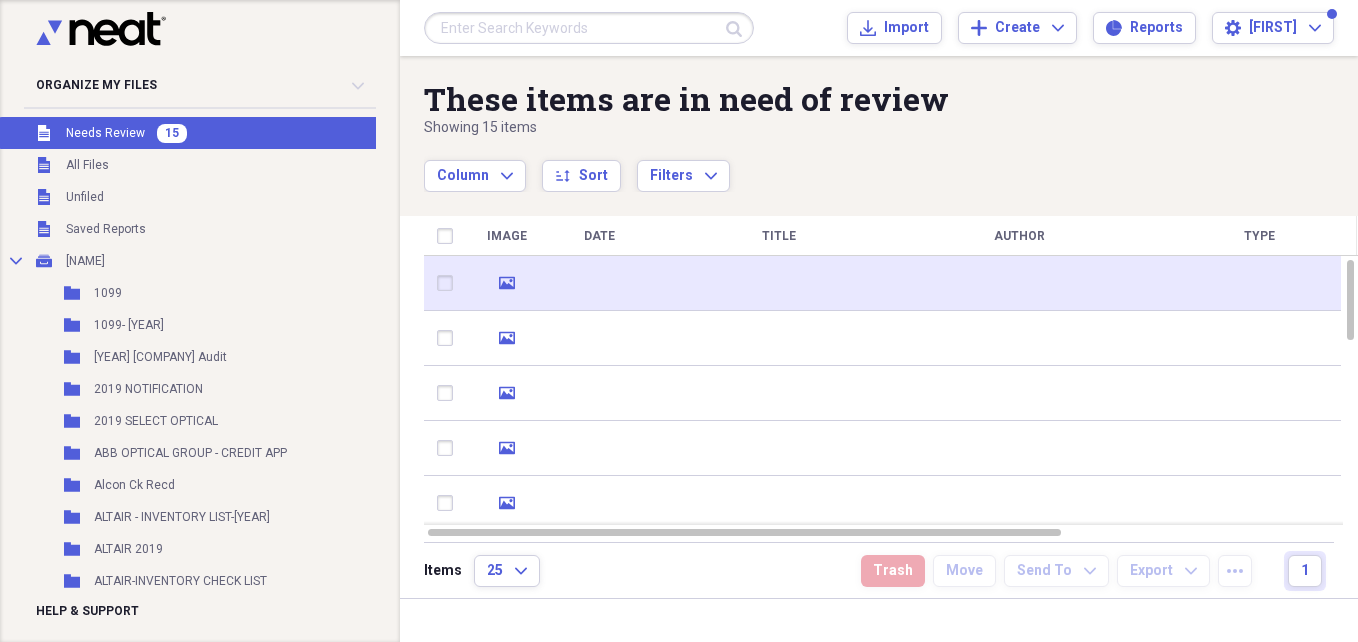 click at bounding box center [1019, 283] 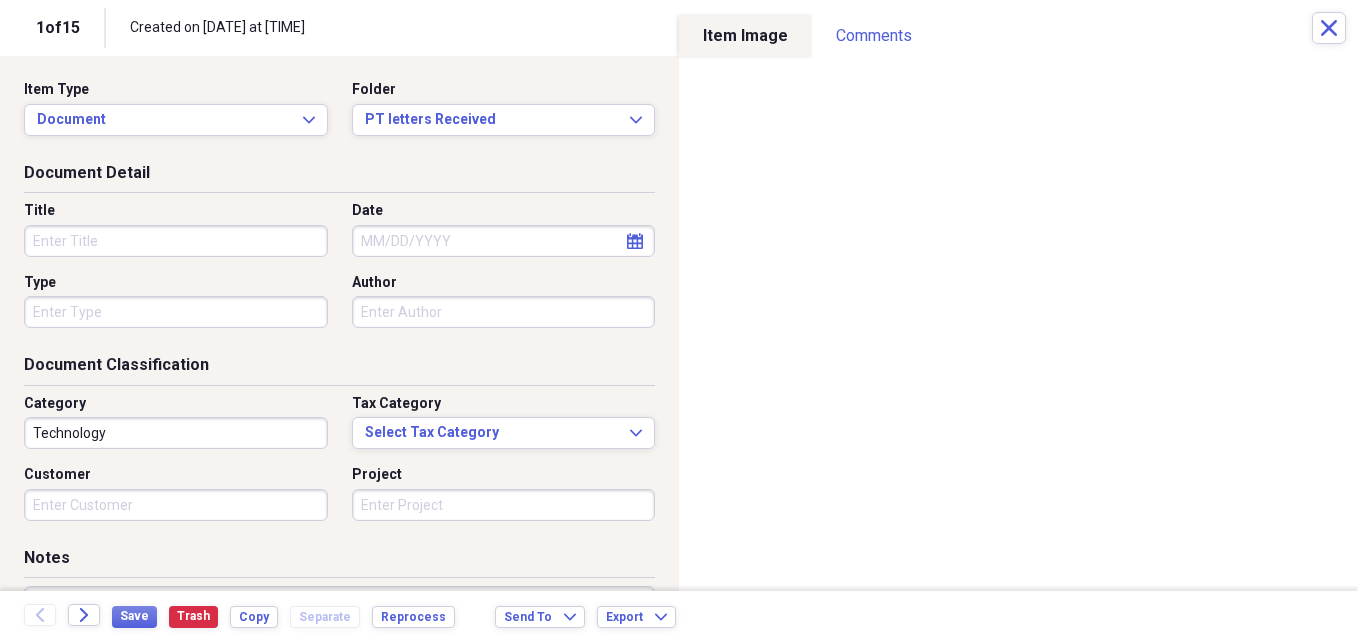 click on "Title" at bounding box center (176, 241) 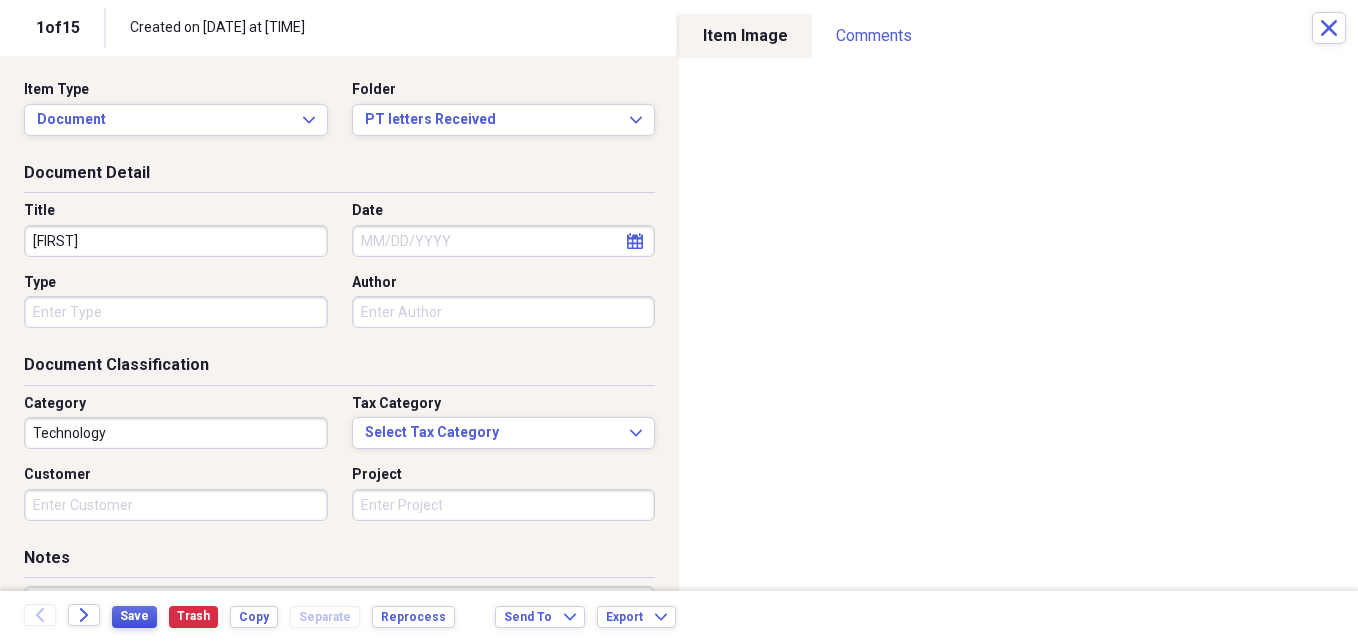 type on "[FIRST]" 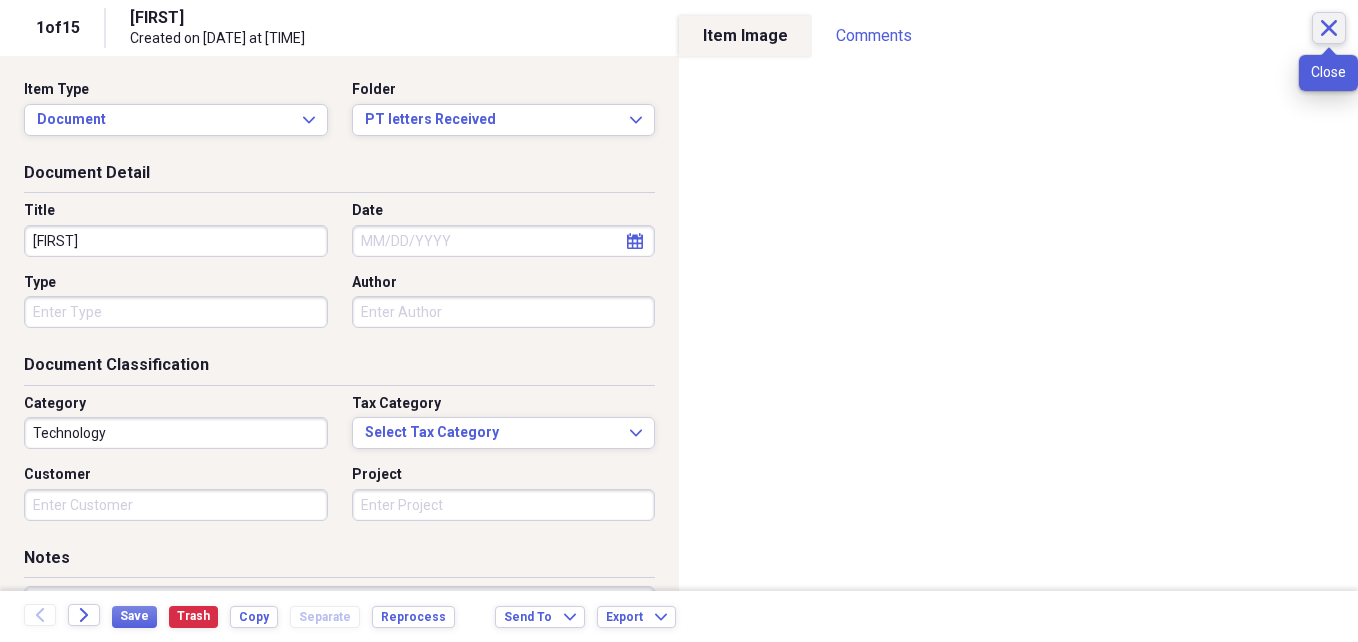 click on "Close" 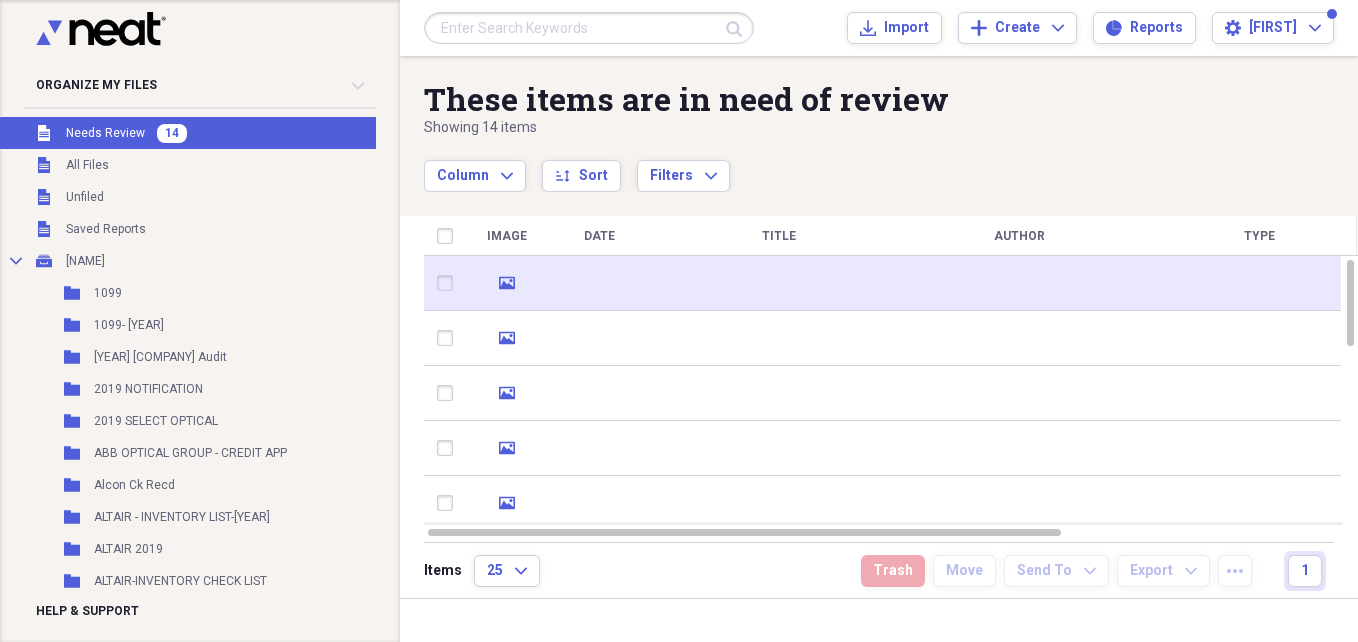 click at bounding box center [1019, 283] 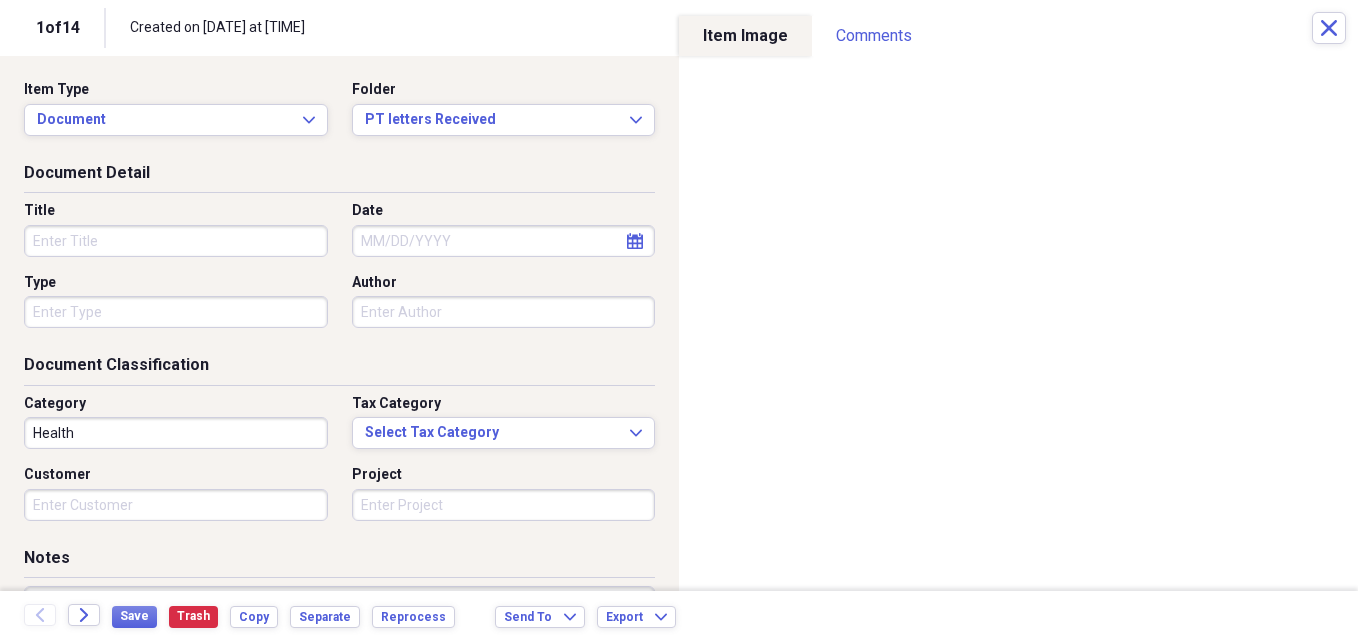 click on "Title" at bounding box center [176, 241] 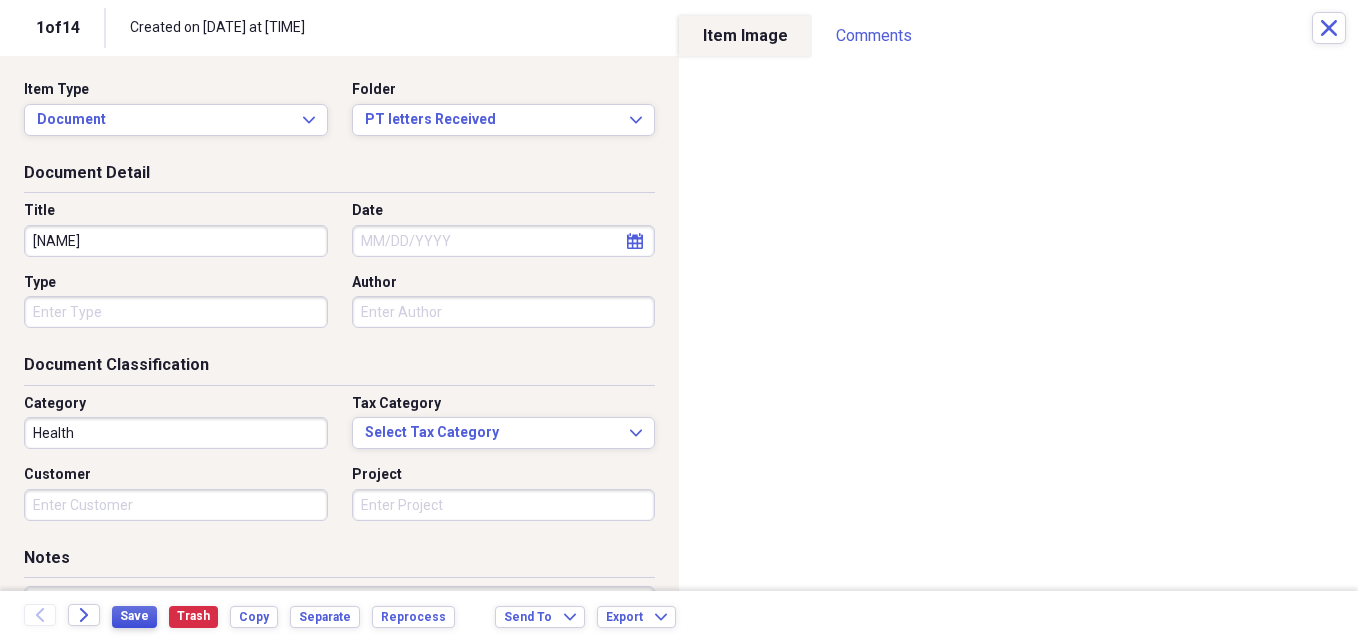 type on "[NAME]" 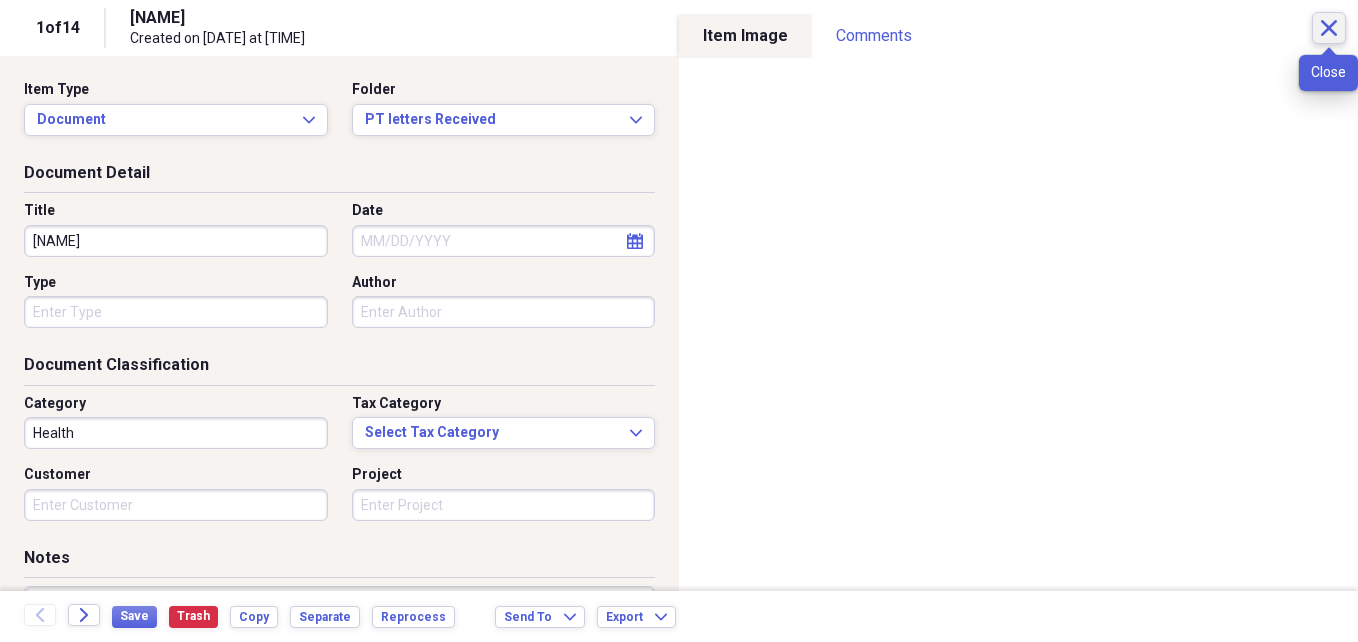 click 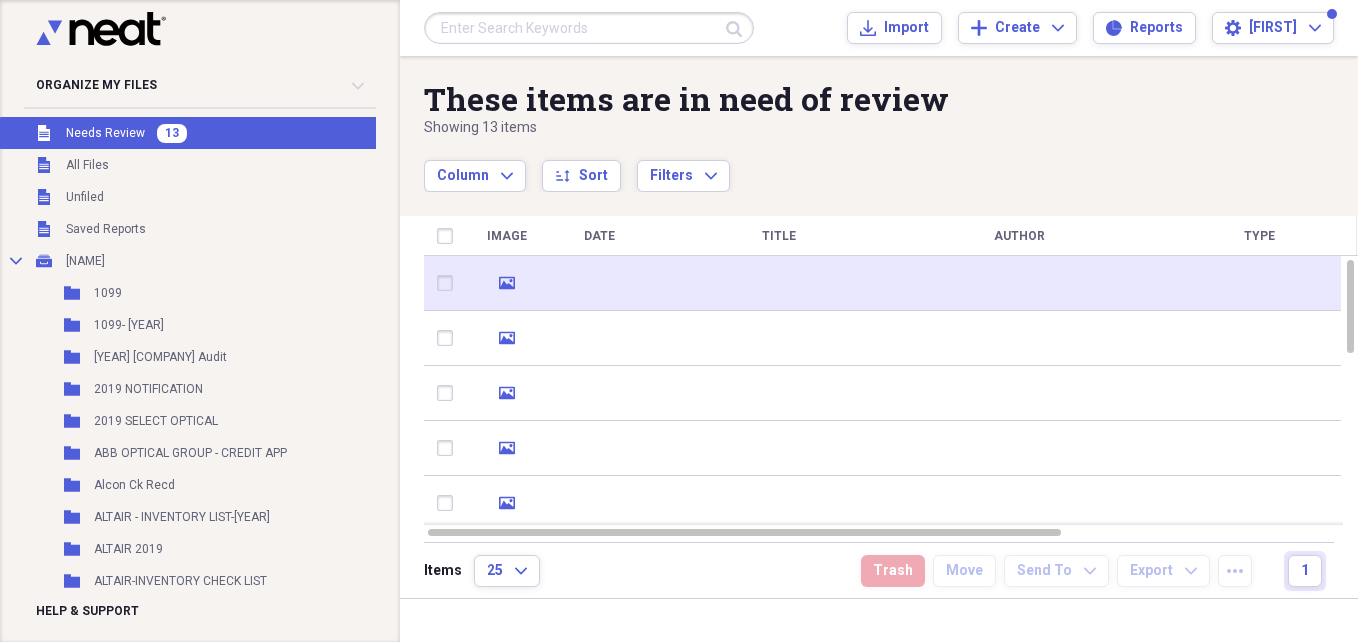 click at bounding box center (1019, 283) 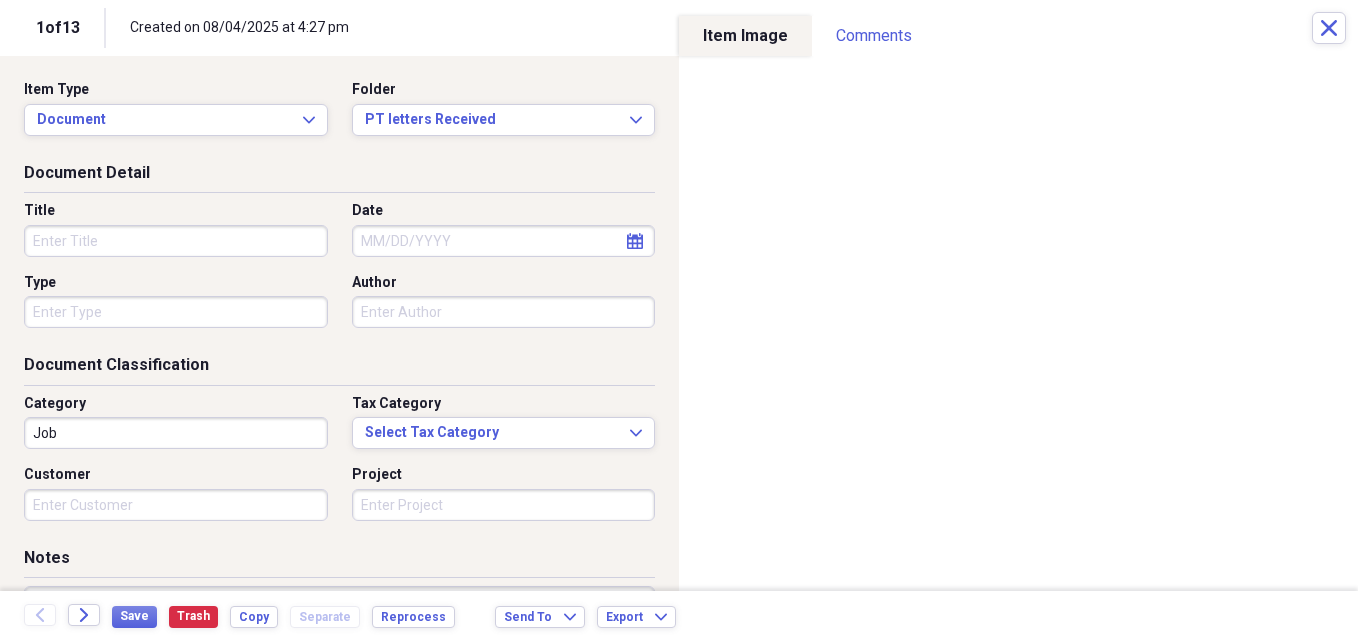 click on "Title" at bounding box center [176, 241] 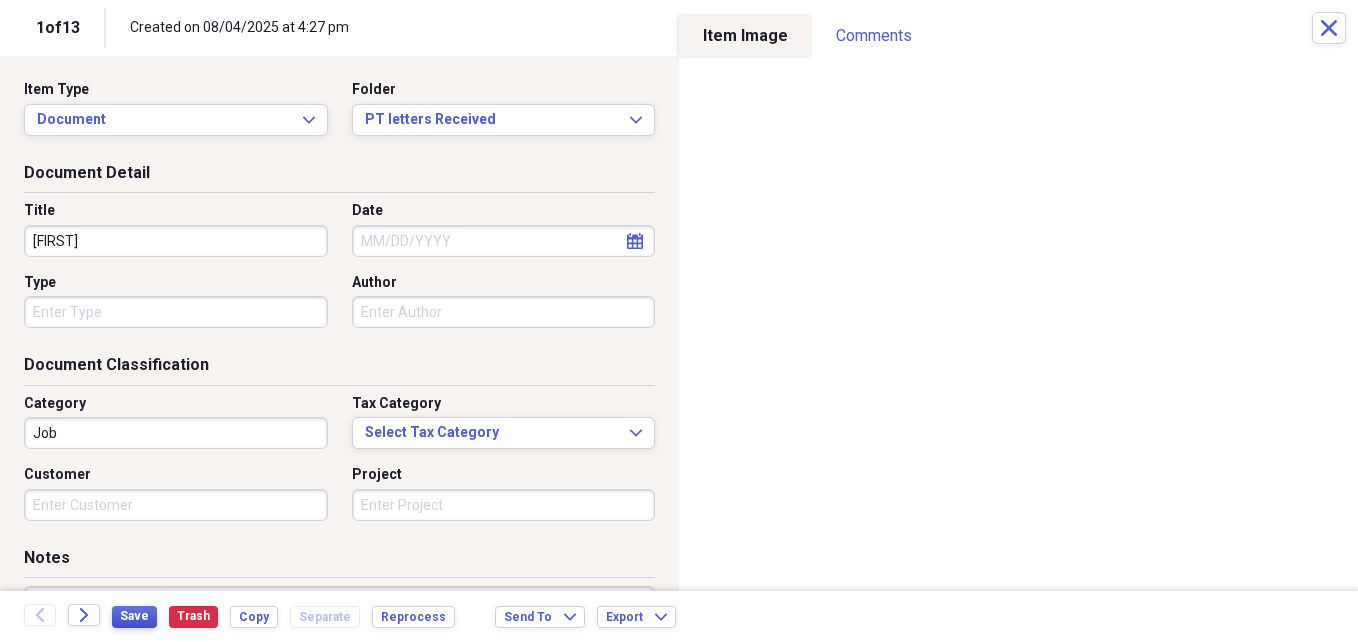 type on "[FIRST]" 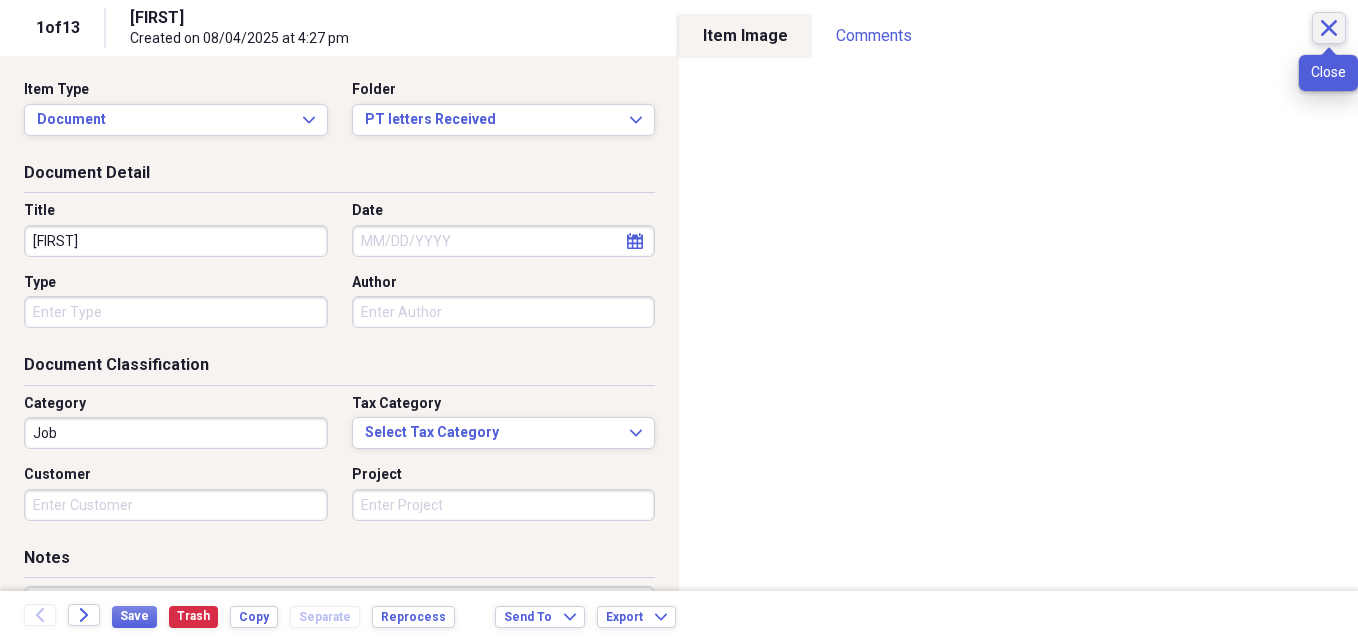 click on "Close" 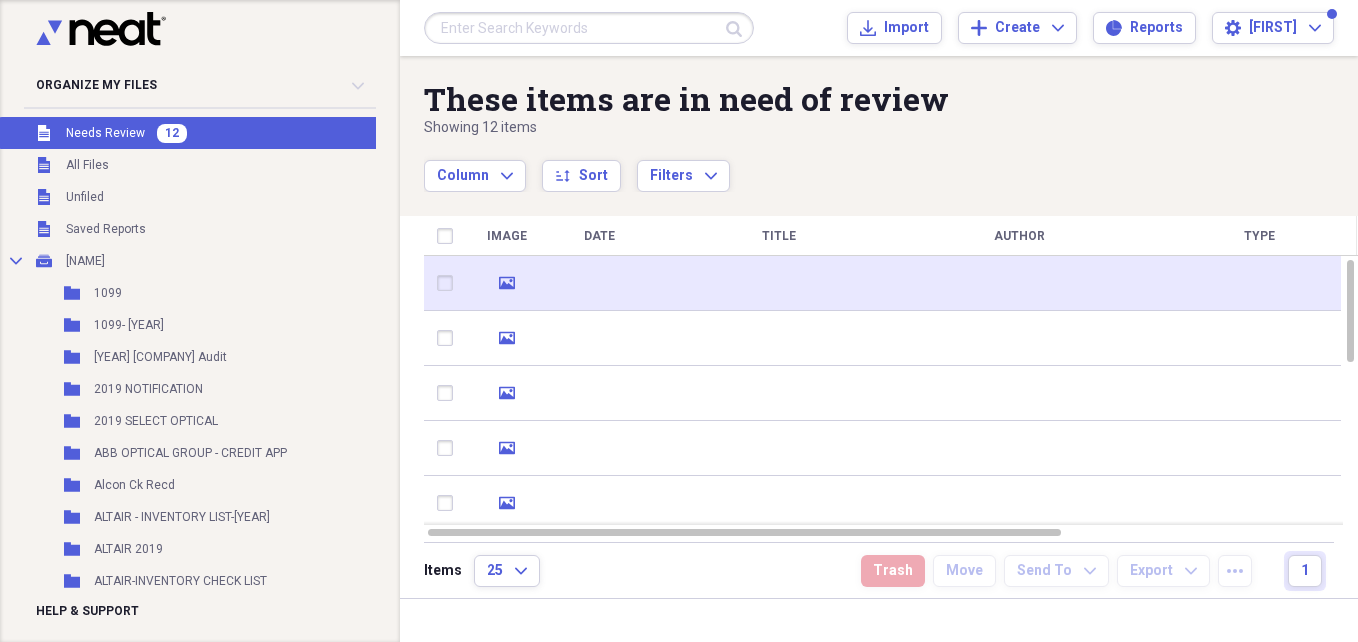 click at bounding box center [1019, 283] 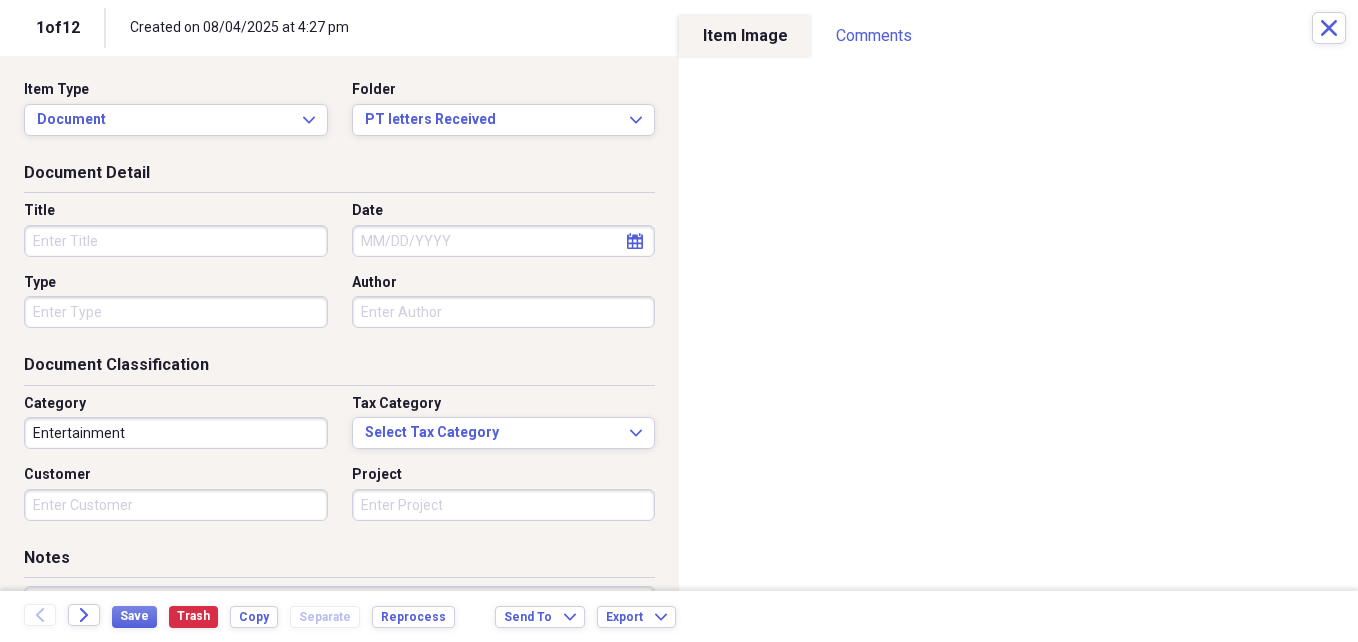click on "Title" at bounding box center [176, 241] 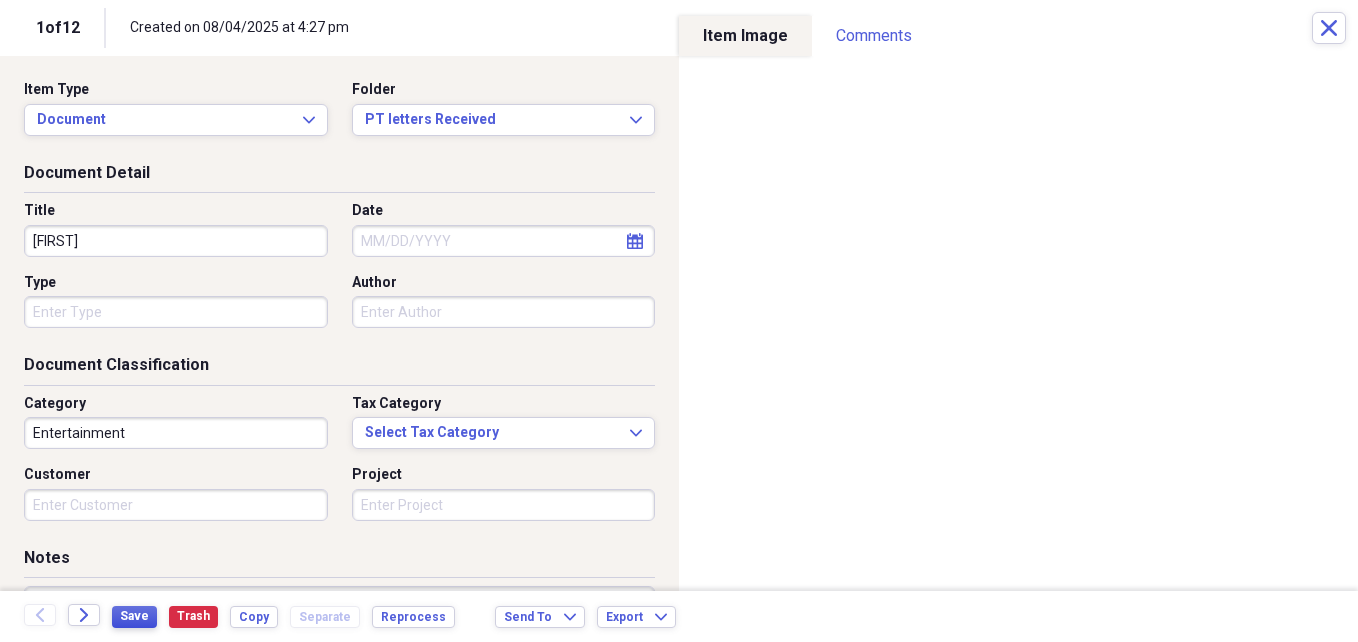 type on "[FIRST]" 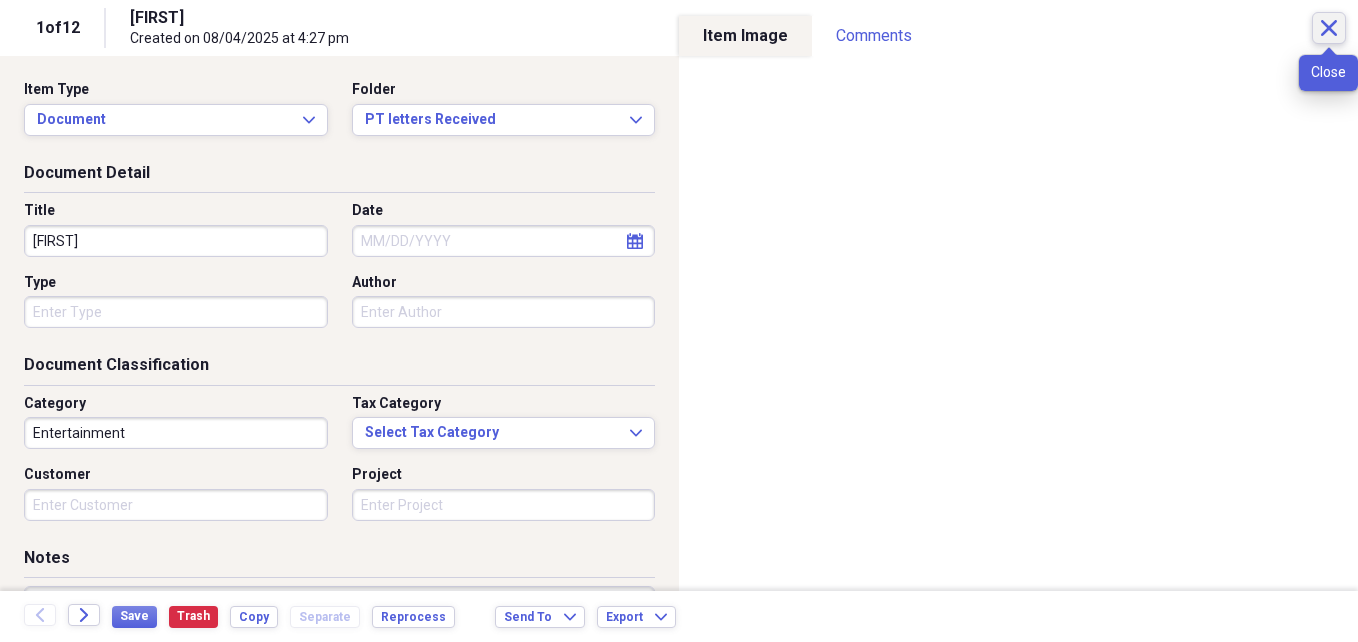 click on "Close" at bounding box center (1329, 28) 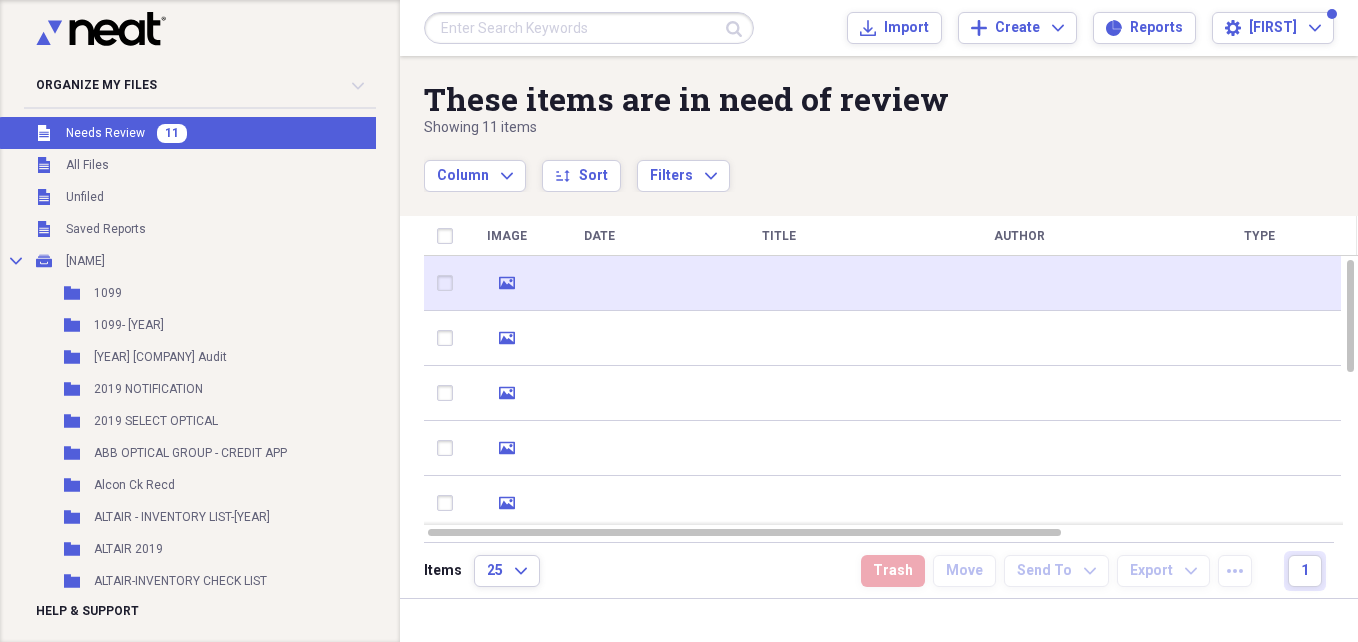 click at bounding box center [1019, 283] 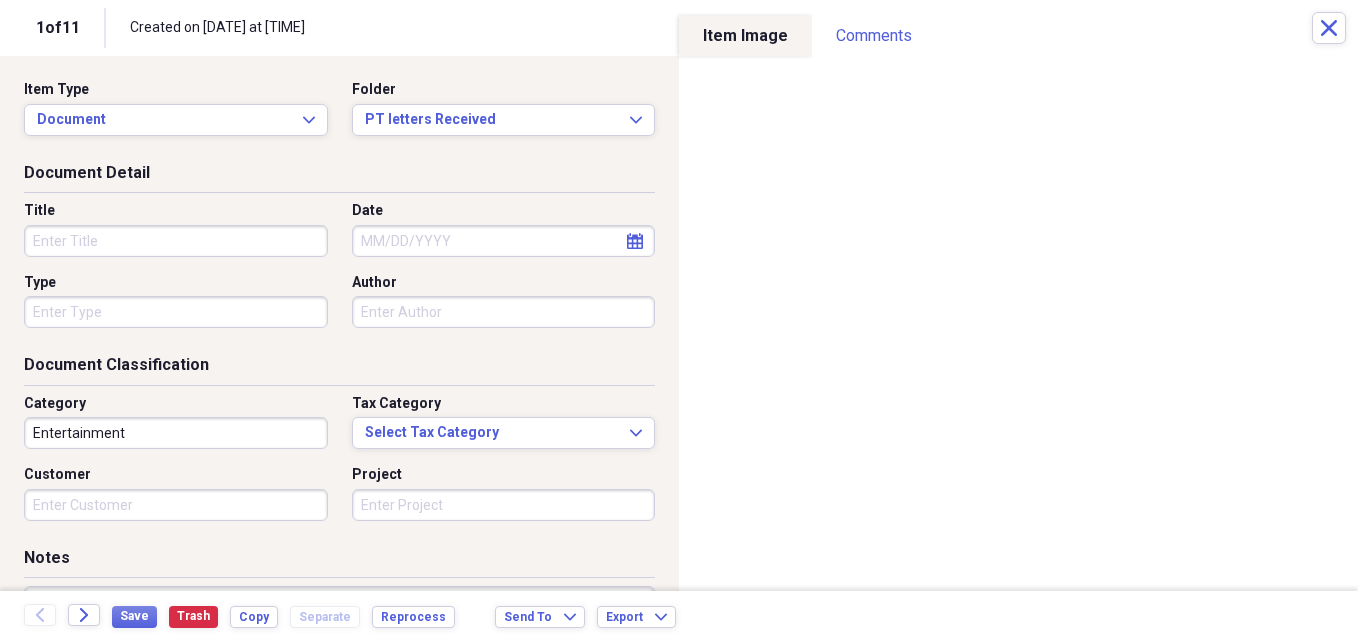 click on "Title" at bounding box center (176, 241) 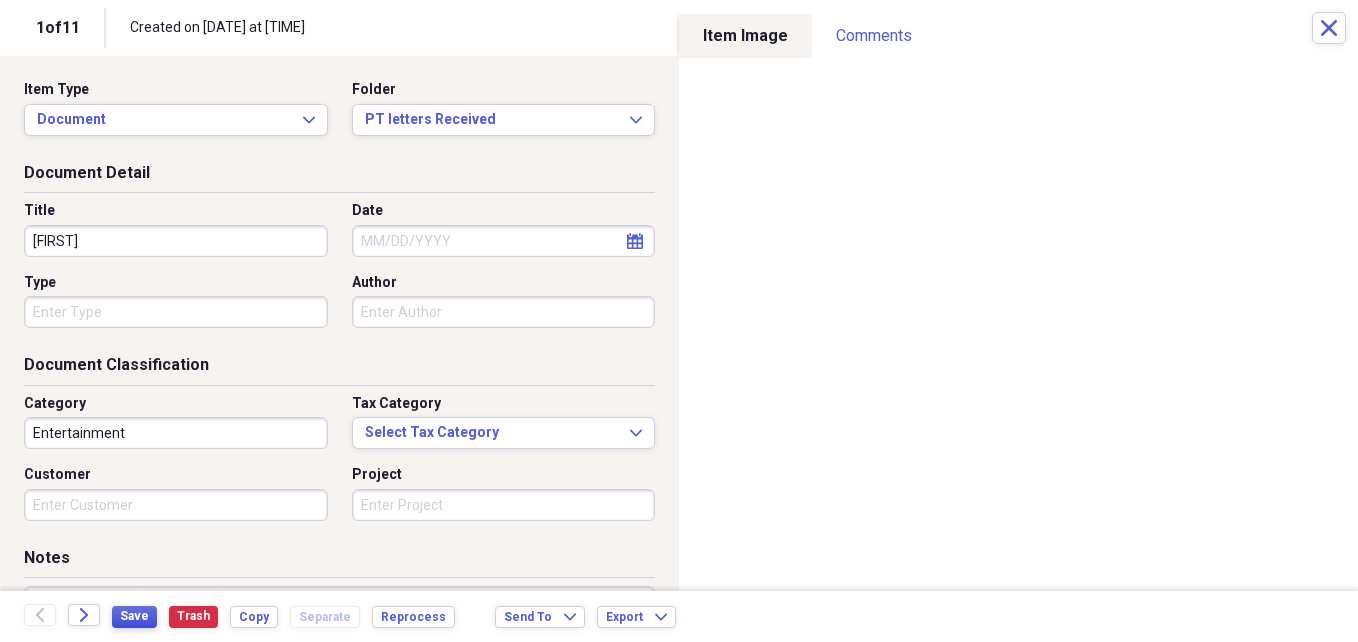 type on "[FIRST]" 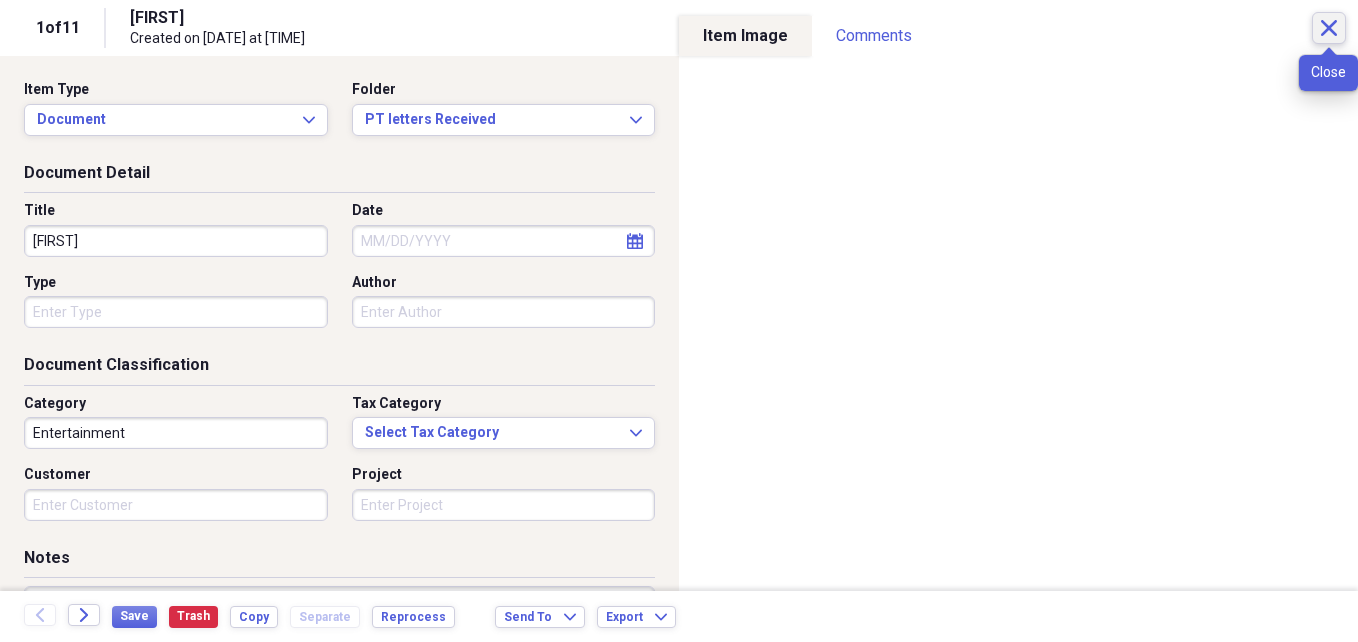 click 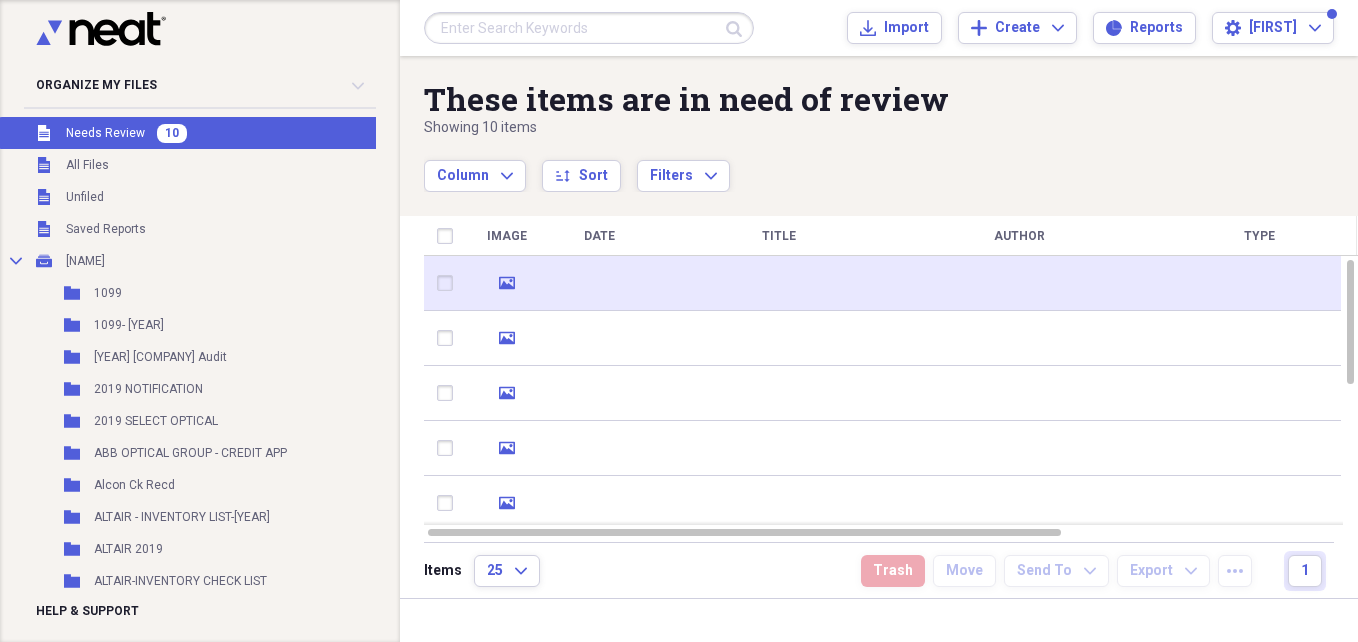 click at bounding box center (1019, 283) 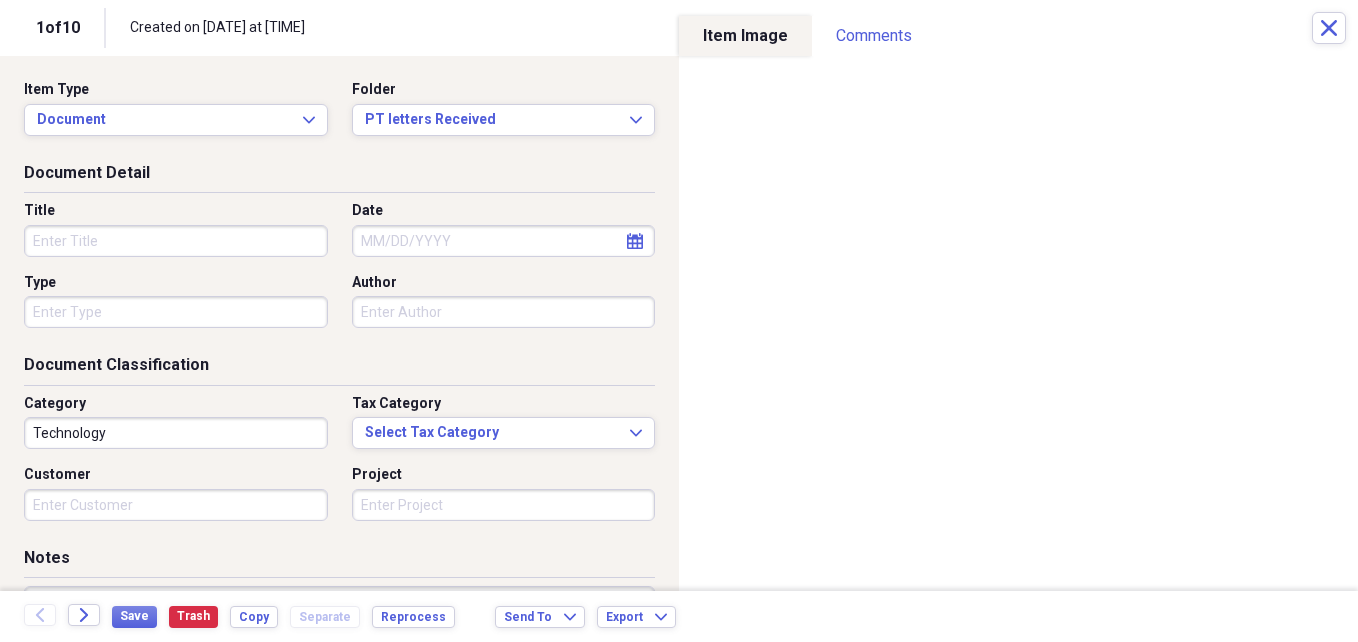 click on "Title" at bounding box center (176, 241) 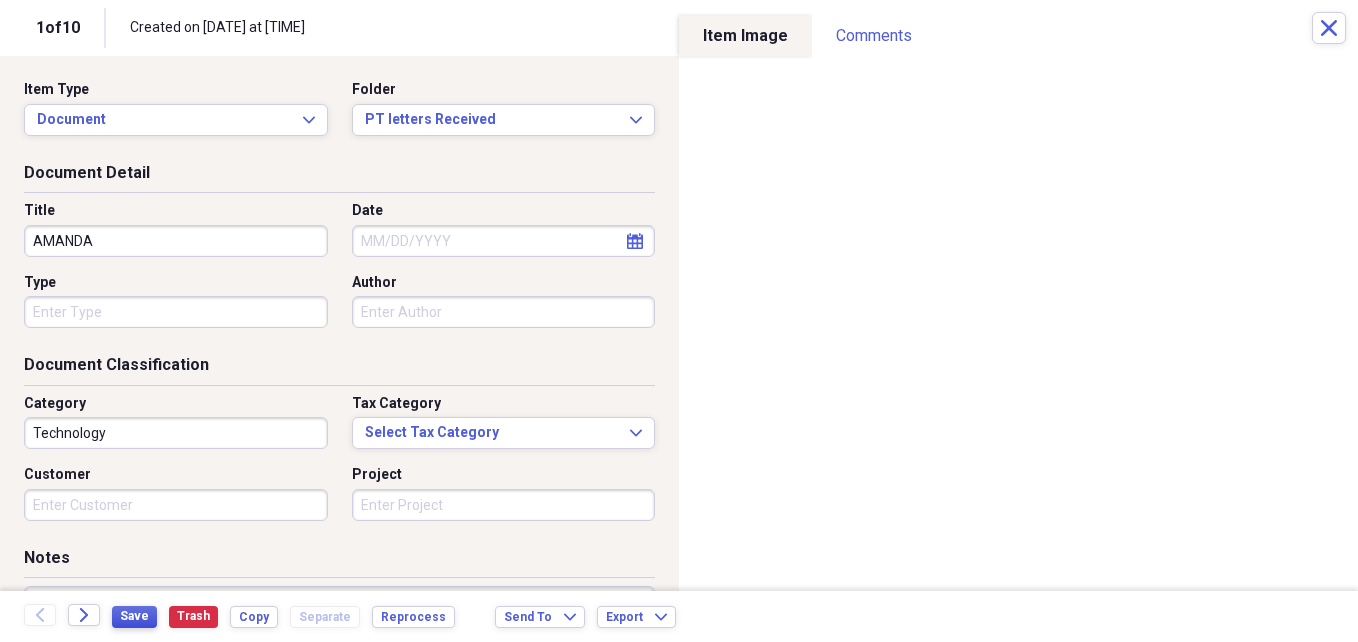 type on "AMANDA" 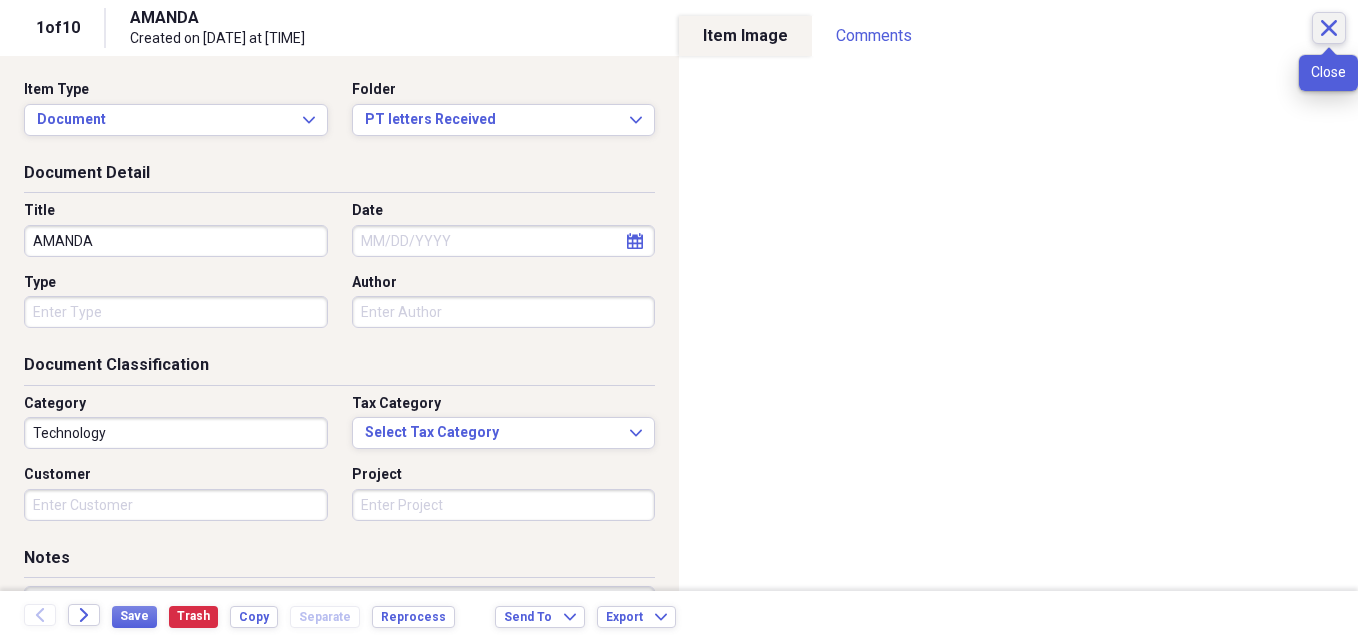 click on "Close" 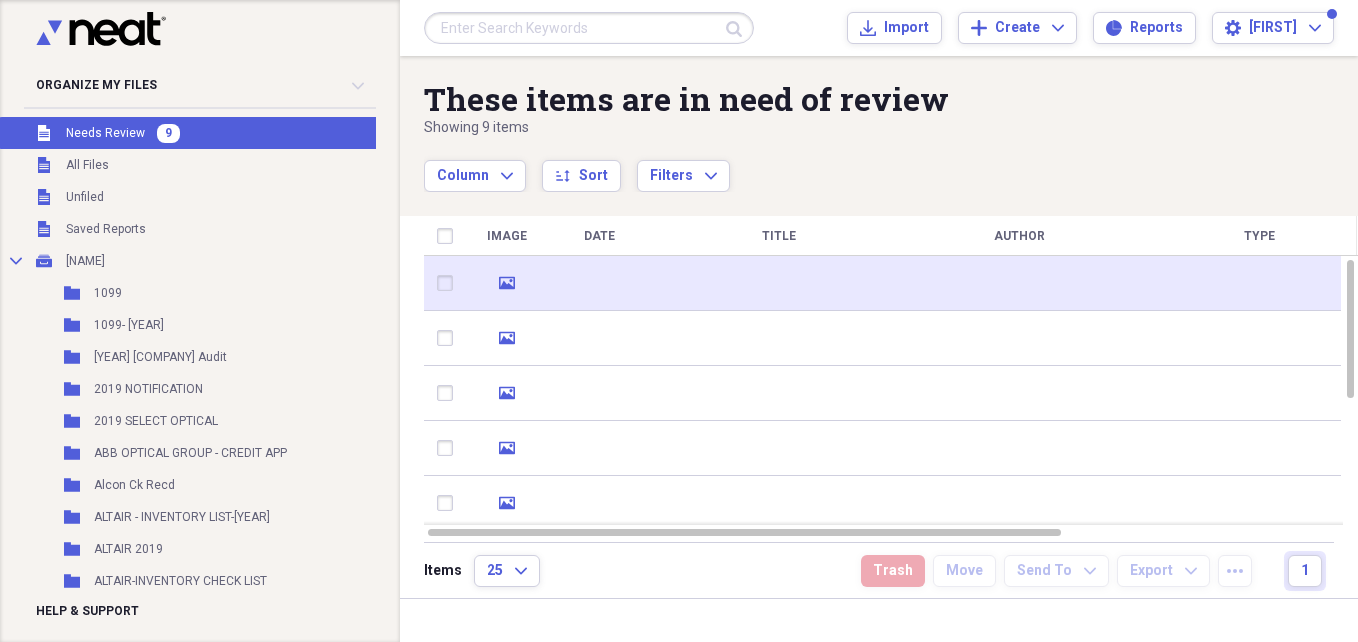 click at bounding box center [1019, 283] 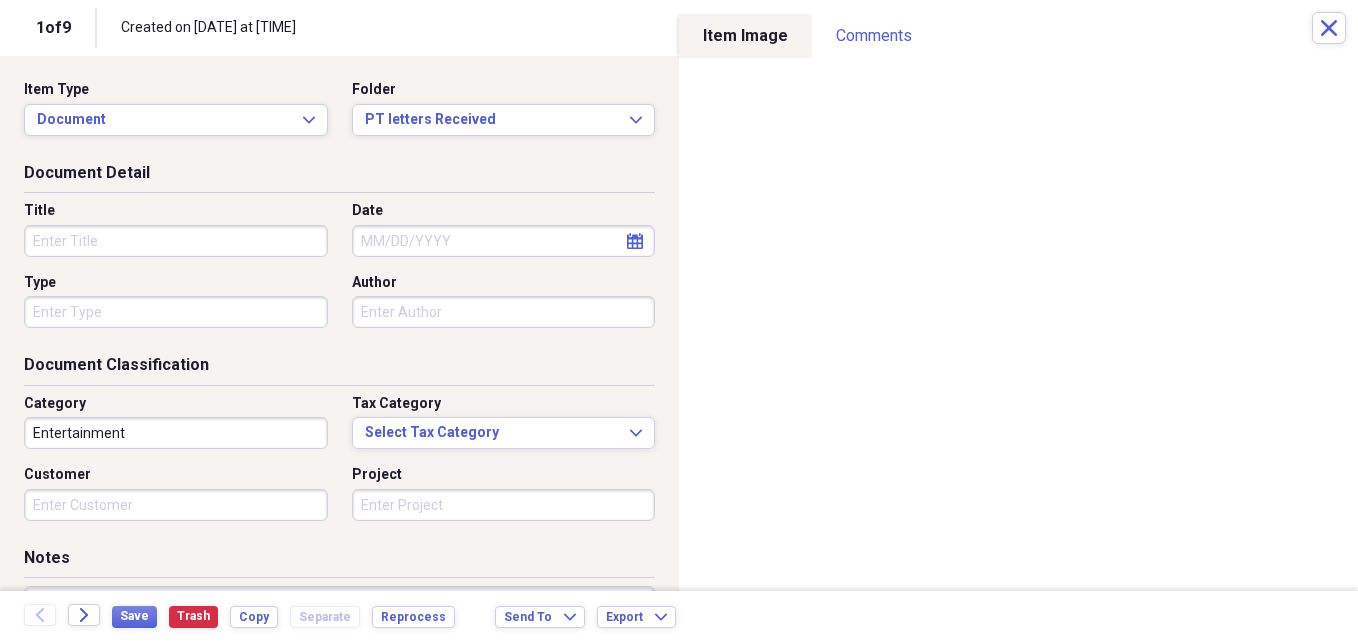 click on "Title" at bounding box center (176, 241) 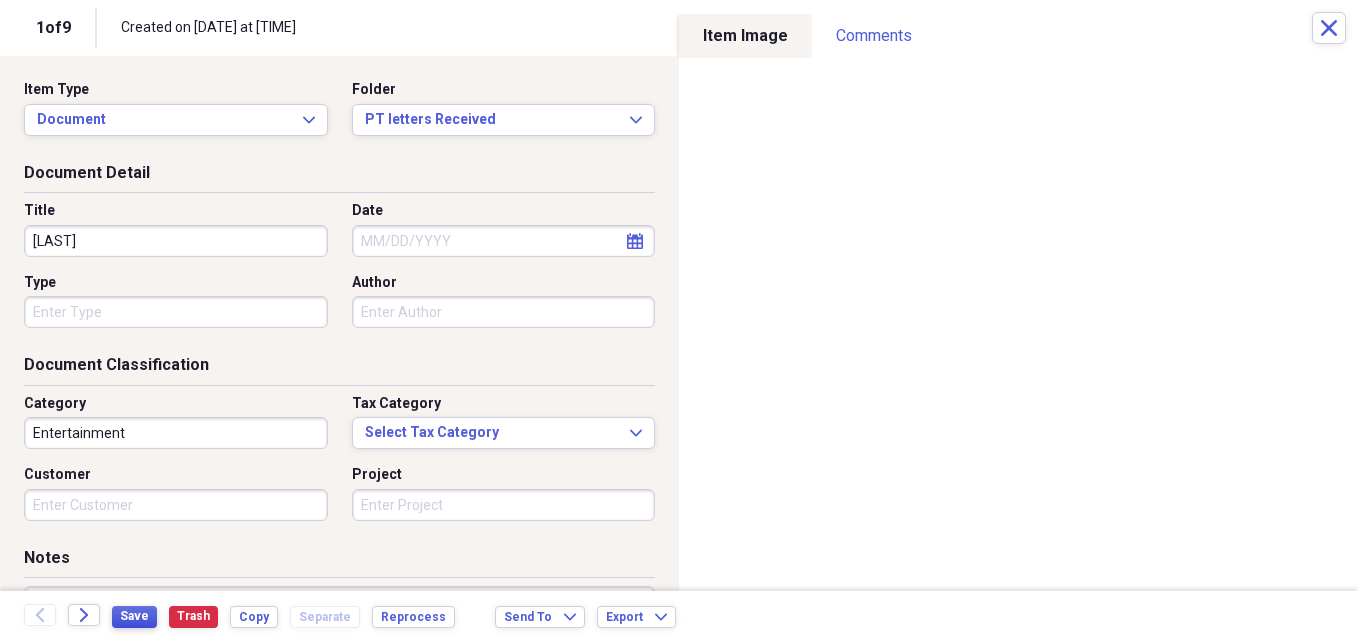 type on "[LAST]" 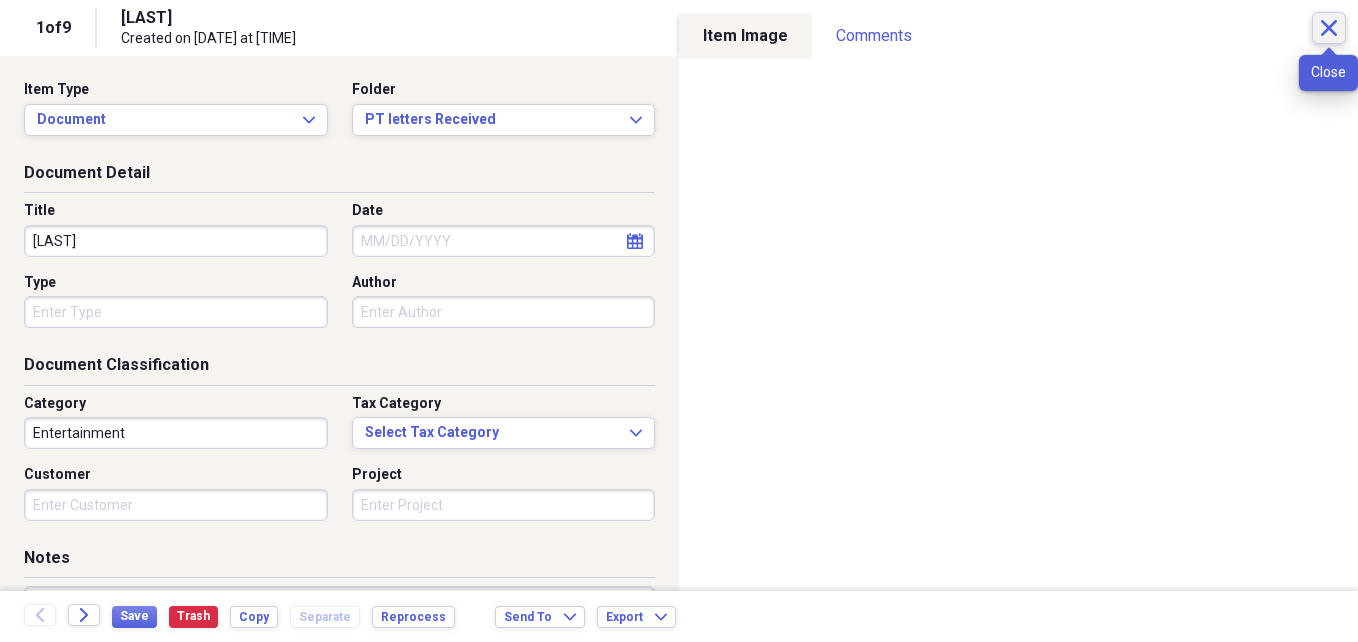 click on "Close" at bounding box center (1329, 28) 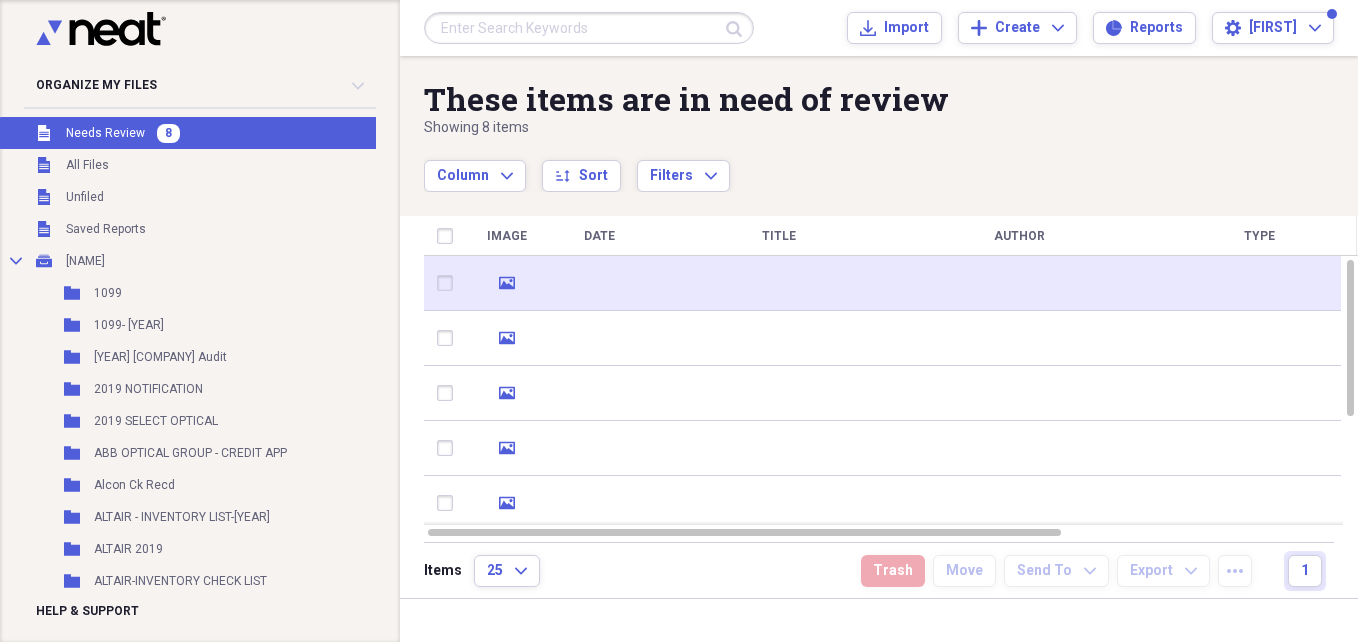 click at bounding box center [1019, 283] 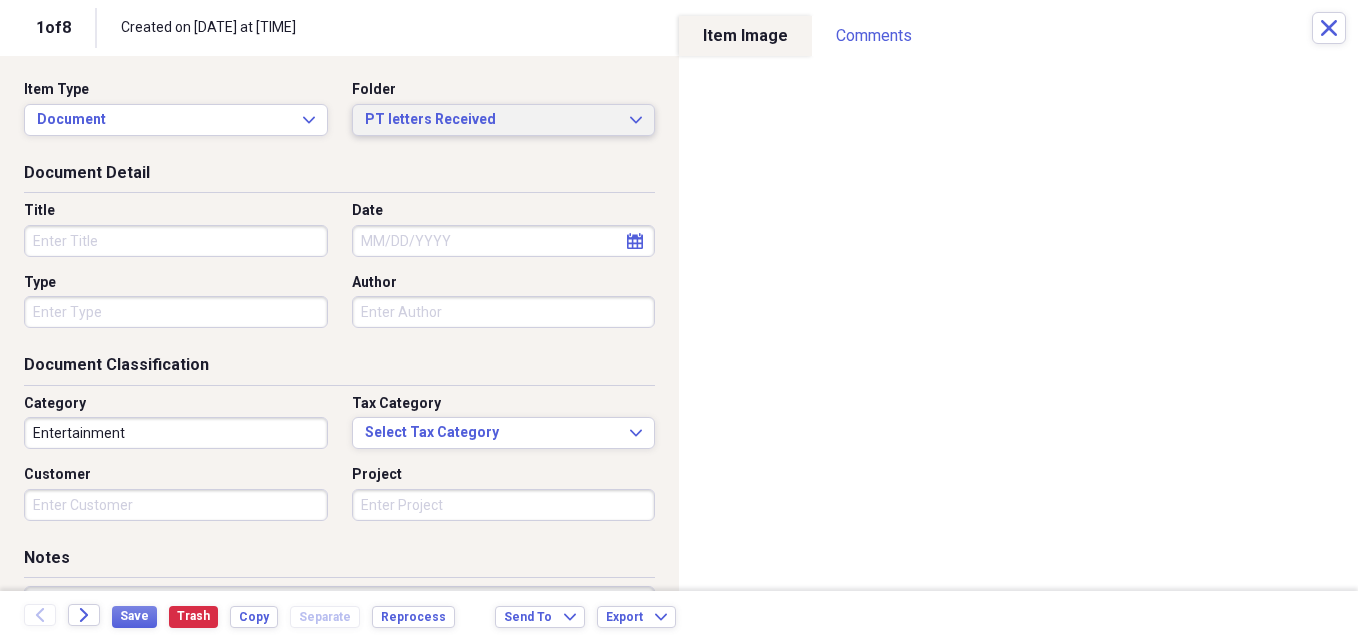 click on "Expand" 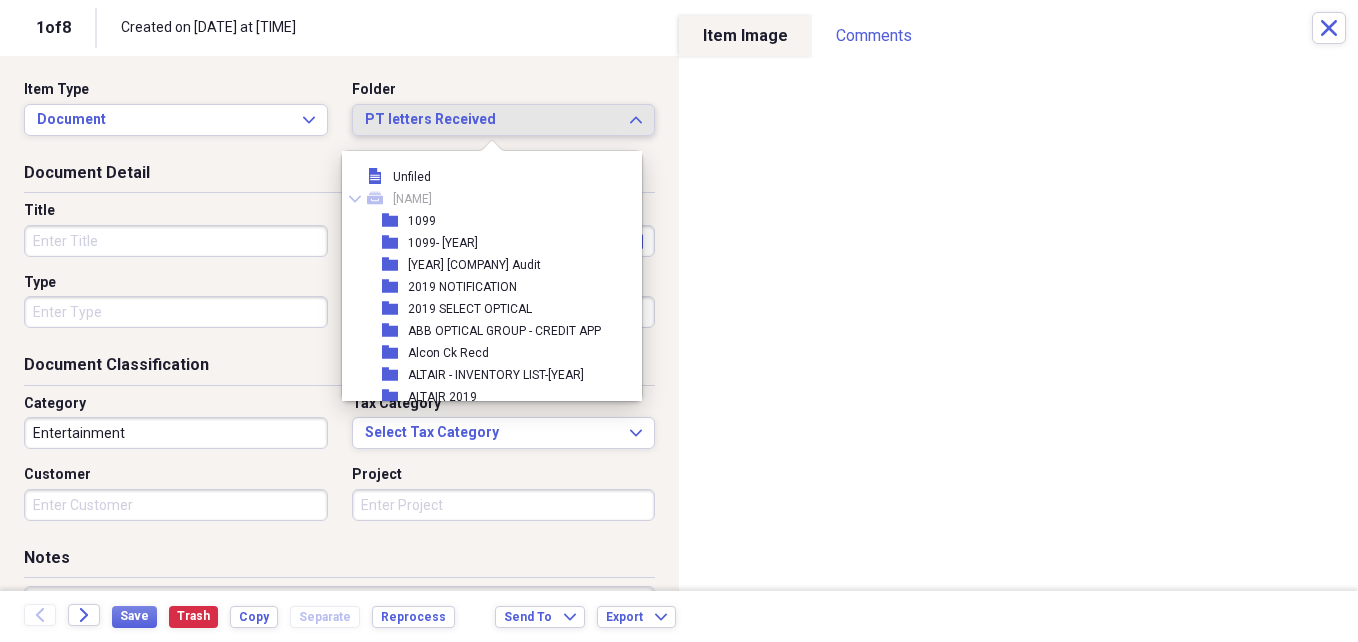 scroll, scrollTop: 6677, scrollLeft: 0, axis: vertical 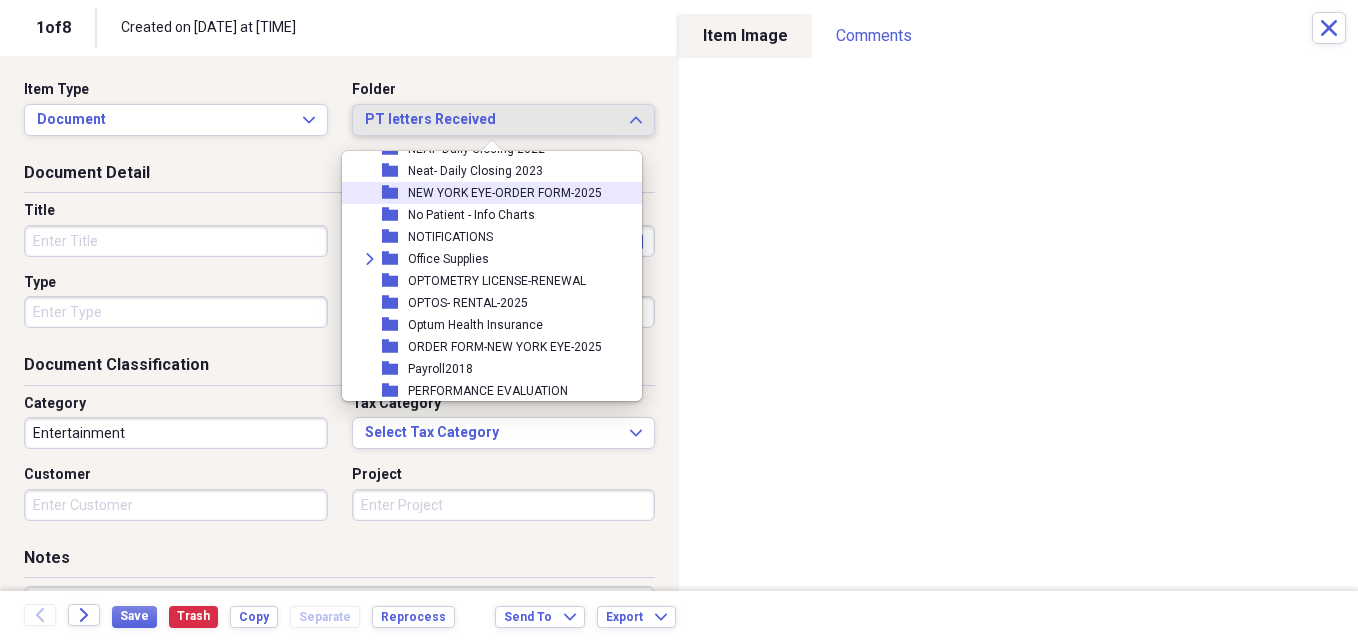 click on "NEW YORK EYE-ORDER FORM-2025" at bounding box center [505, 193] 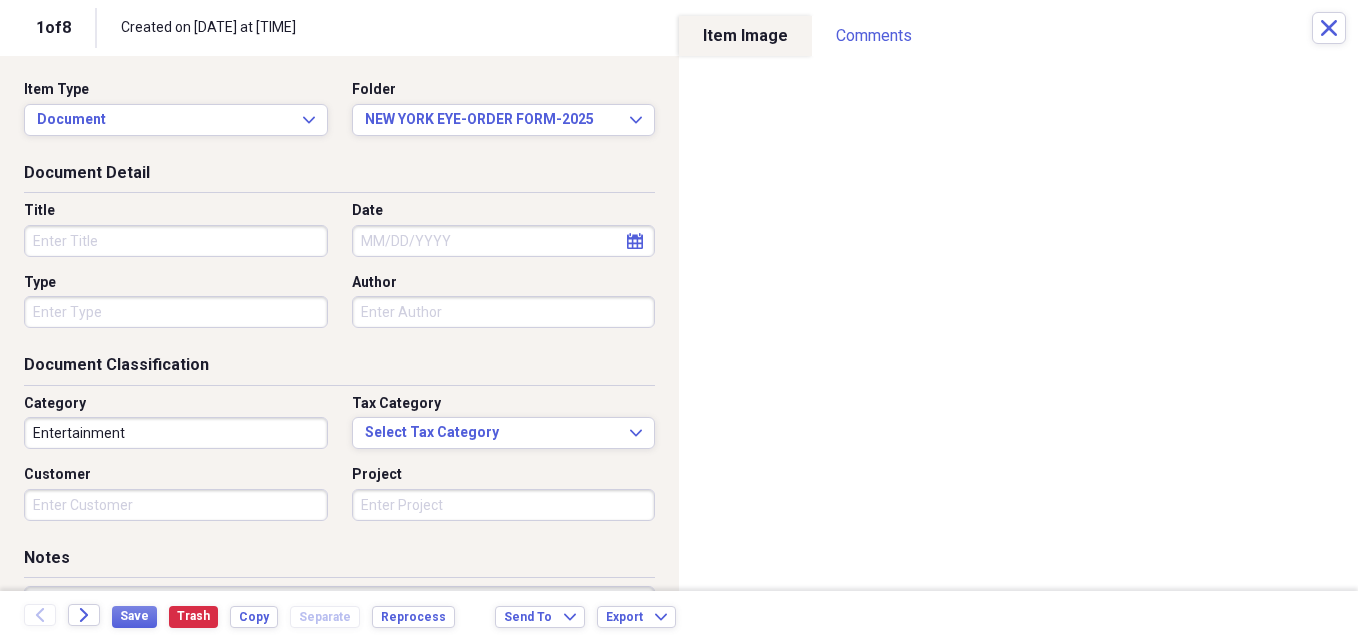 click on "Title" at bounding box center (176, 241) 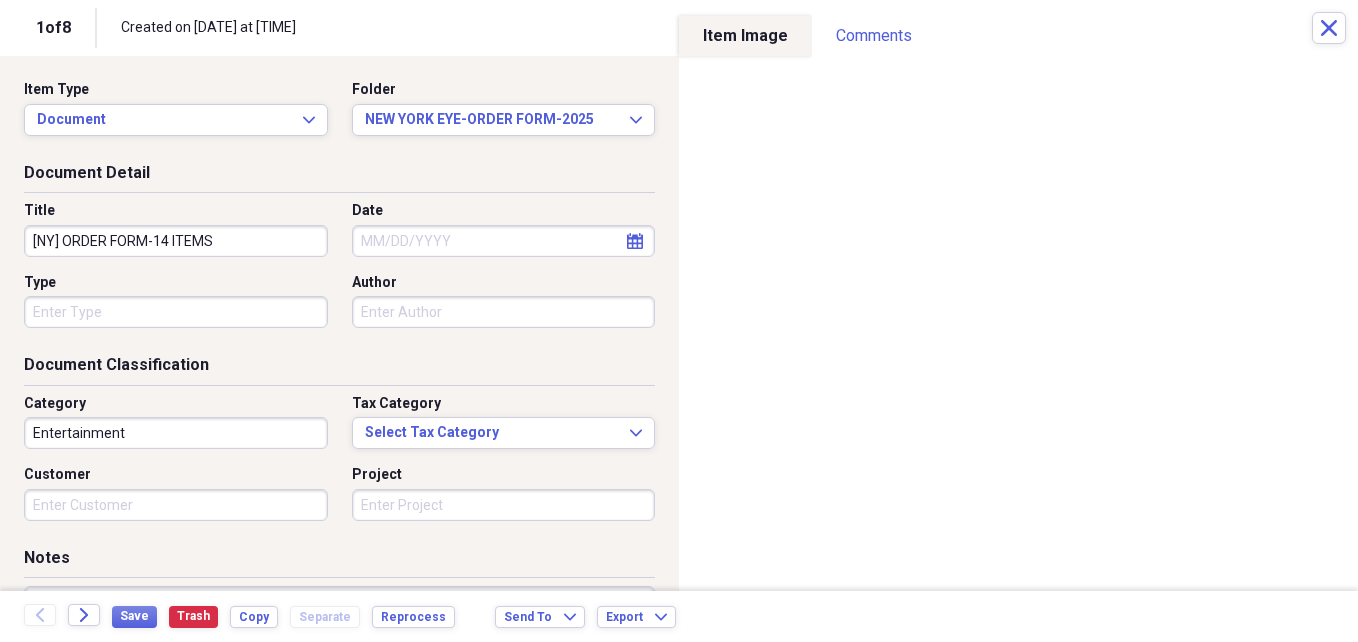 type on "[NY] ORDER FORM-14 ITEMS" 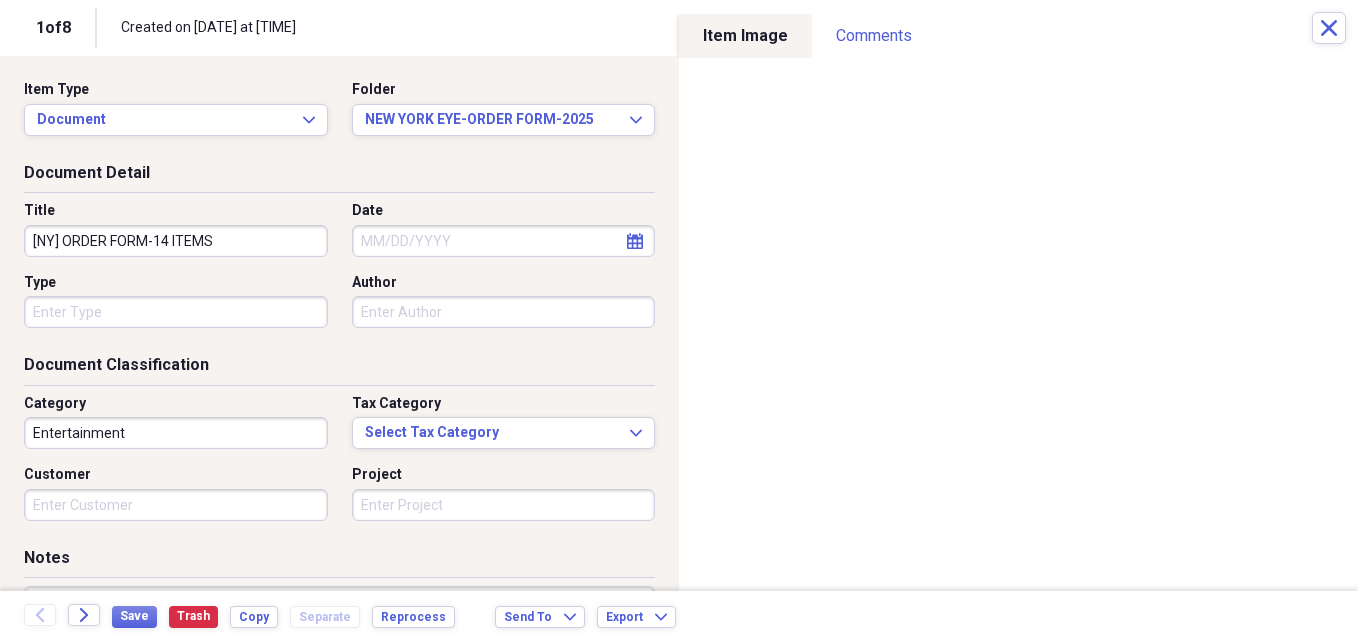 click on "Entertainment" at bounding box center (176, 433) 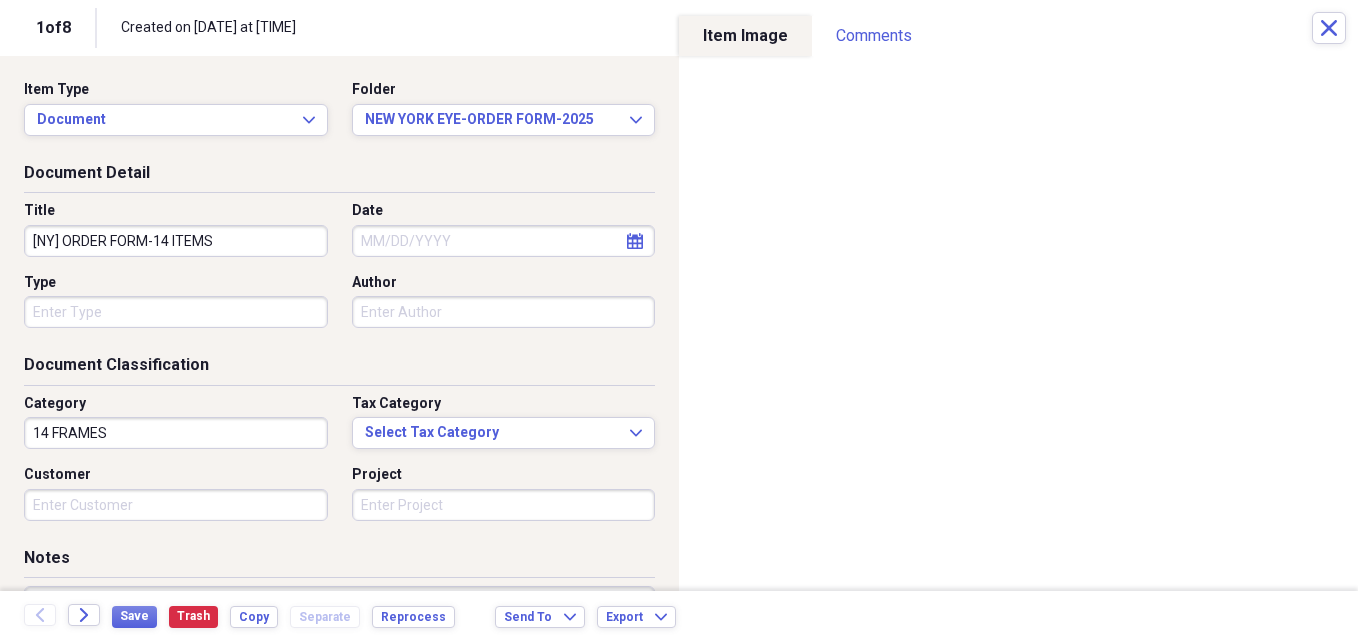 type on "14 FRAMES" 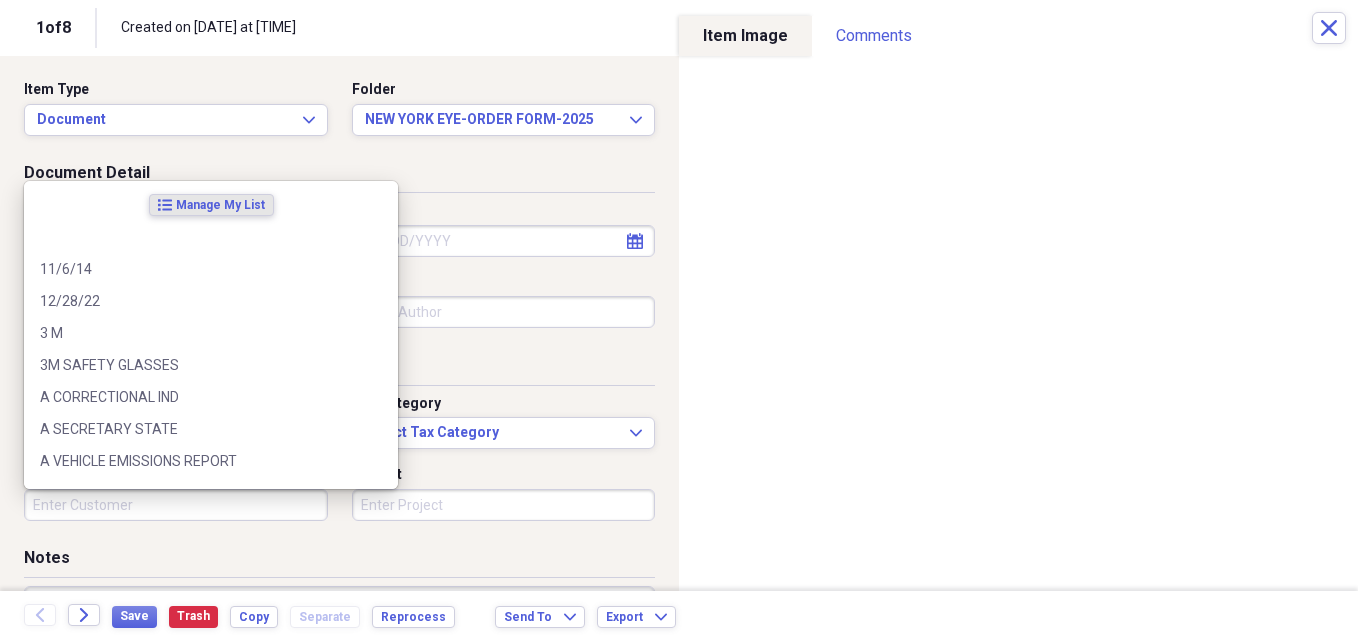 click on "Customer" at bounding box center [176, 505] 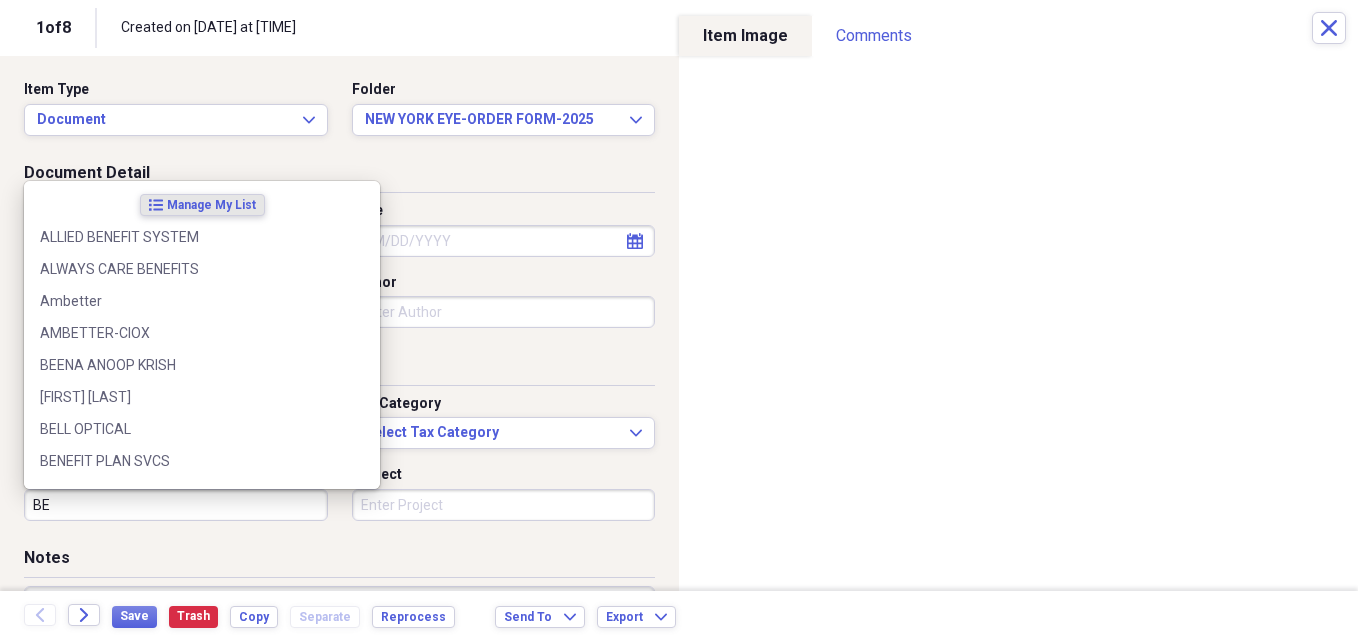 type on "B" 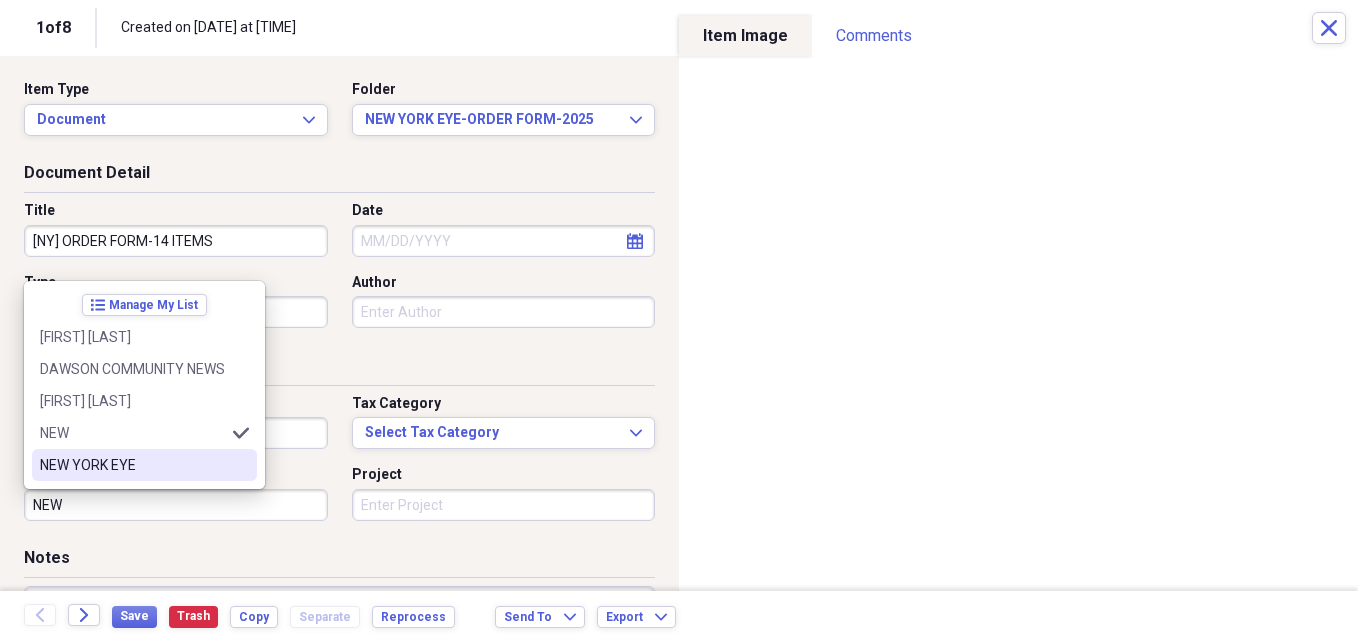 click on "NEW YORK EYE" at bounding box center (132, 465) 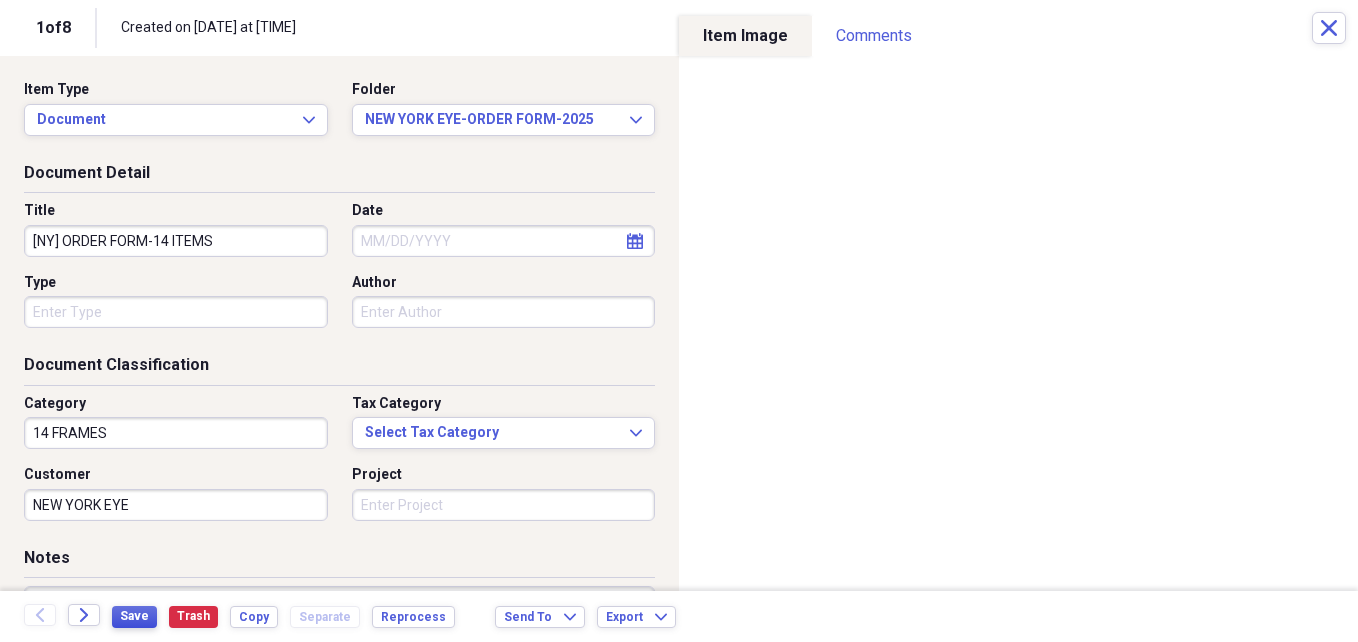 click on "Save" at bounding box center [134, 616] 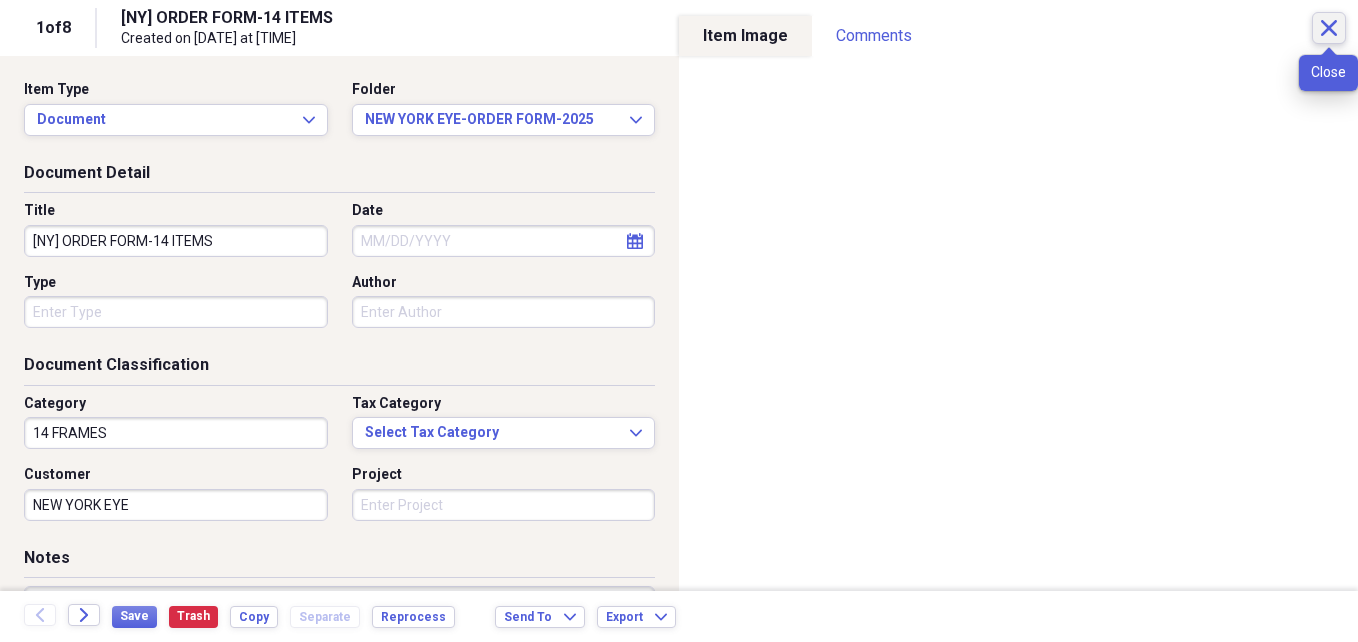 click on "Close" 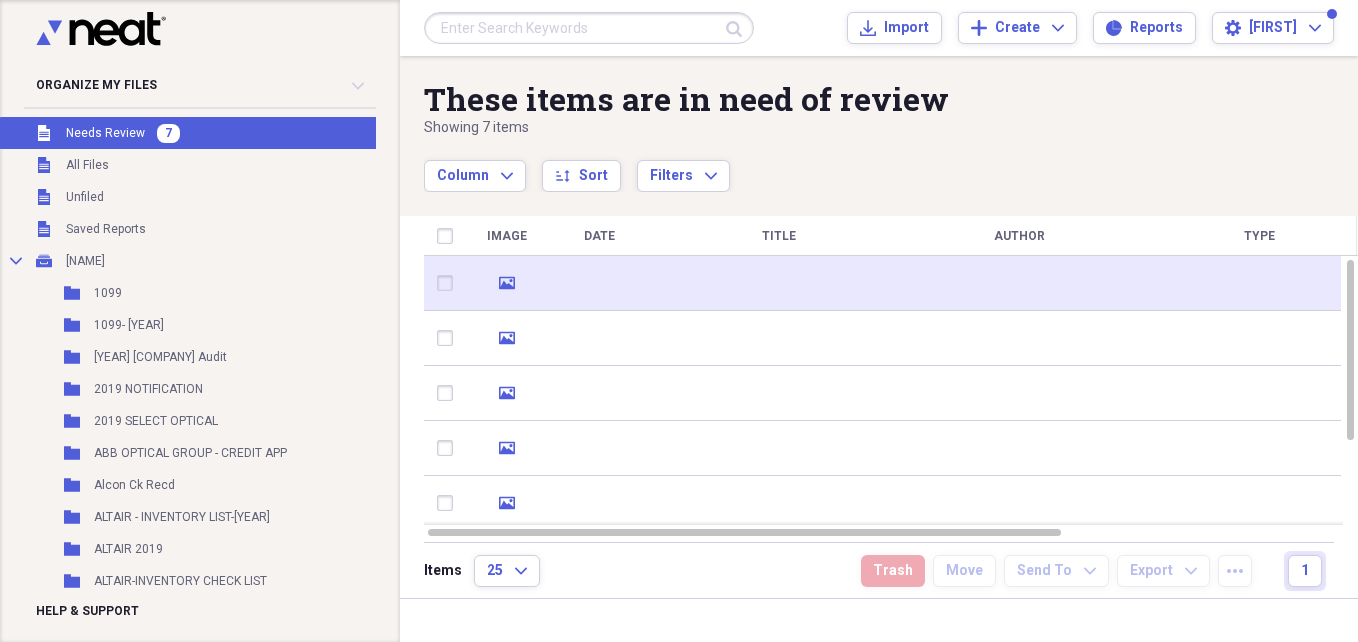click at bounding box center [1019, 283] 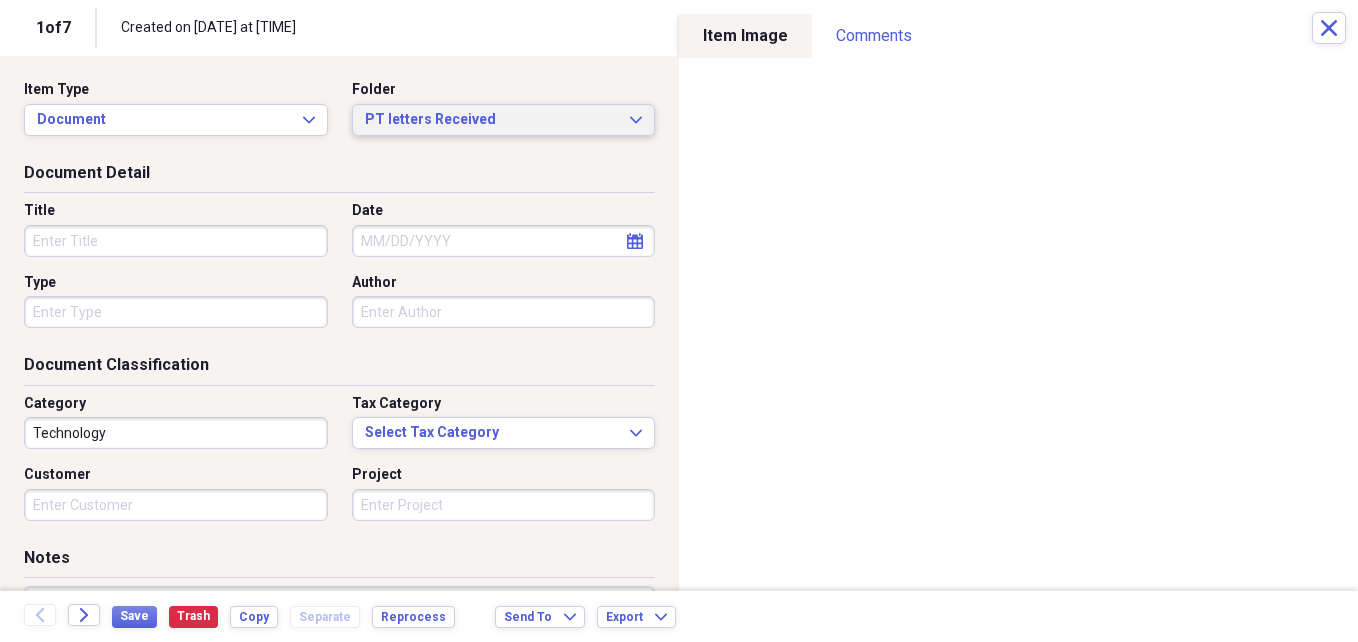 click on "Expand" 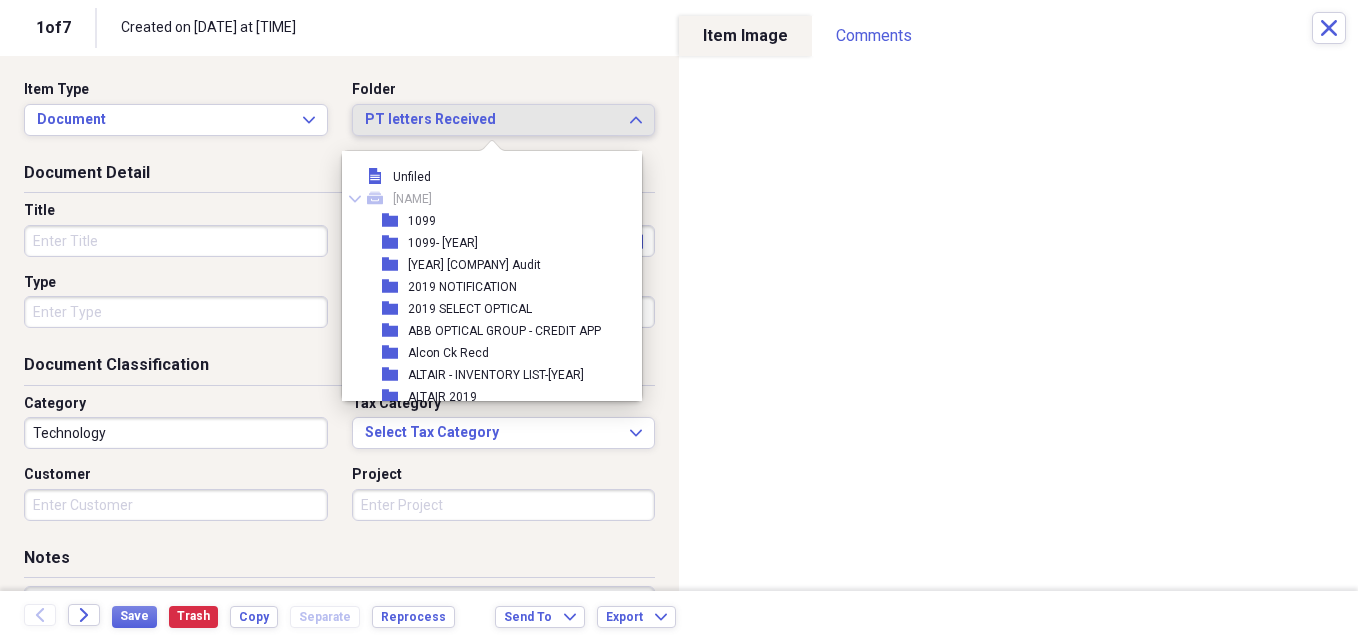 scroll, scrollTop: 6677, scrollLeft: 0, axis: vertical 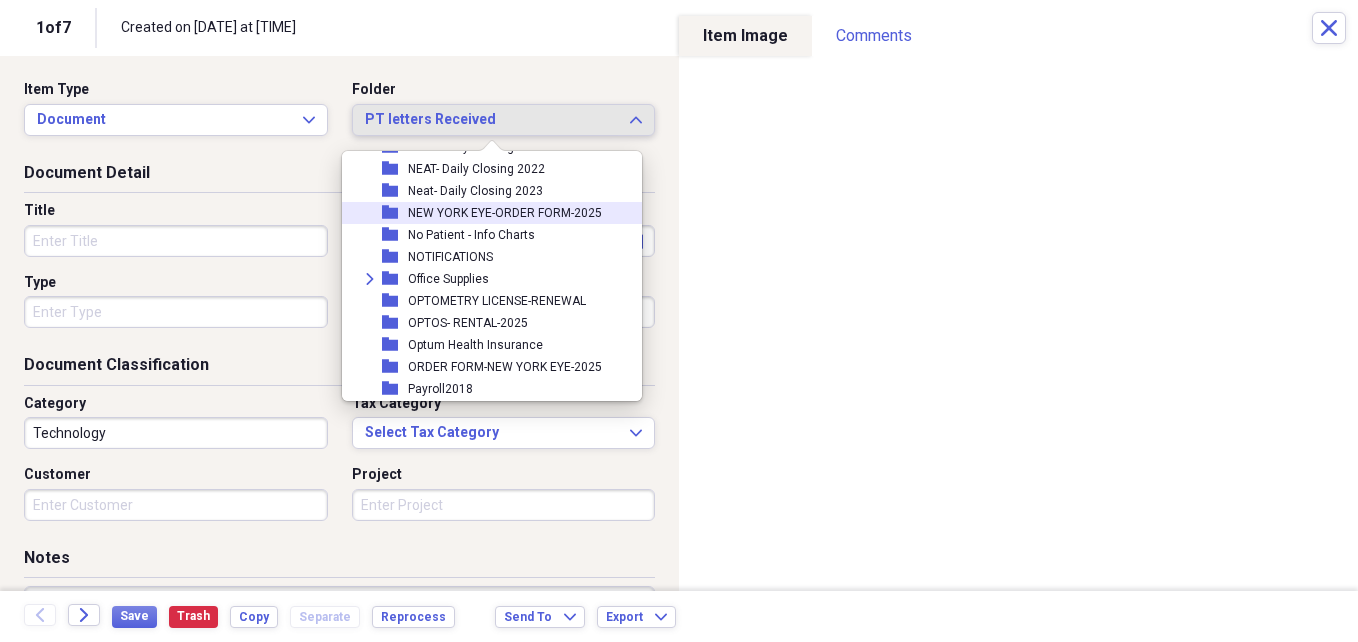 drag, startPoint x: 518, startPoint y: 210, endPoint x: 358, endPoint y: 247, distance: 164.22241 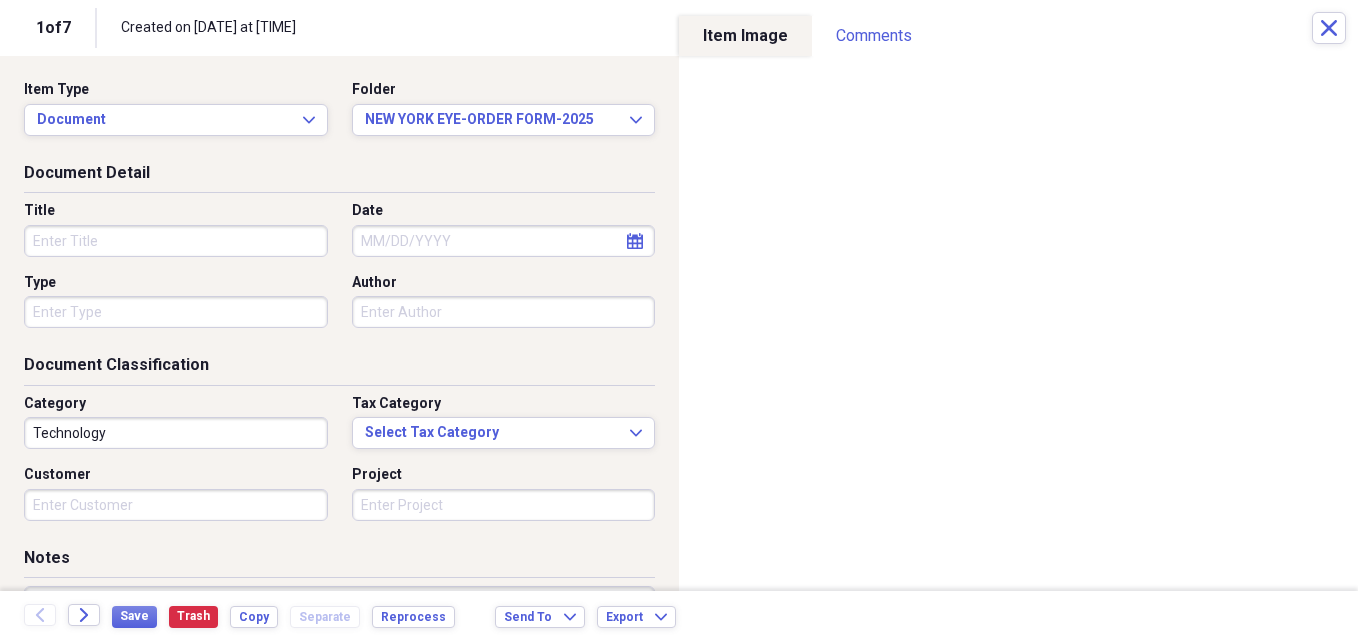 click on "Title" at bounding box center (176, 241) 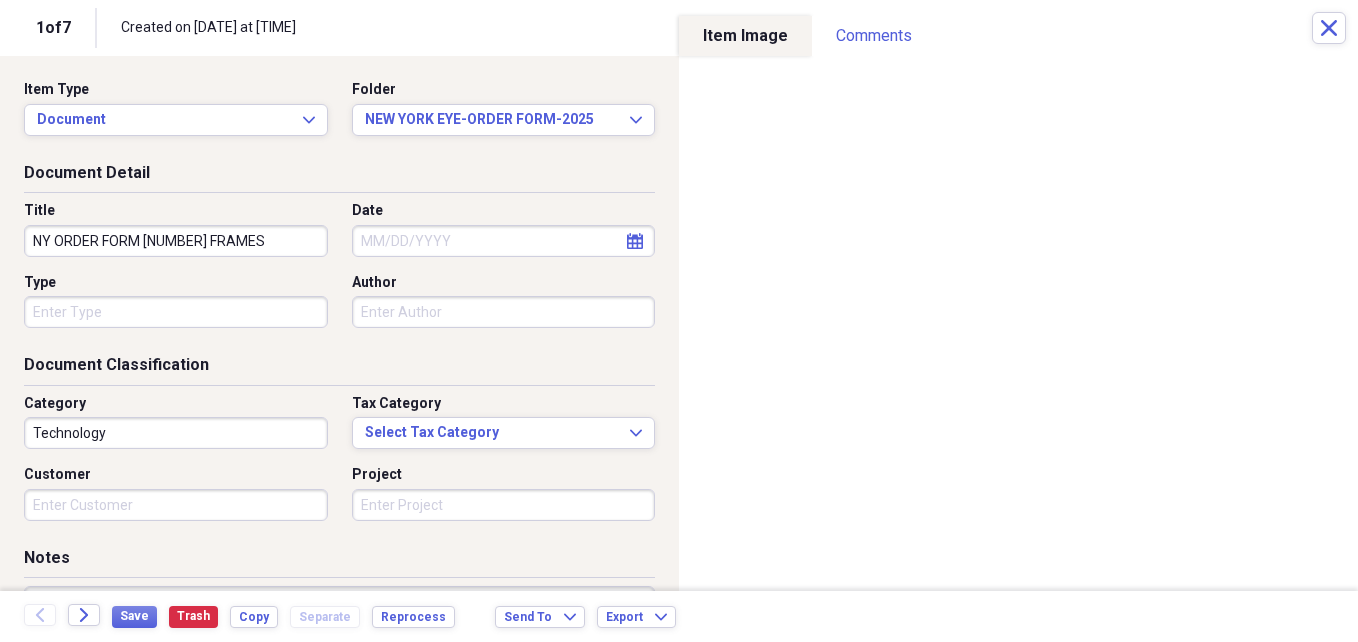 type on "NY ORDER FORM [NUMBER] FRAMES" 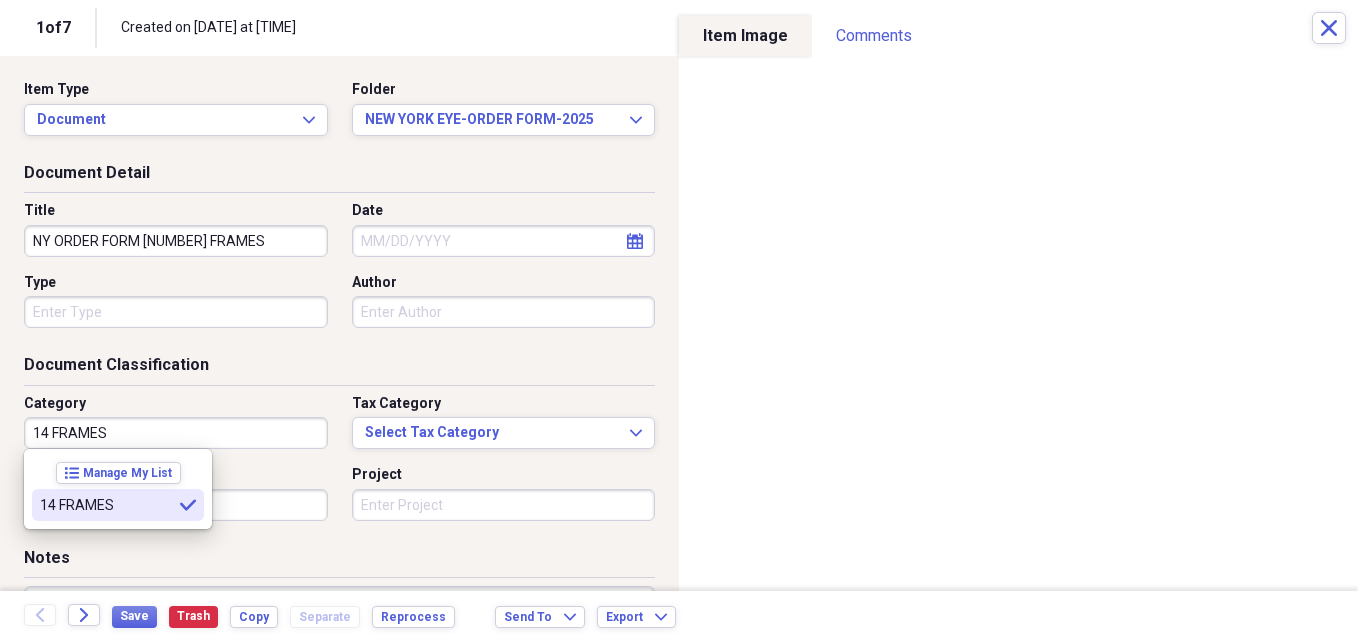 type on "14 FRAMES" 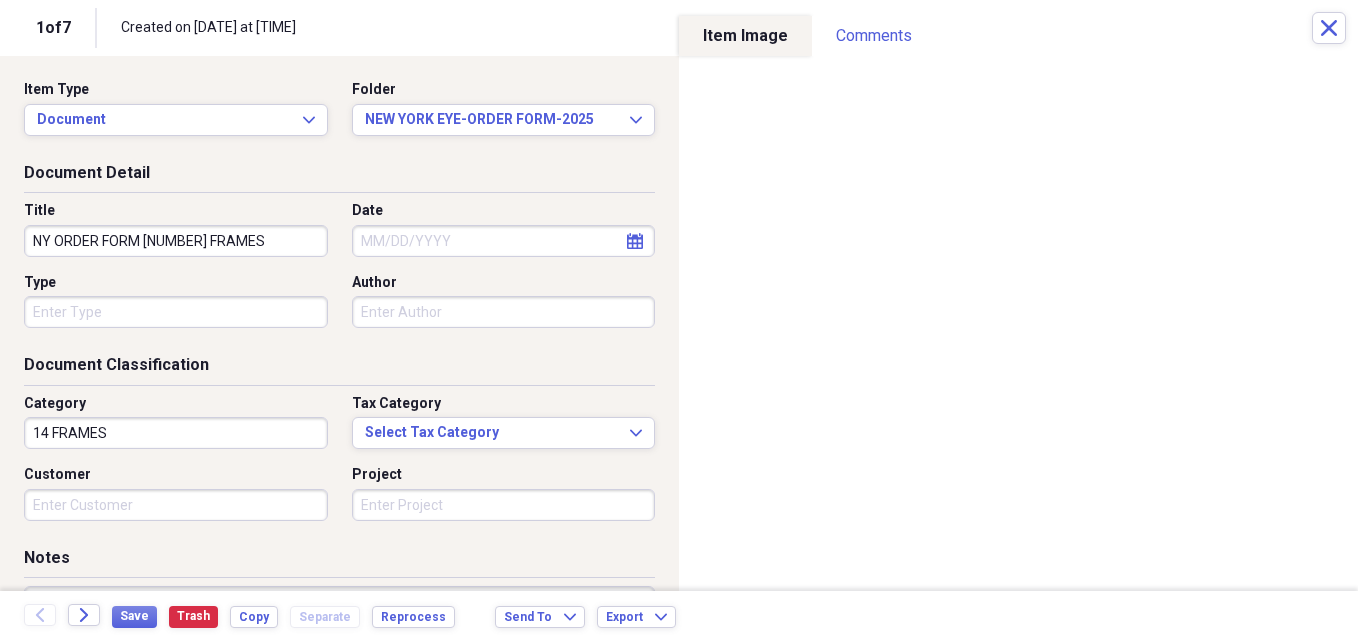 click on "Customer" at bounding box center [176, 505] 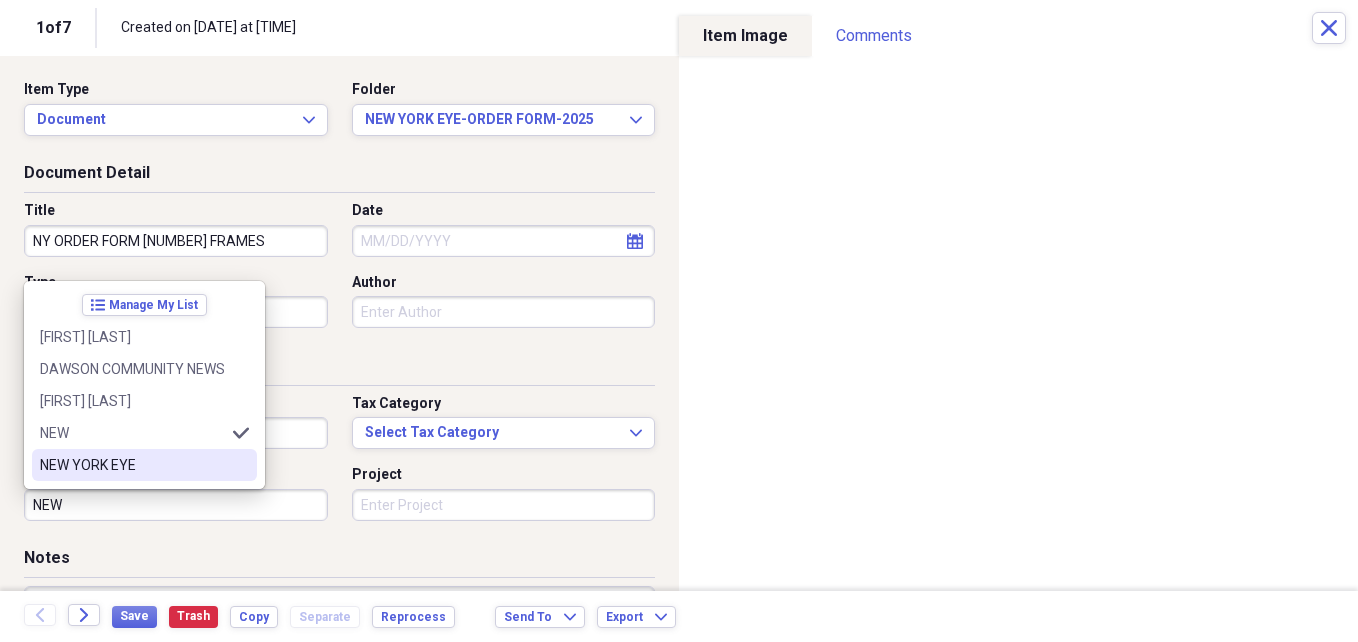 click on "NEW YORK EYE" at bounding box center (132, 465) 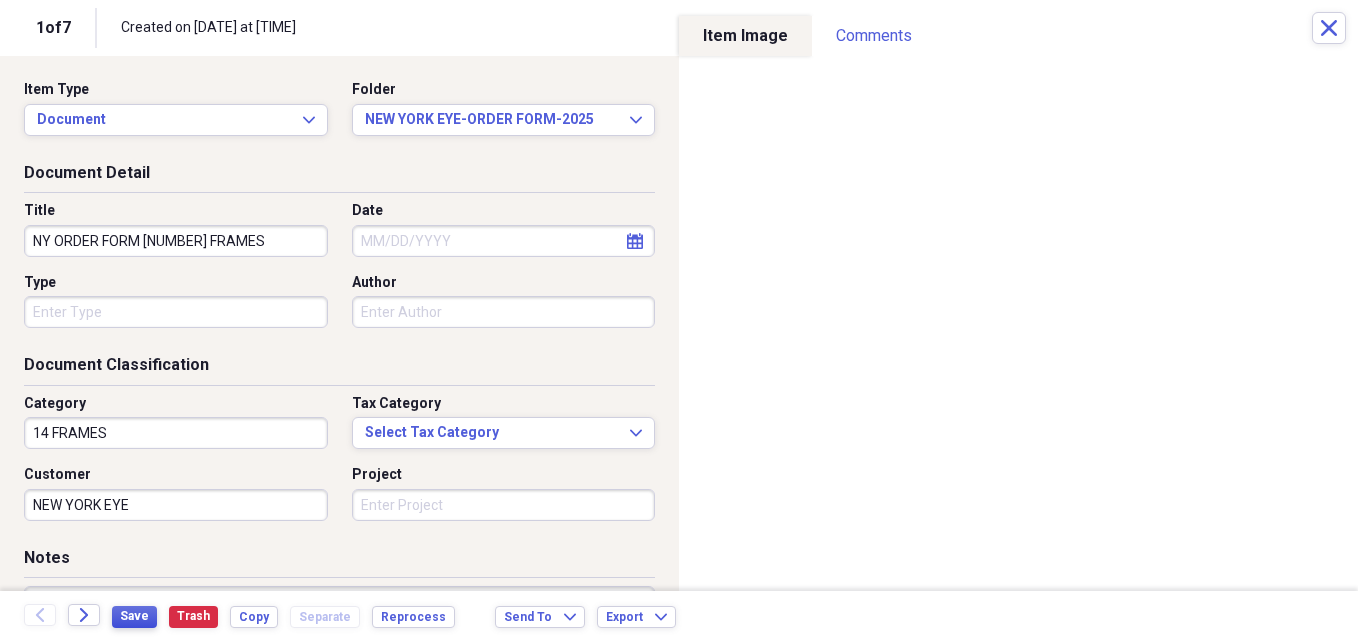 click on "Save" at bounding box center (134, 617) 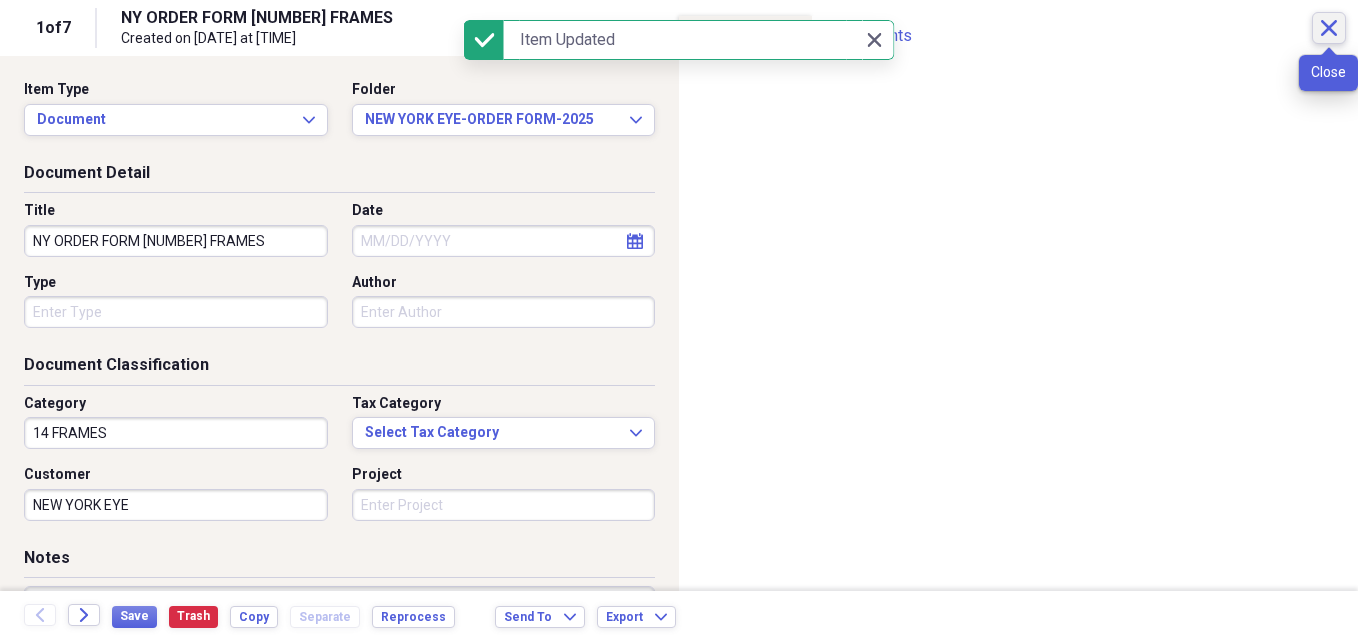 click 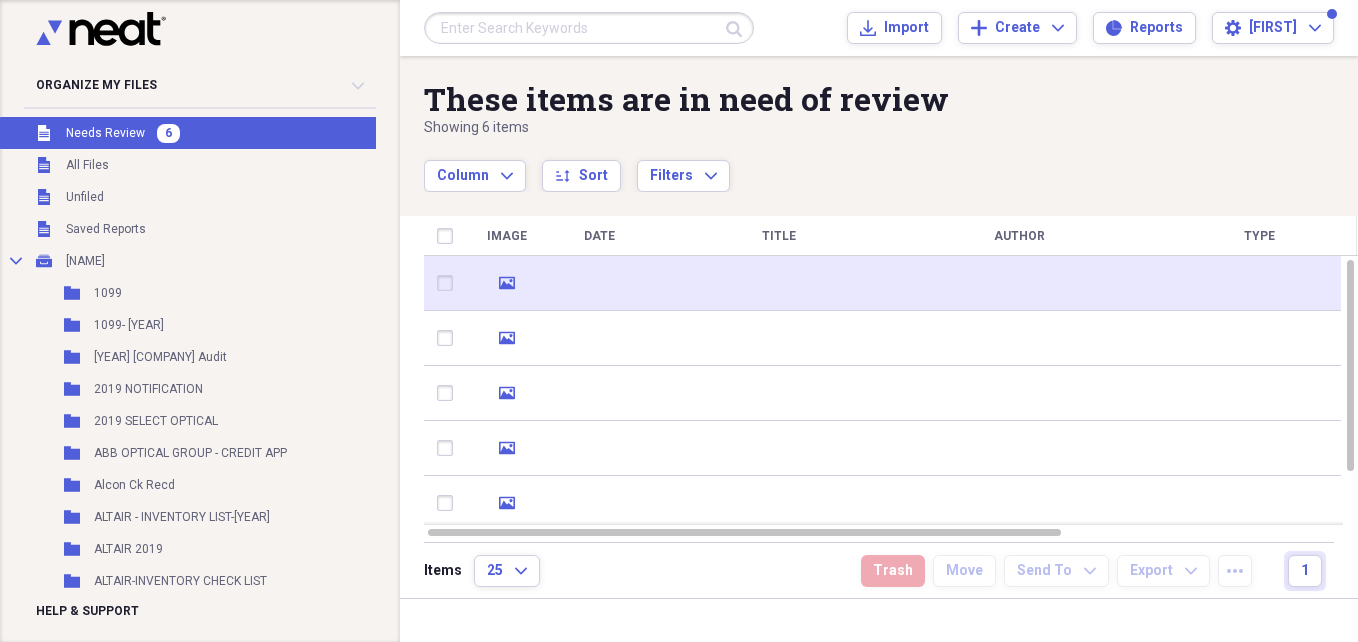 click at bounding box center (1019, 283) 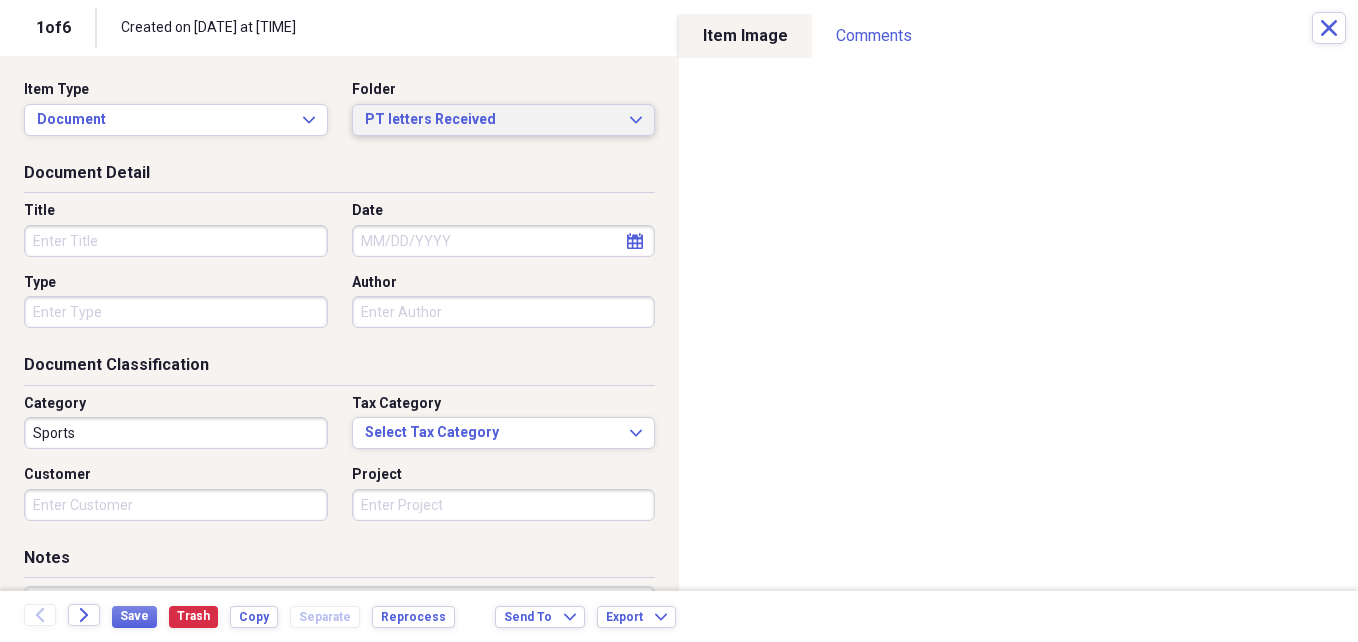 click on "Expand" 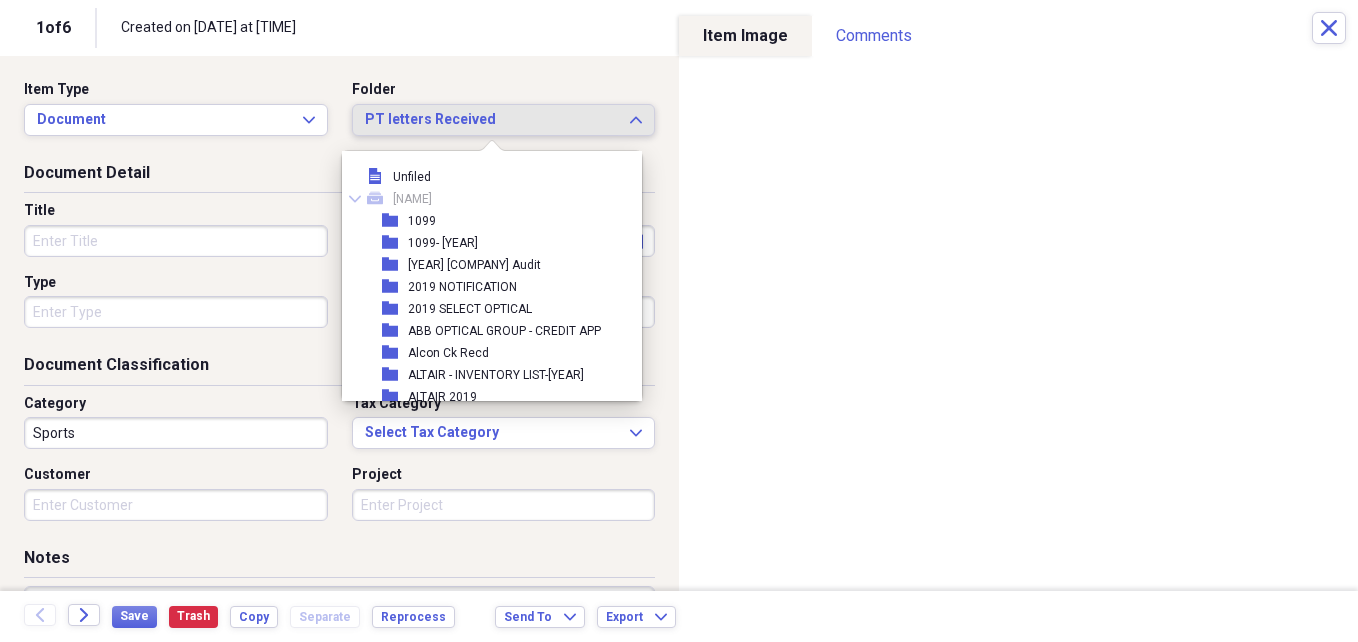scroll, scrollTop: 6677, scrollLeft: 0, axis: vertical 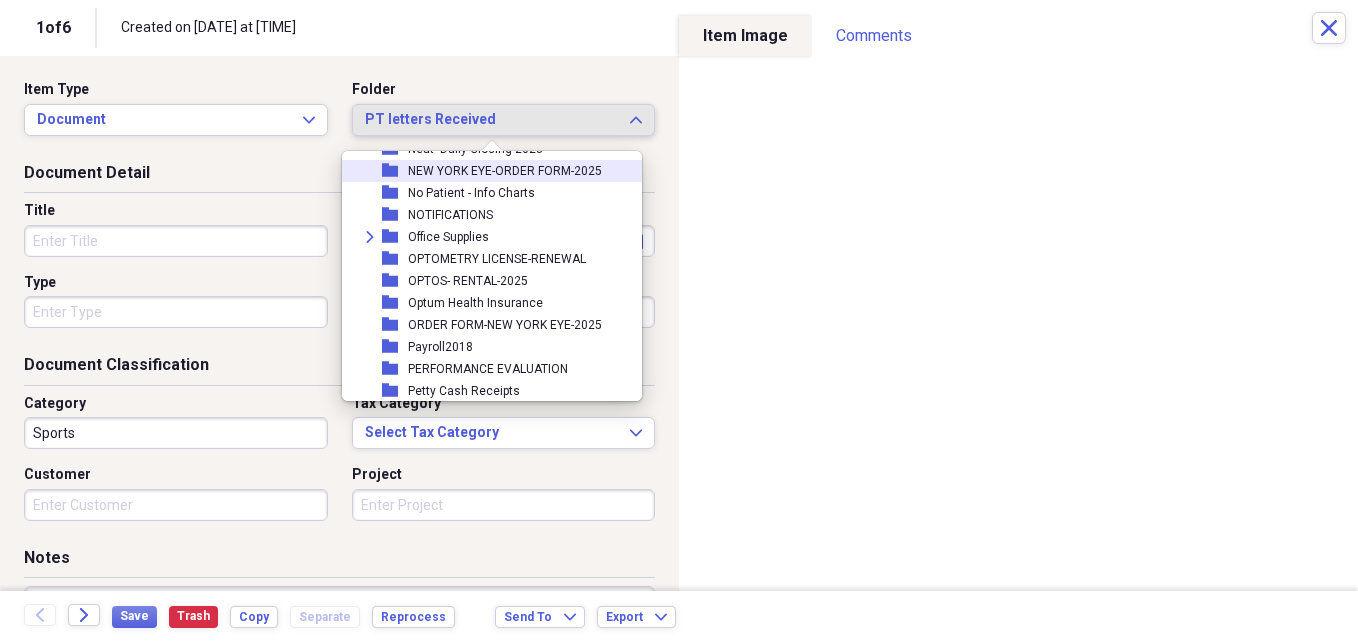 click on "NEW YORK EYE-ORDER FORM-2025" at bounding box center (505, 171) 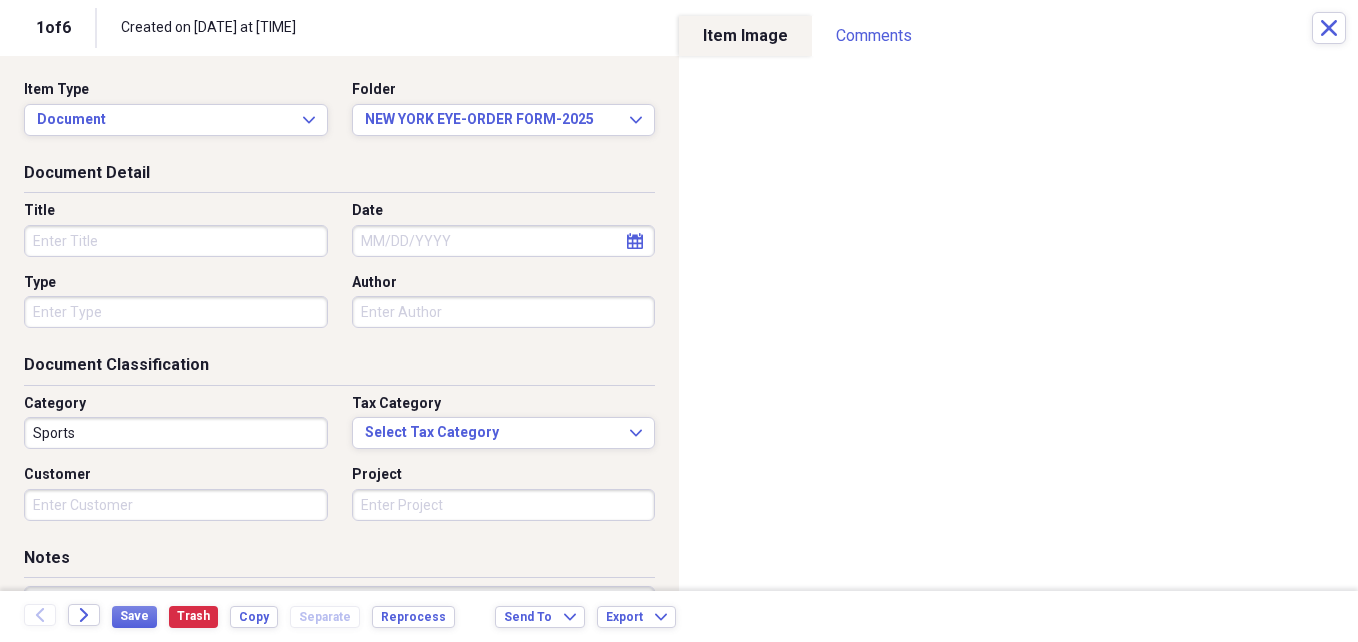 click on "Title" at bounding box center (176, 241) 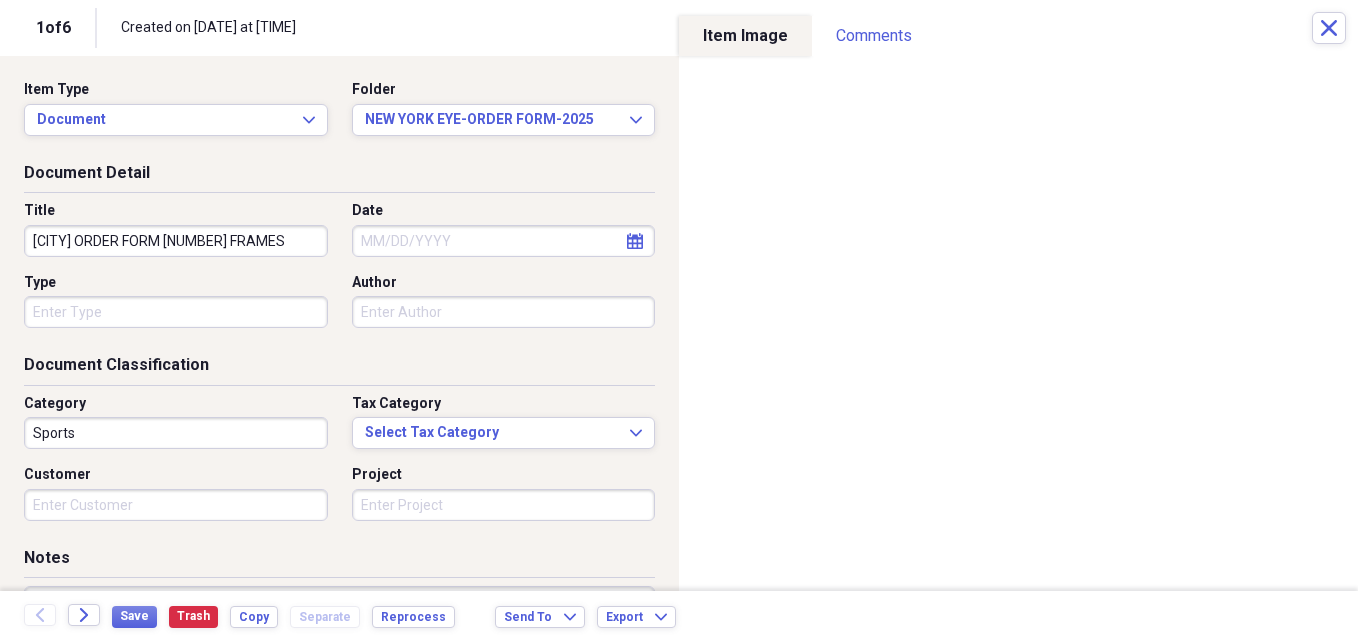 type on "[CITY] ORDER FORM [NUMBER] FRAMES" 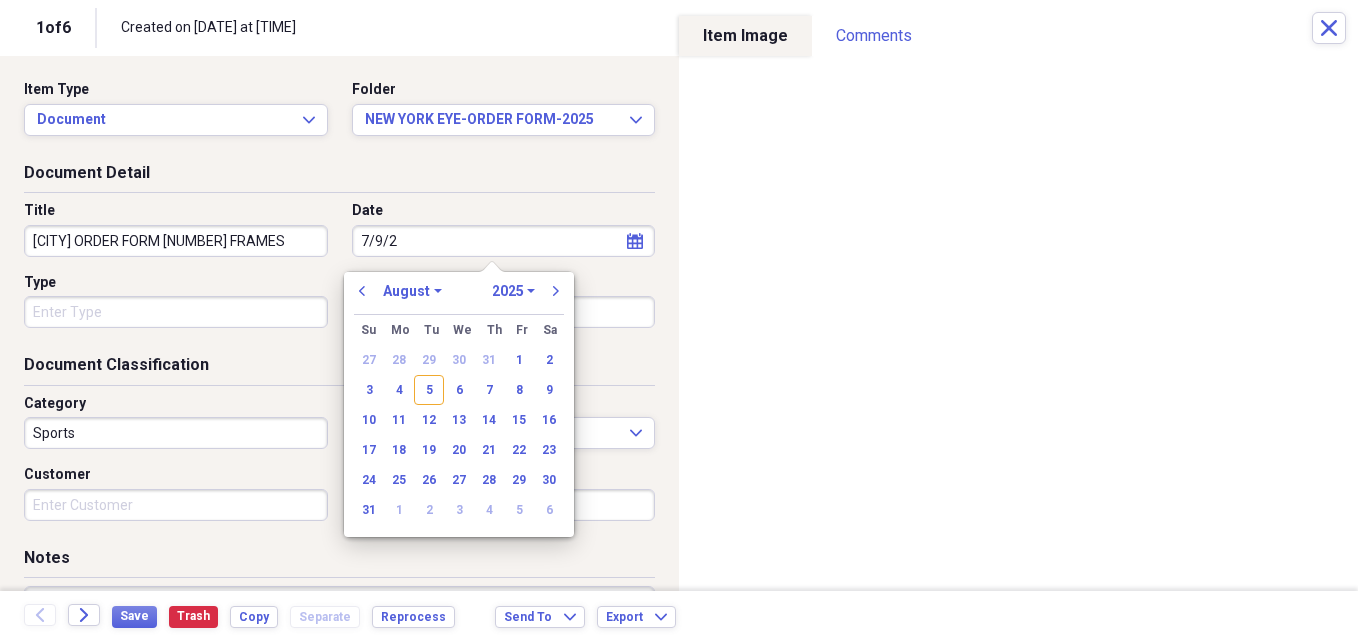type on "7/9/25" 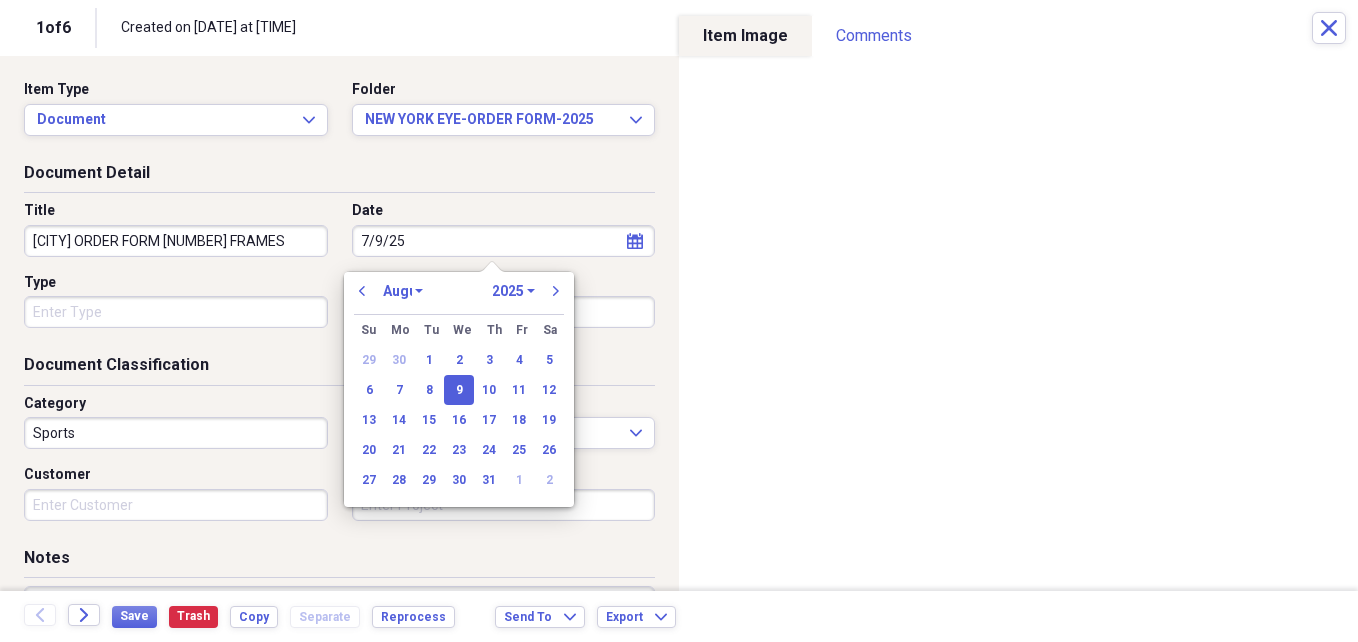 select on "6" 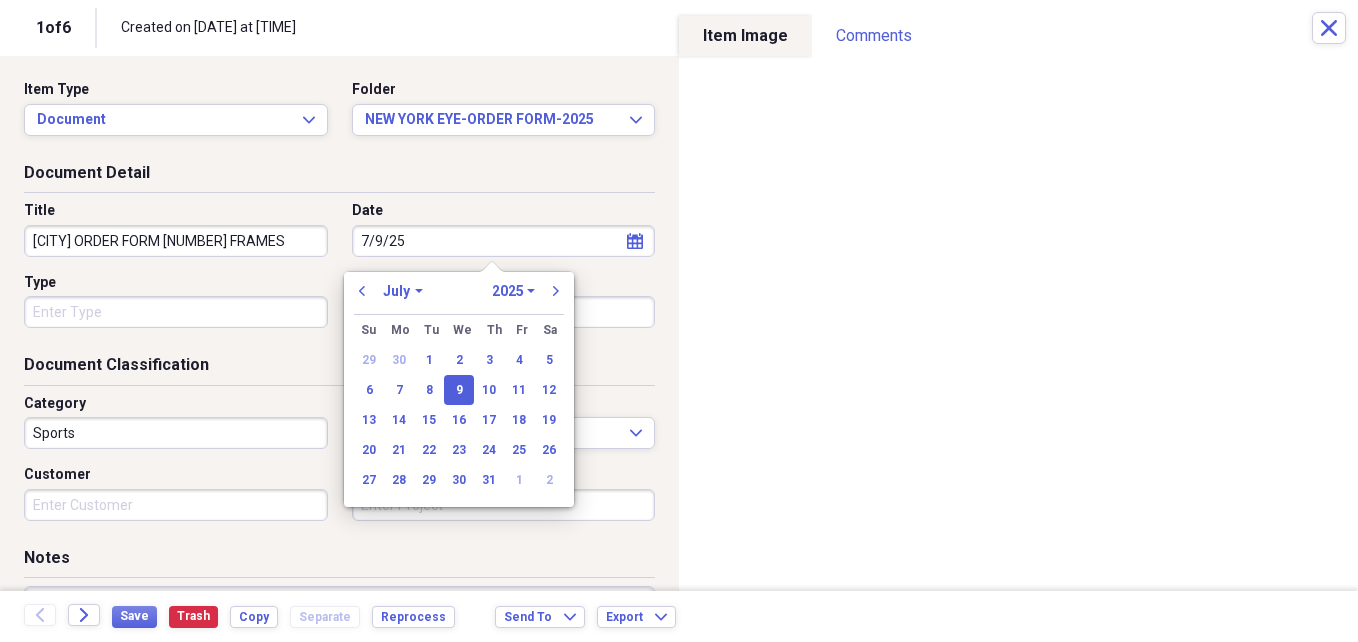 type on "07/09/2025" 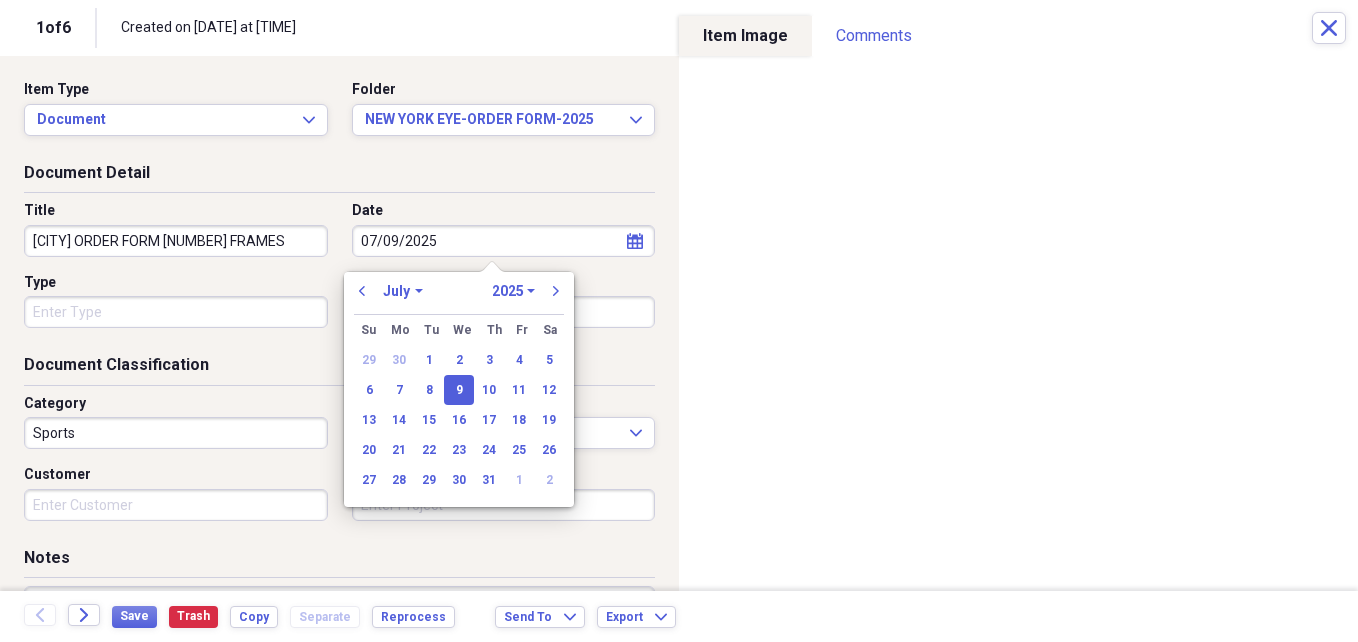 click on "Sports" at bounding box center [176, 433] 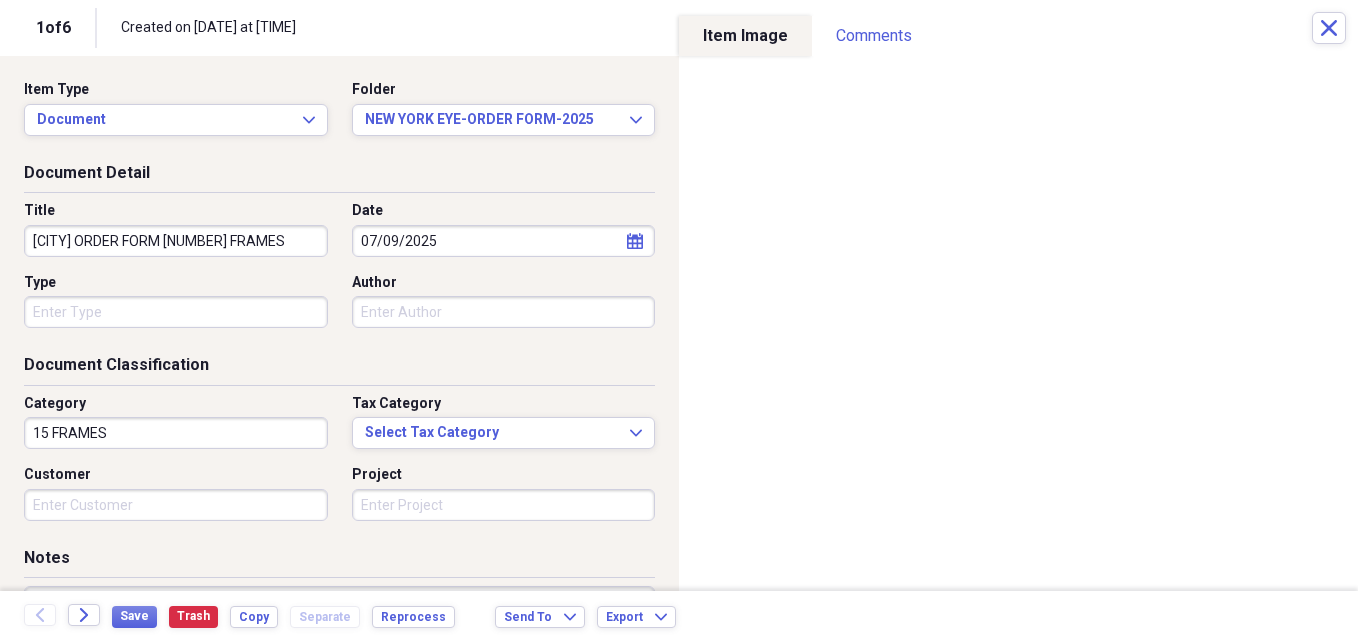 type on "15 FRAMES" 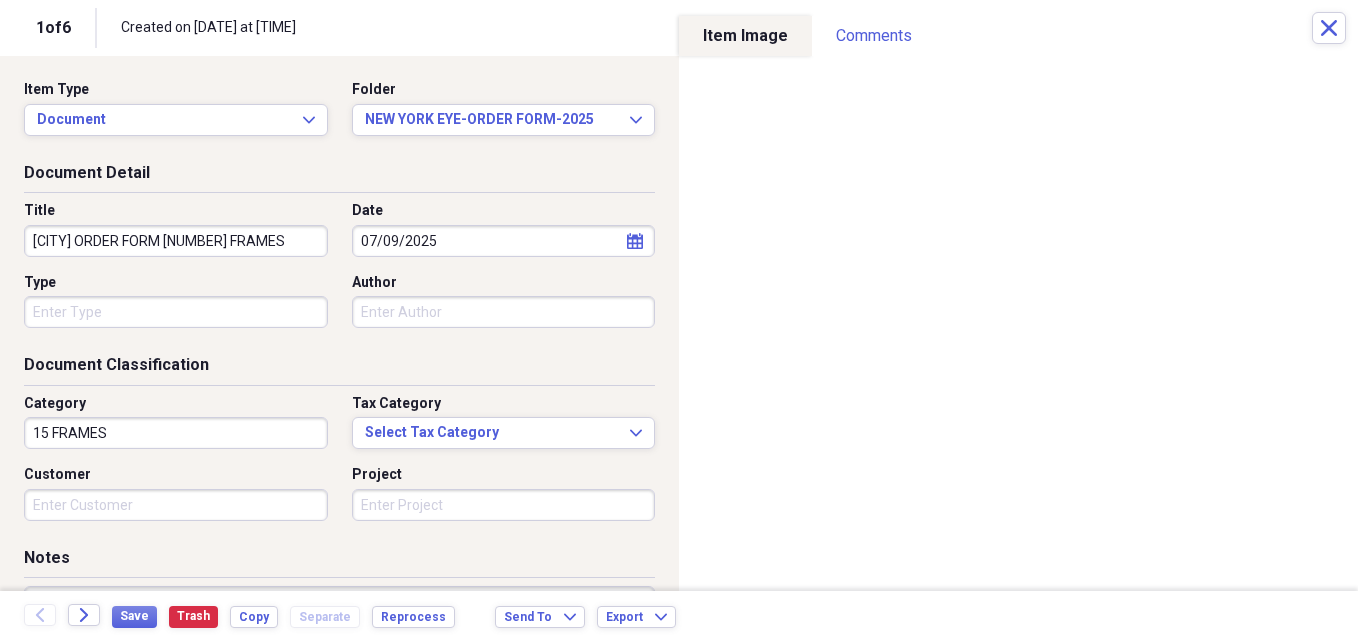 click on "Customer" at bounding box center (176, 505) 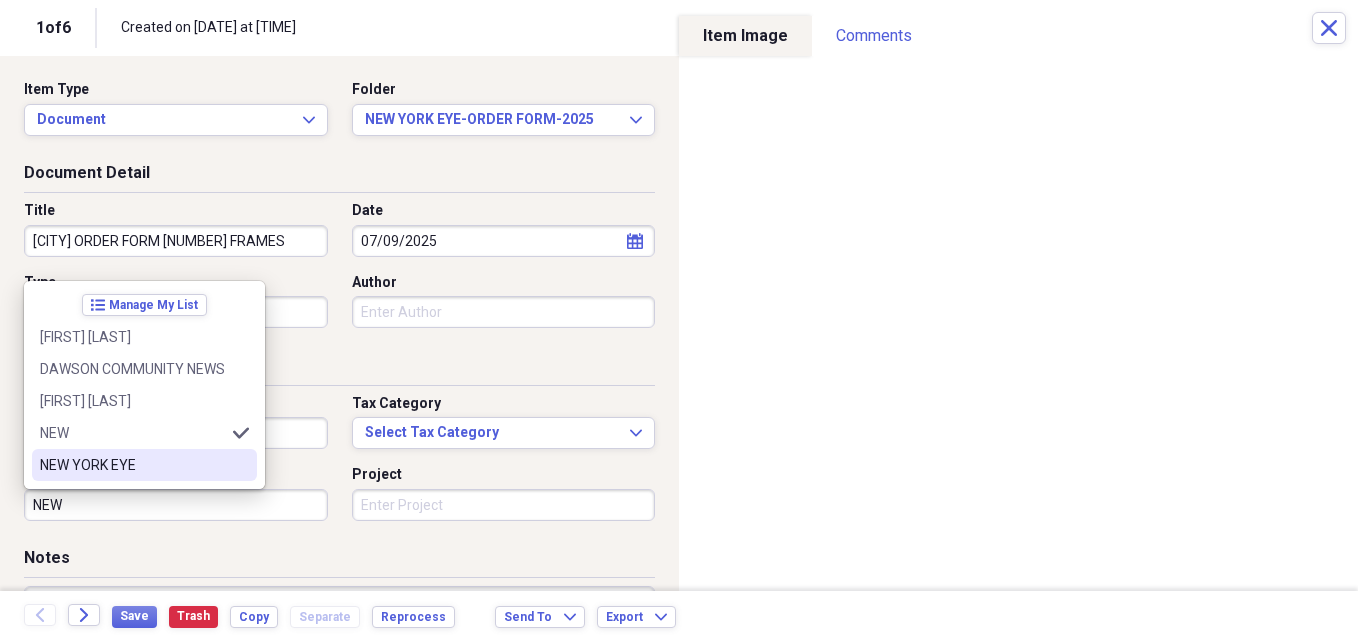 click on "NEW YORK EYE" at bounding box center [144, 465] 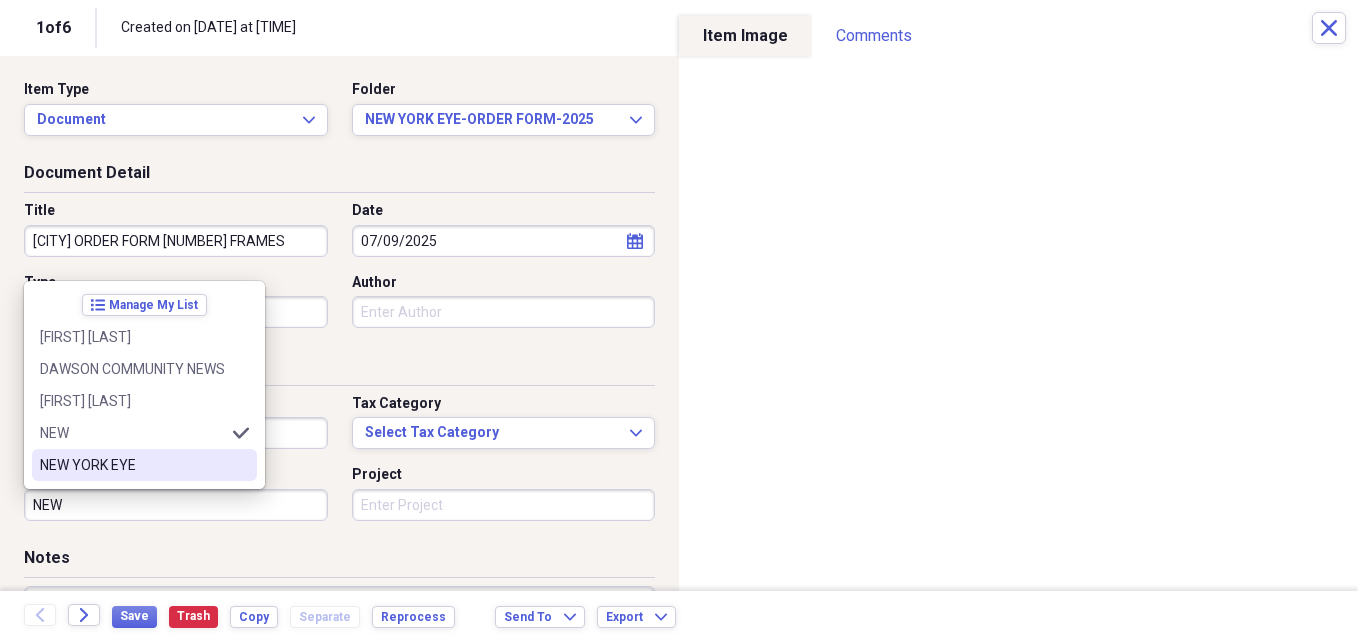type on "NEW YORK EYE" 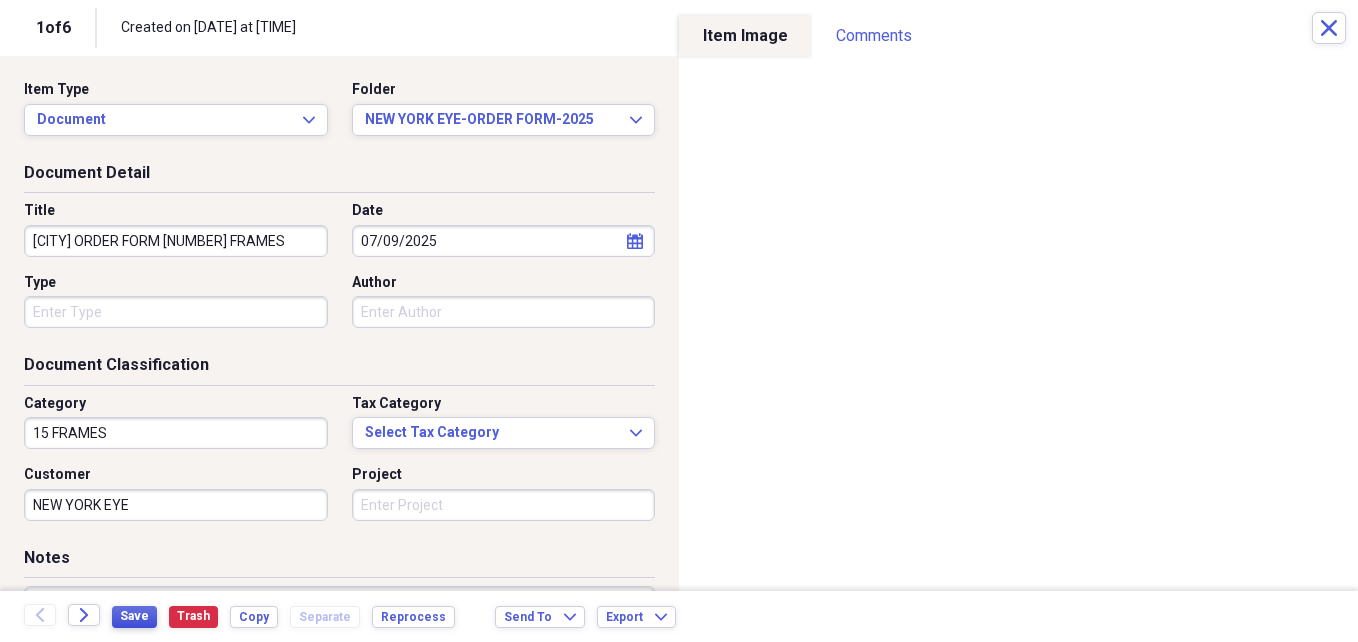 click on "Save" at bounding box center (134, 616) 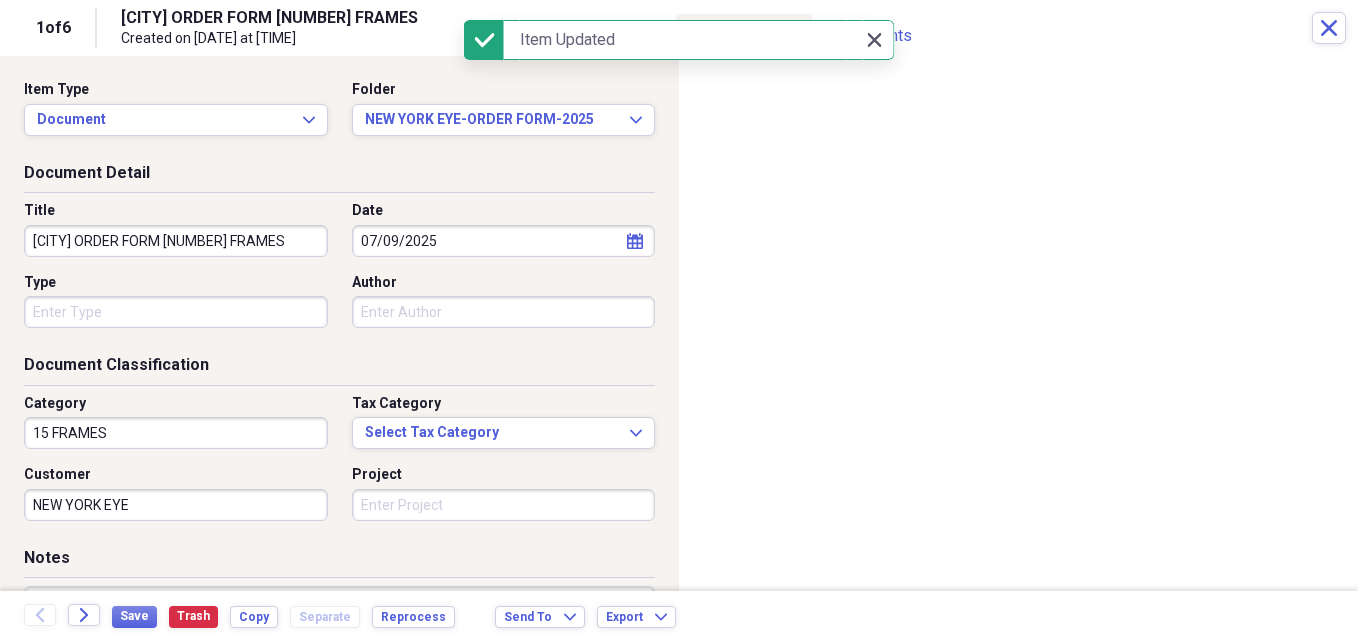 click on "Close" 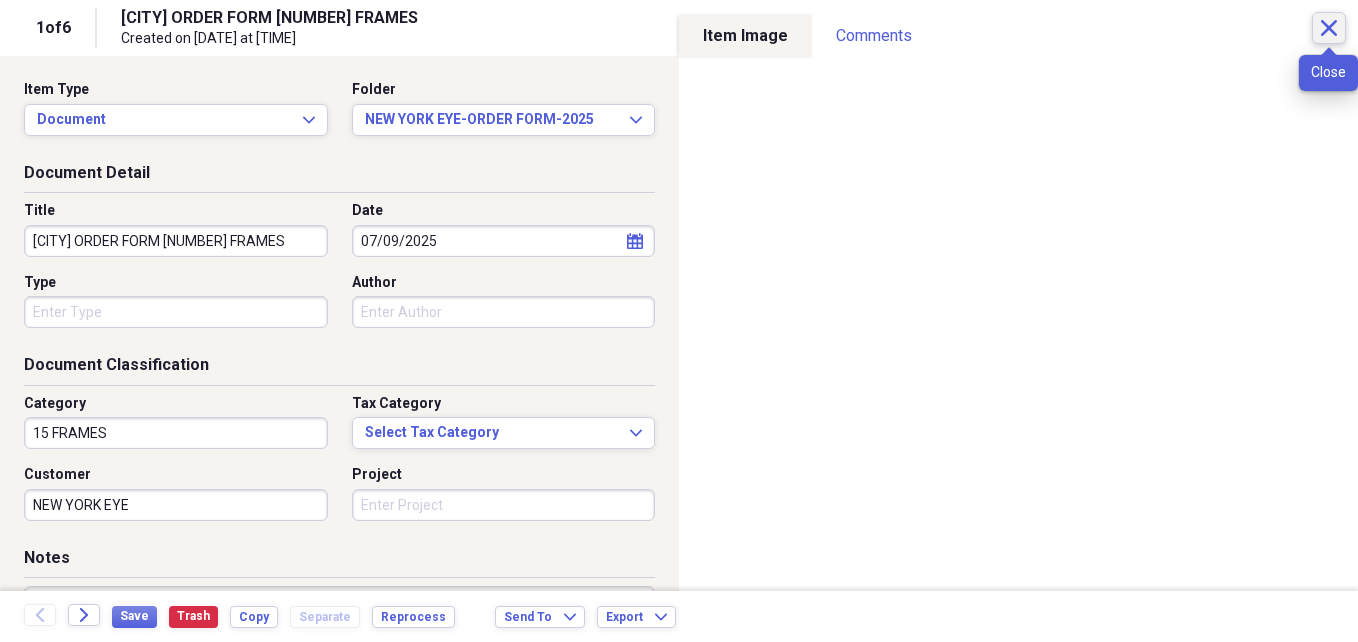 click on "Close" 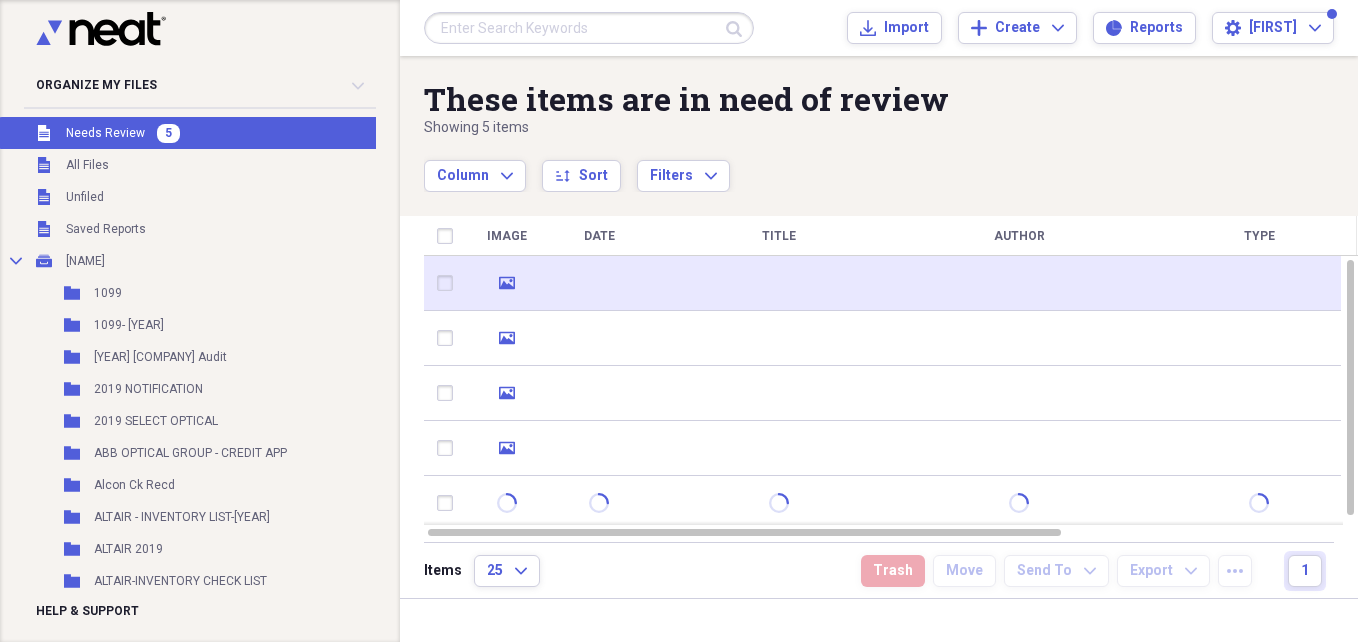 click at bounding box center [1019, 283] 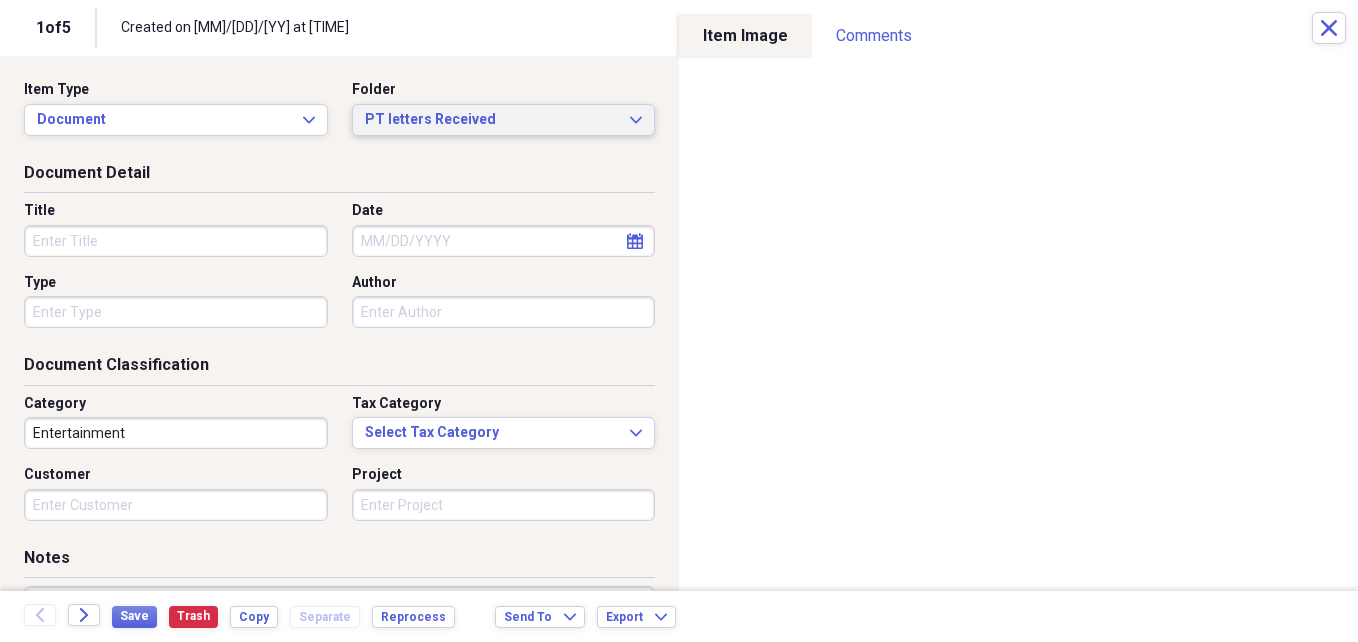 click on "Expand" 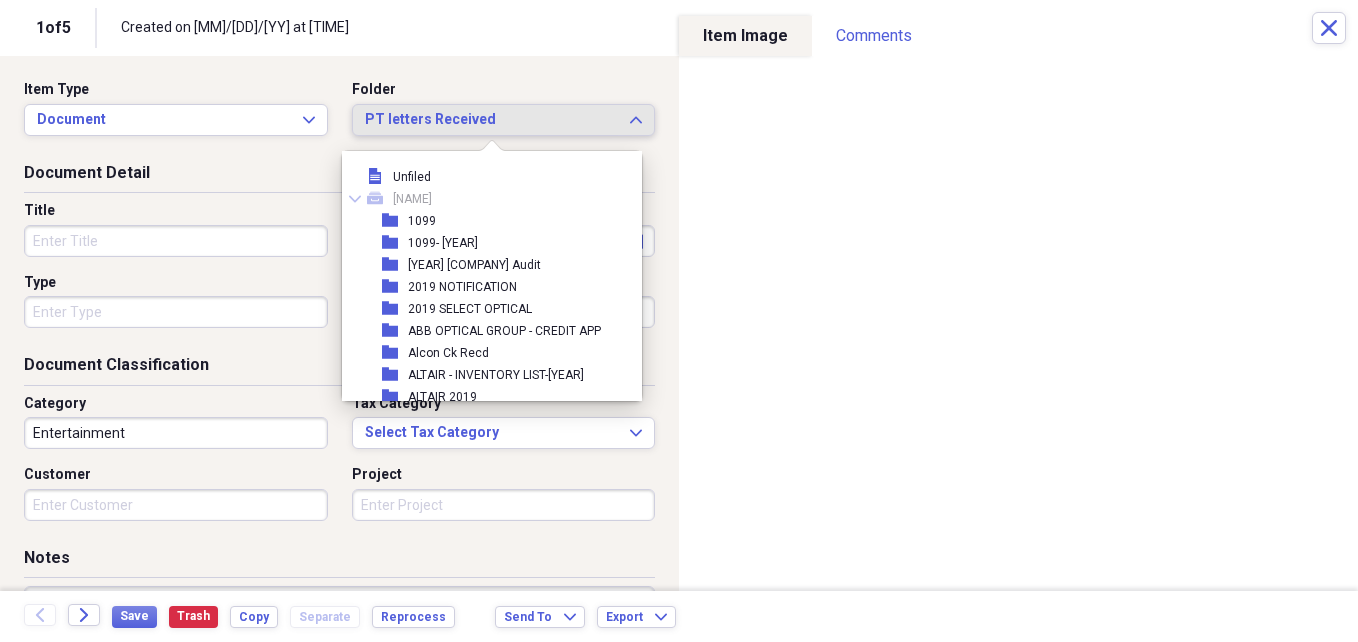 scroll, scrollTop: 6677, scrollLeft: 0, axis: vertical 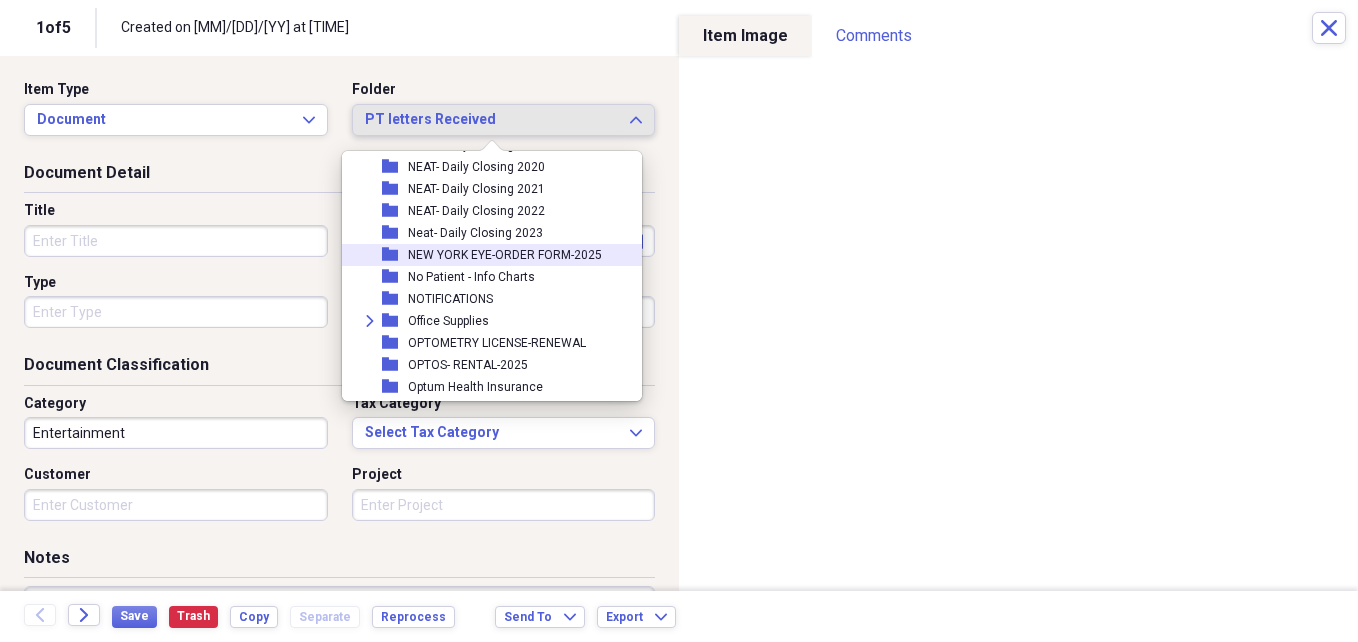 click on "NEW YORK EYE-ORDER FORM-2025" at bounding box center [505, 255] 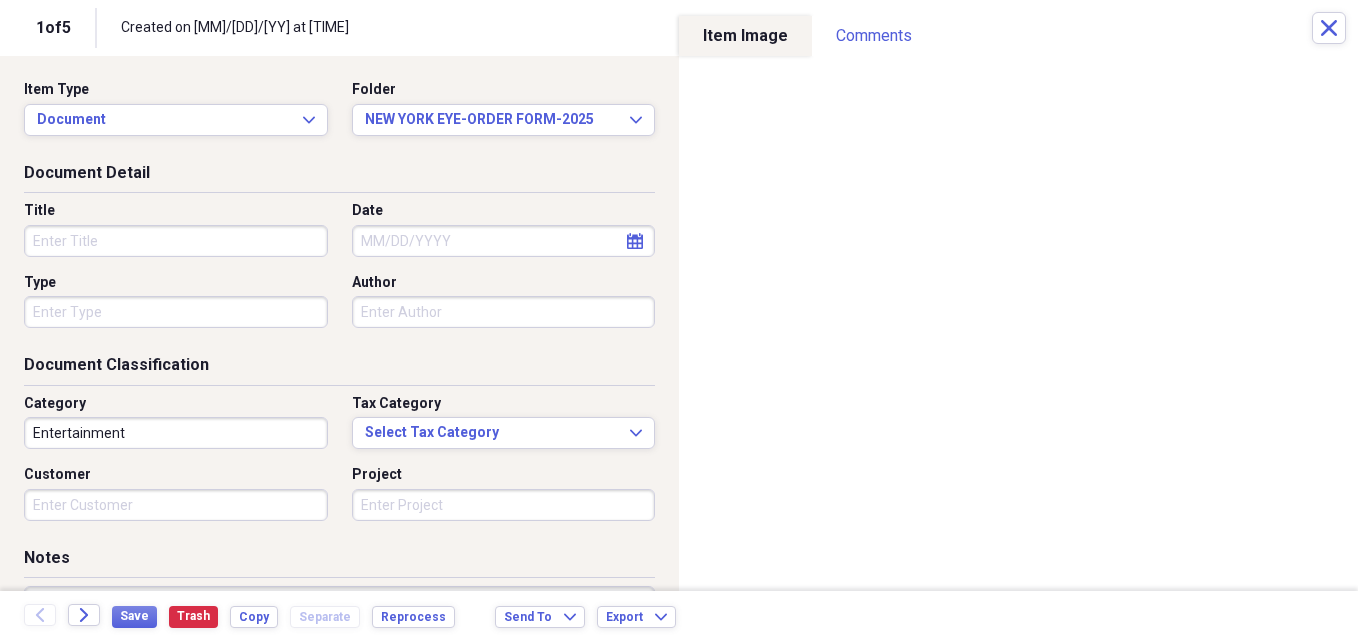 click on "Title" at bounding box center [176, 241] 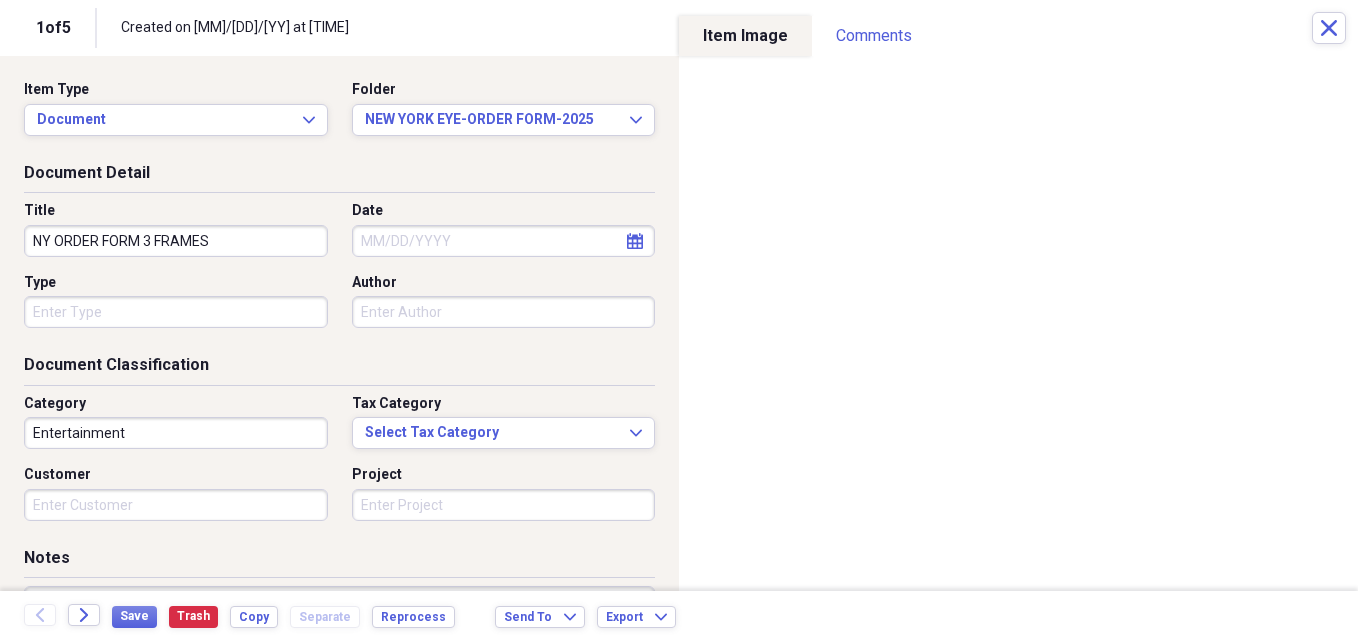 type on "NY ORDER FORM 3 FRAMES" 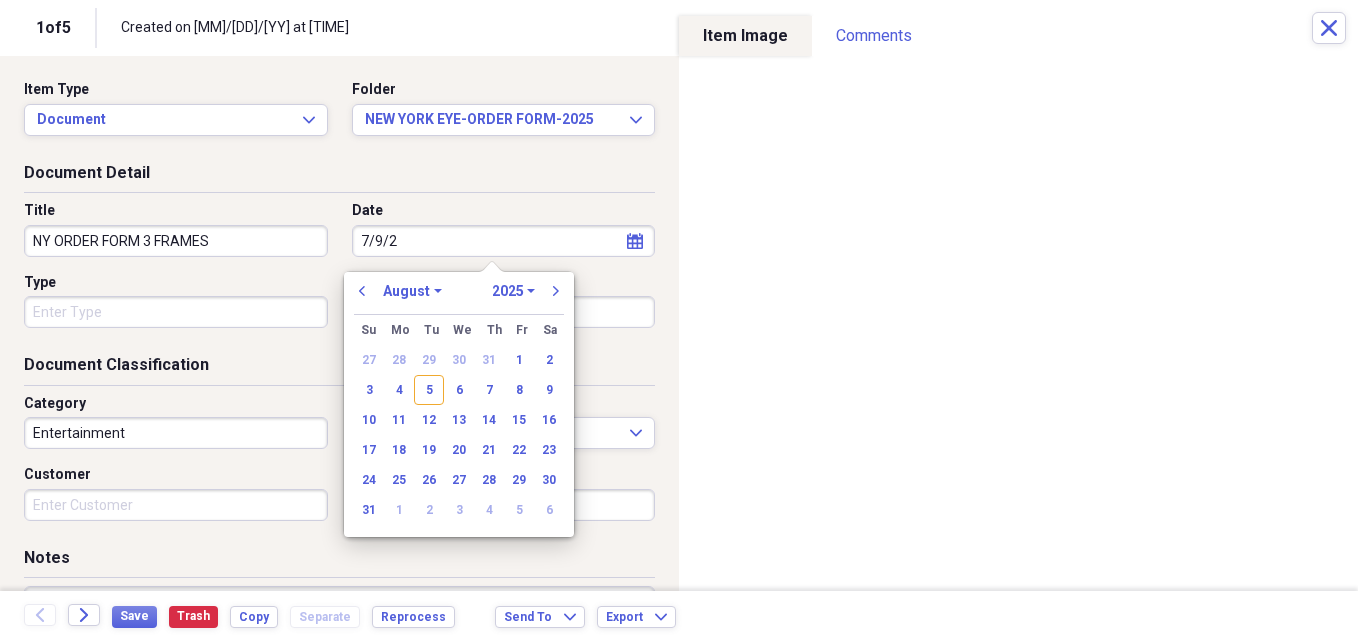 type on "7/9/25" 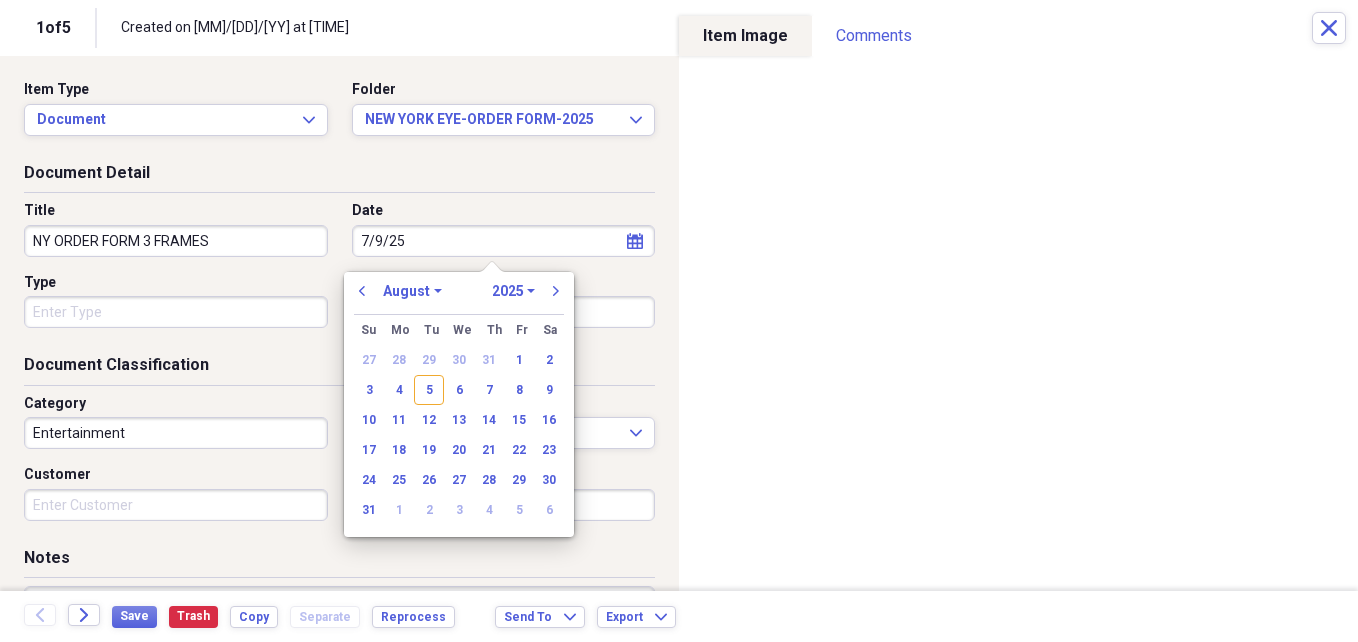 select on "6" 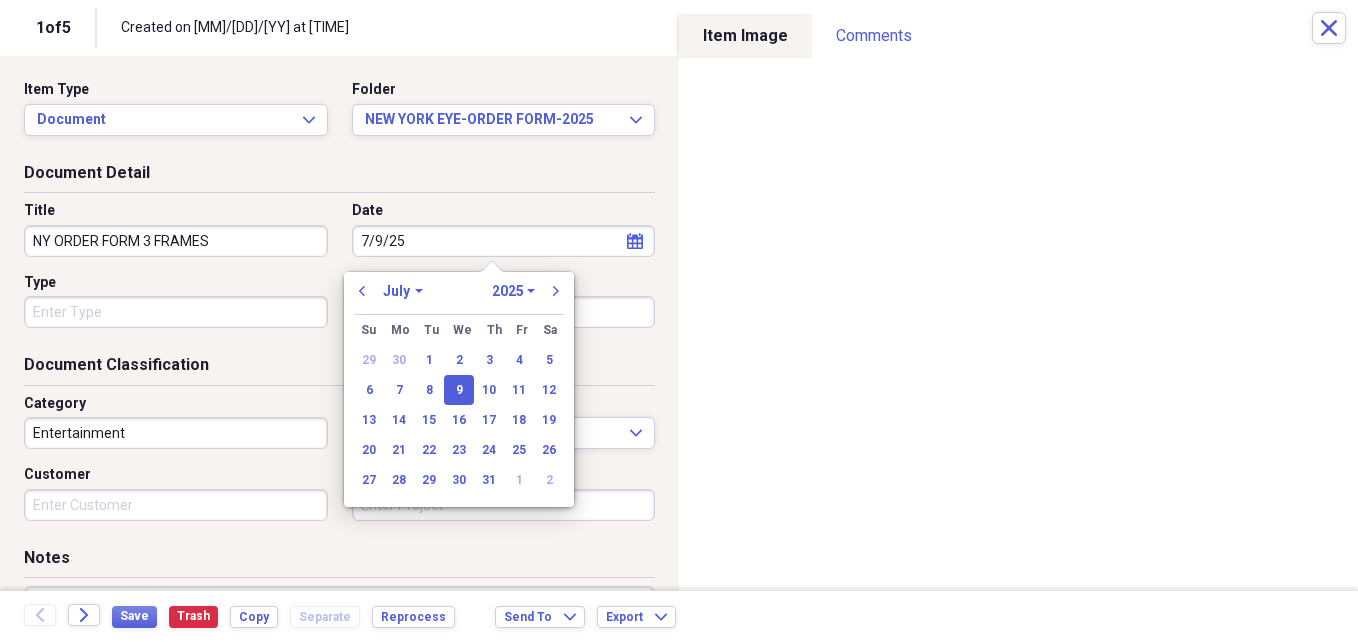 type on "07/09/2025" 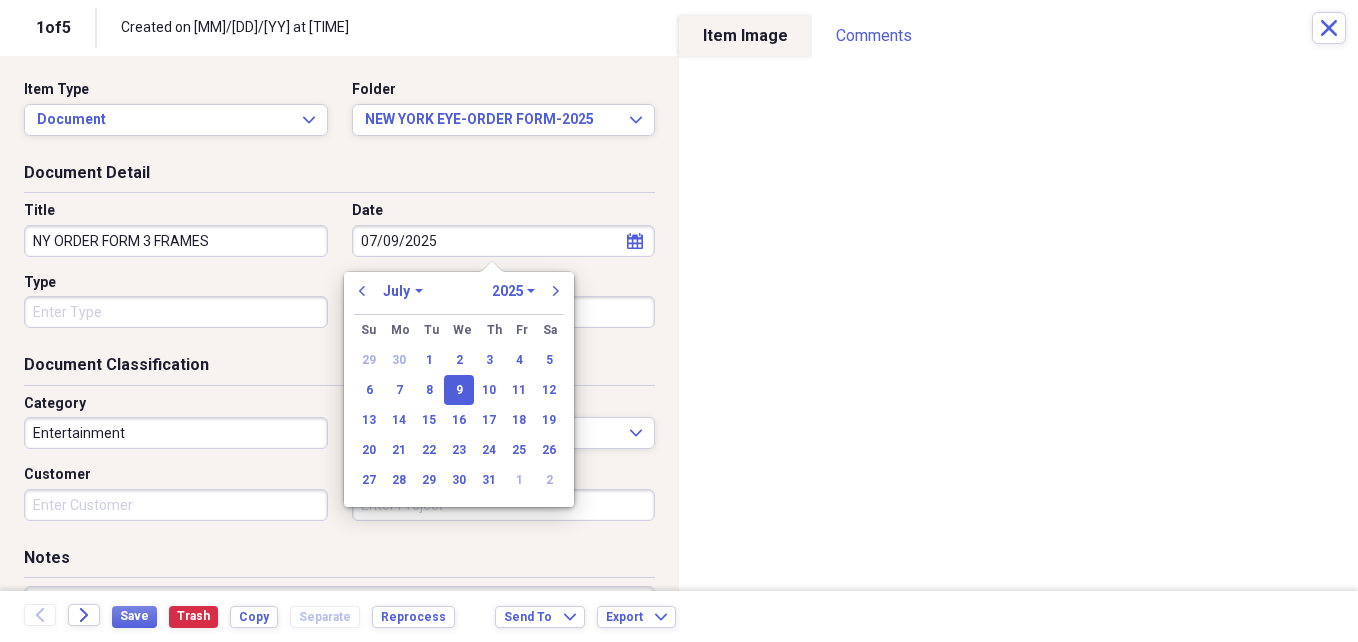 click on "Entertainment" at bounding box center (176, 433) 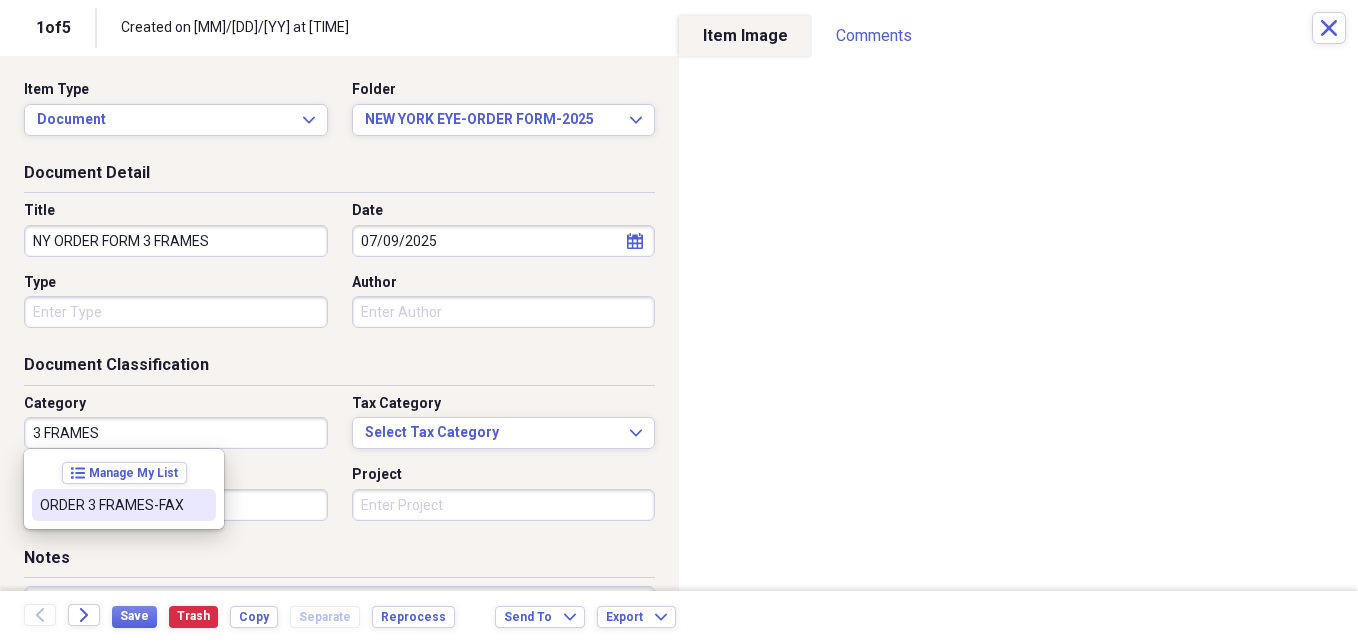 type on "3 FRAMES" 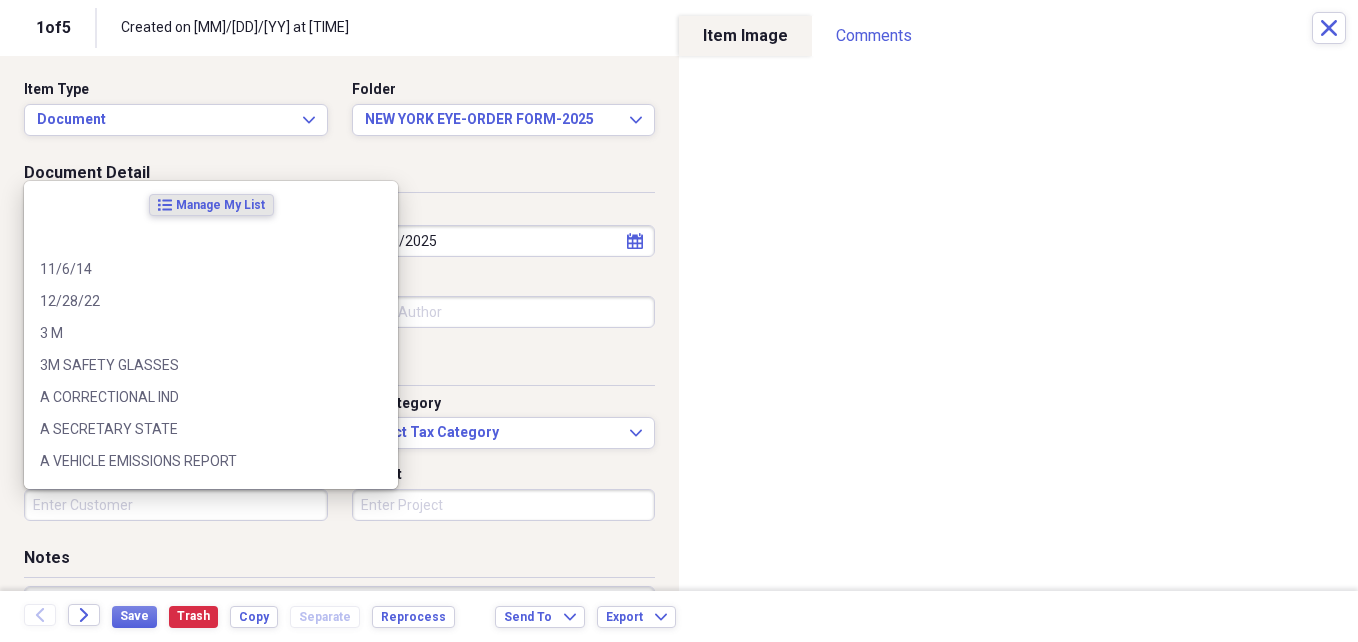 click on "Customer" at bounding box center (176, 505) 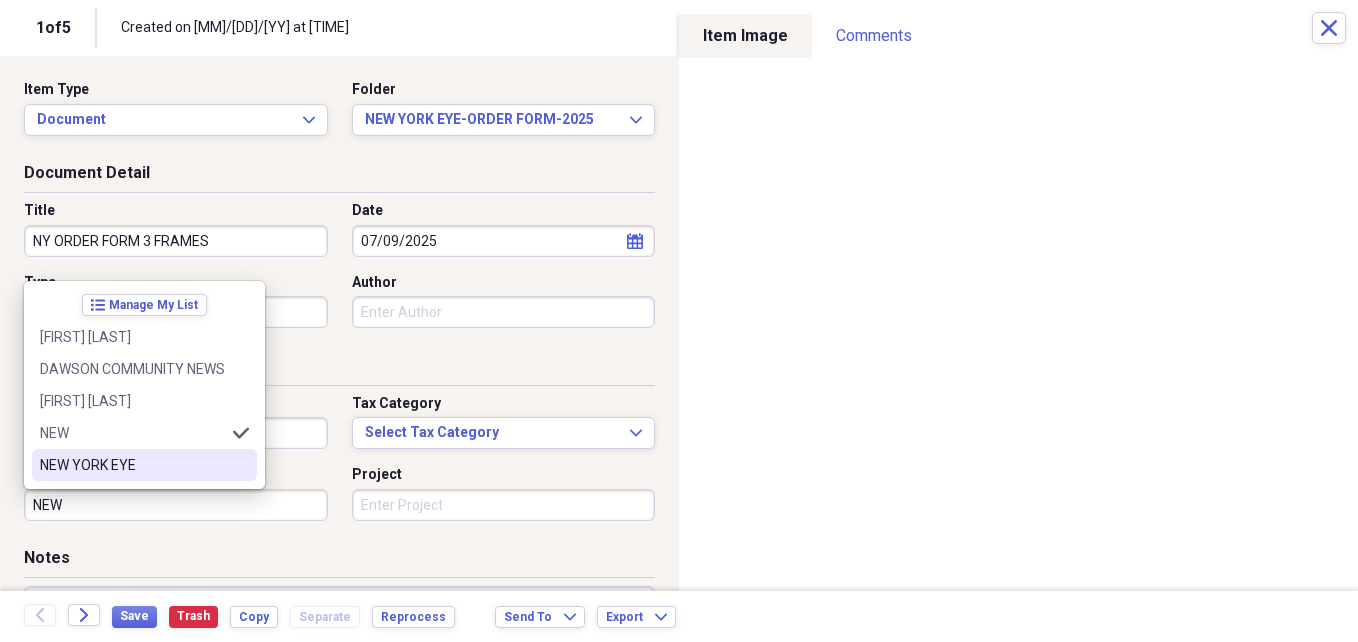 click on "NEW YORK EYE" at bounding box center (132, 465) 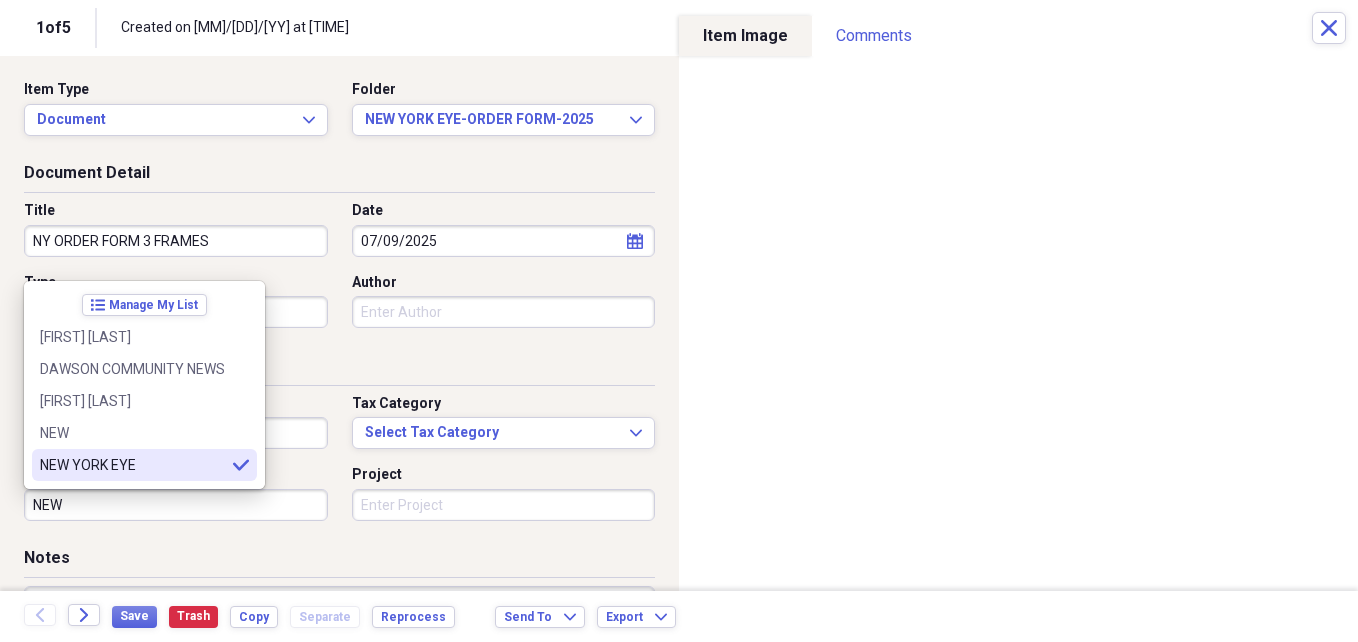 type on "NEW YORK EYE" 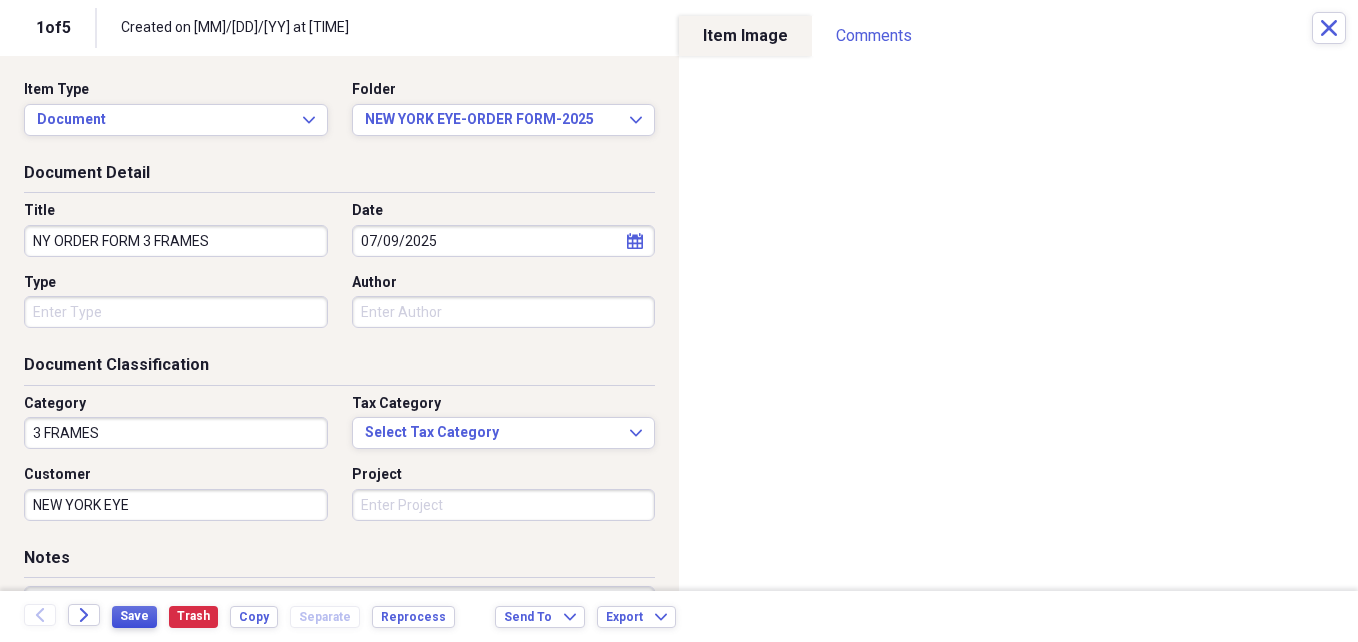 click on "Save" at bounding box center (134, 616) 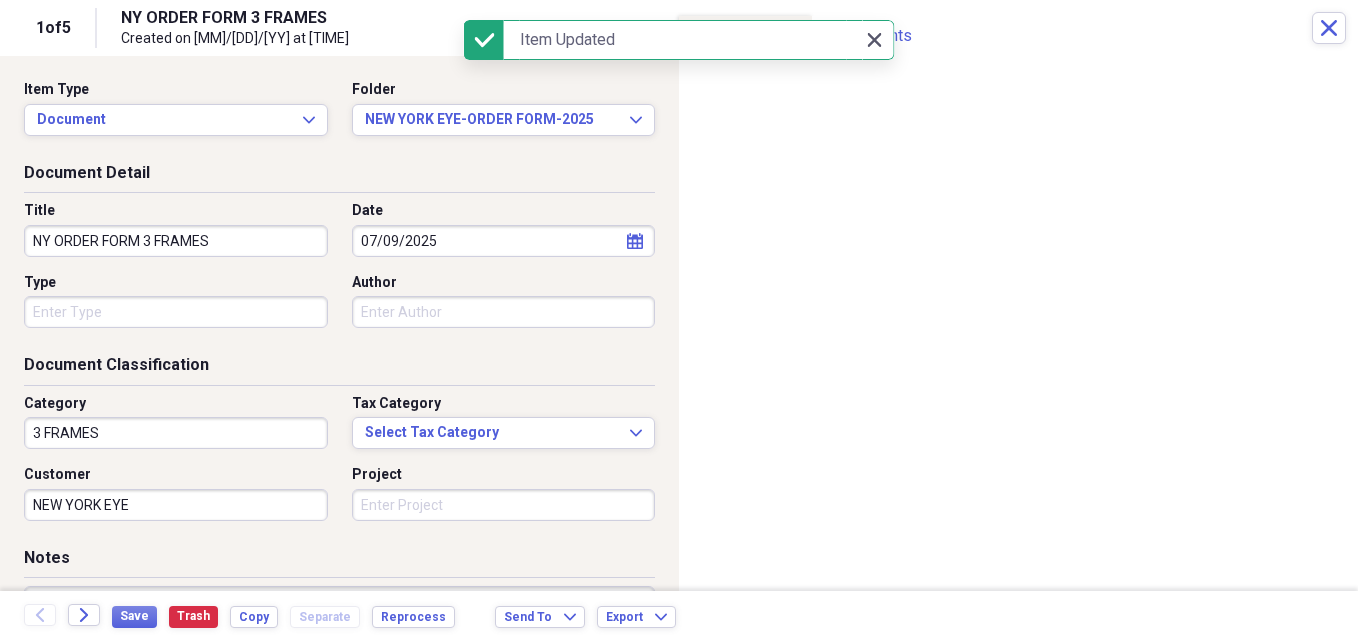 click 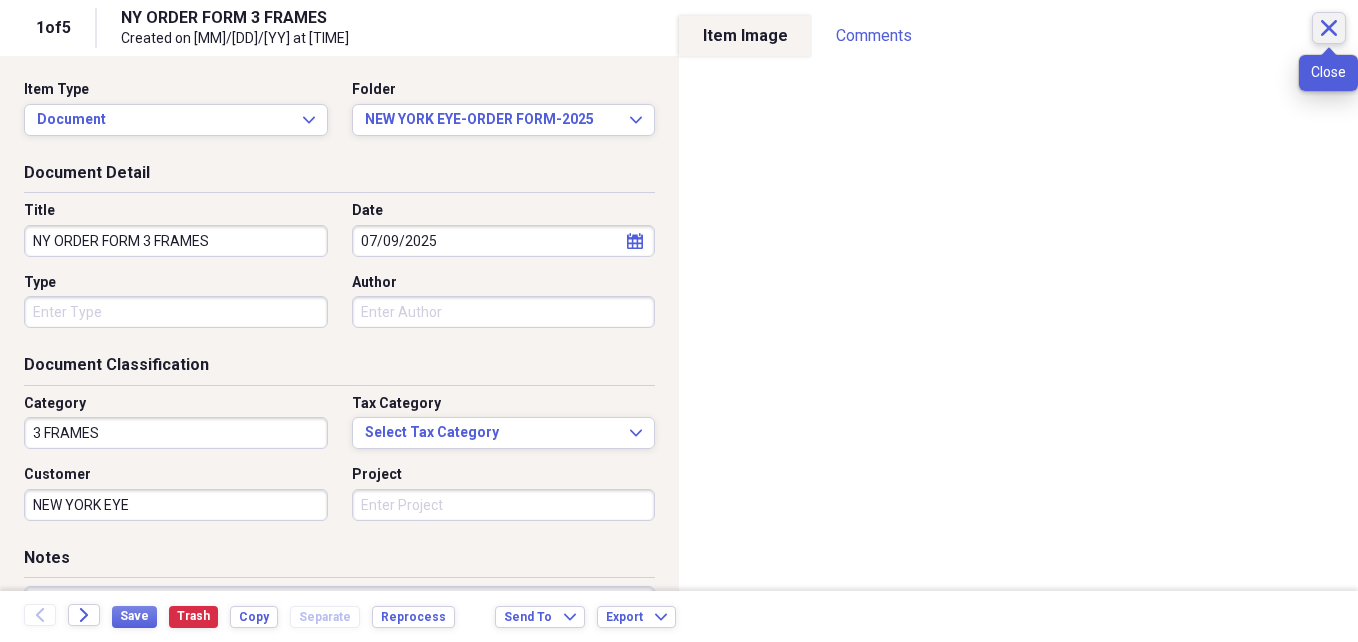 click 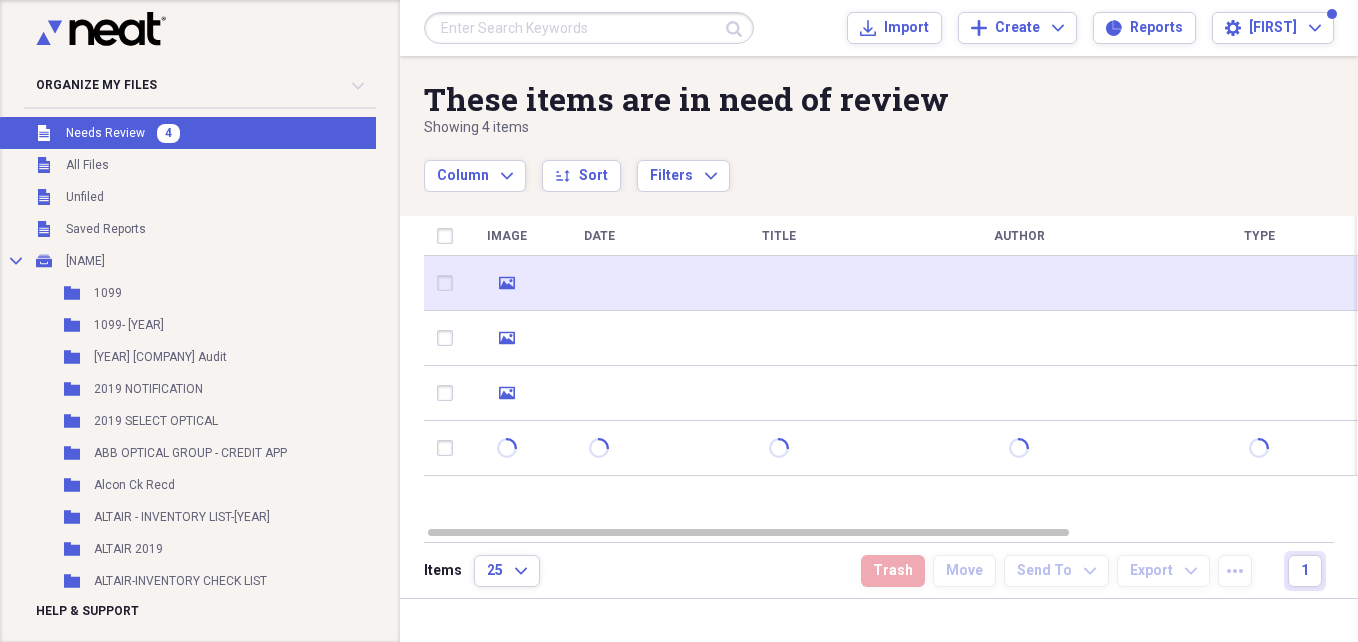 click at bounding box center (1019, 283) 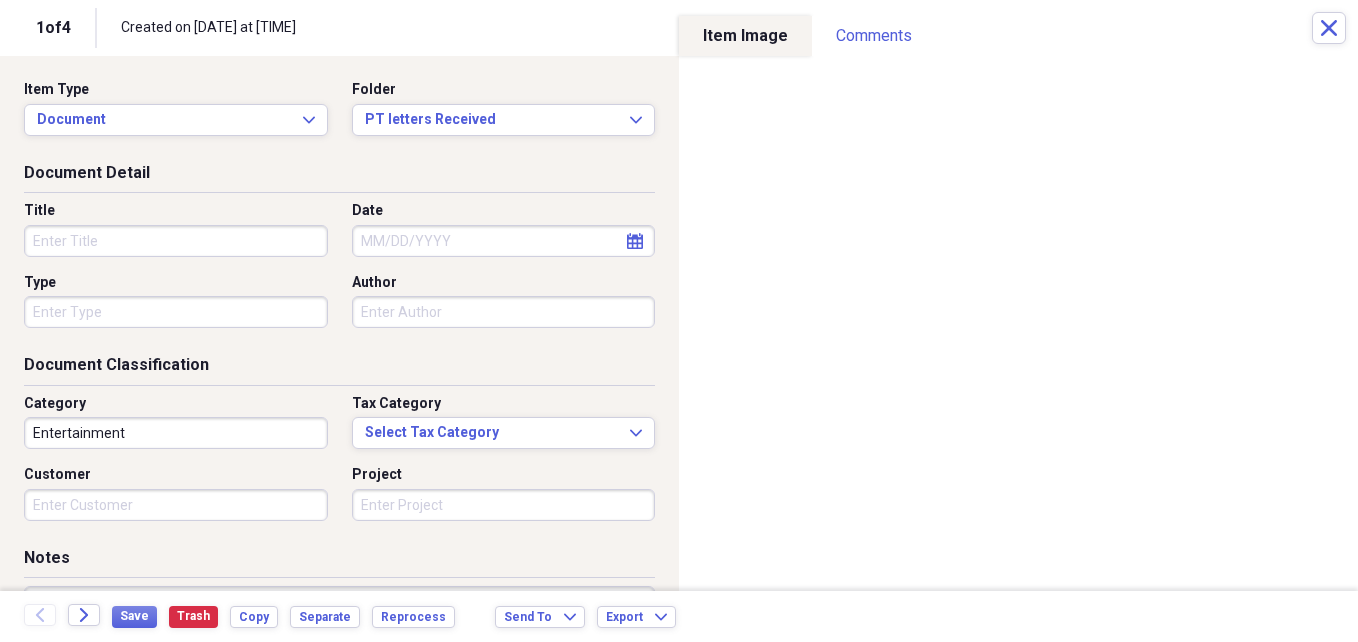 click on "Title" at bounding box center (176, 241) 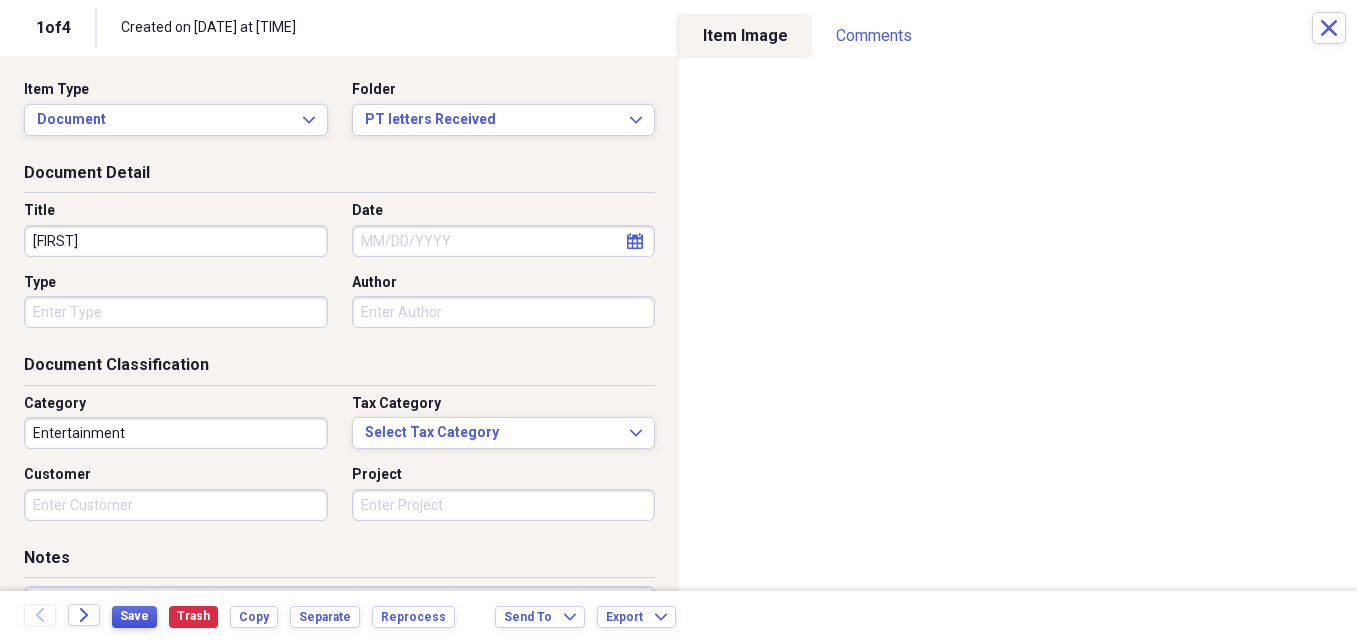 type on "[FIRST]" 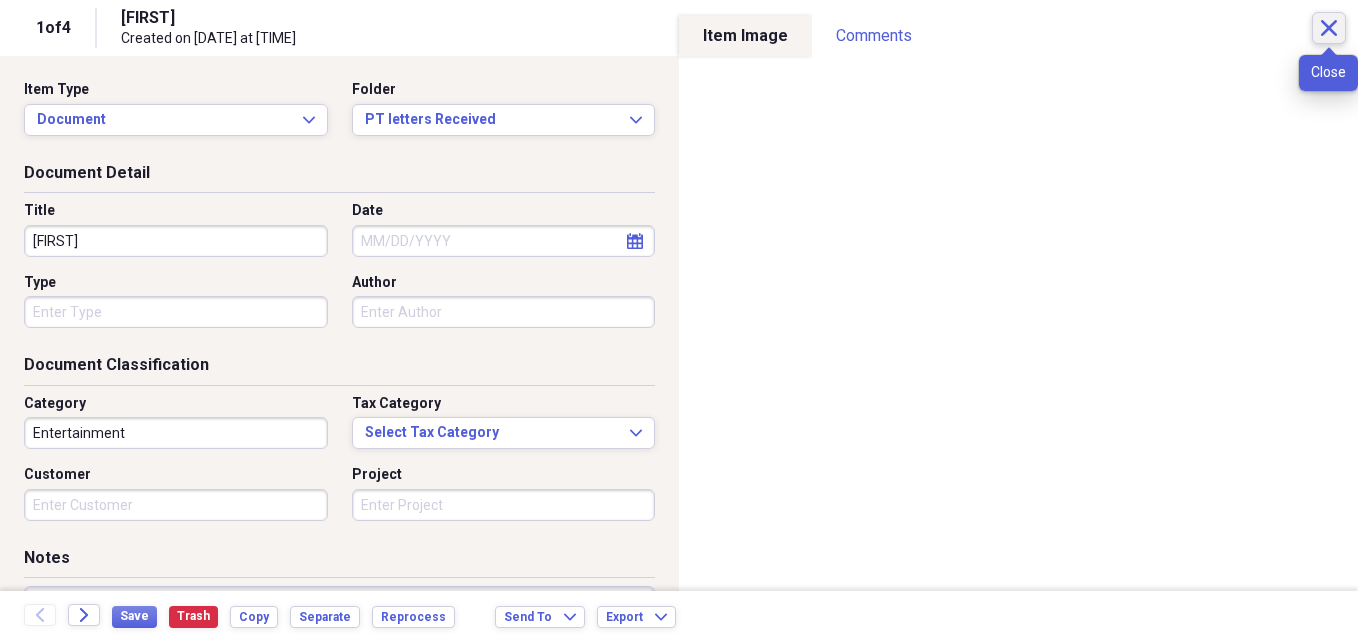 click 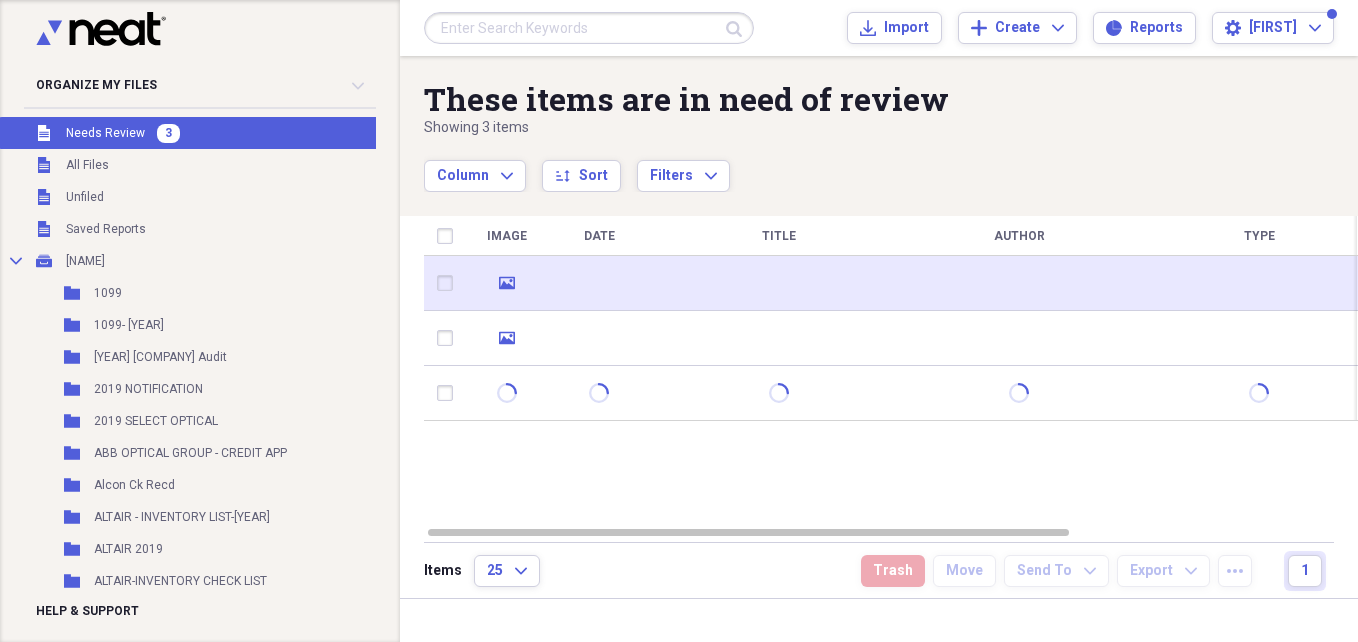 click at bounding box center (1019, 283) 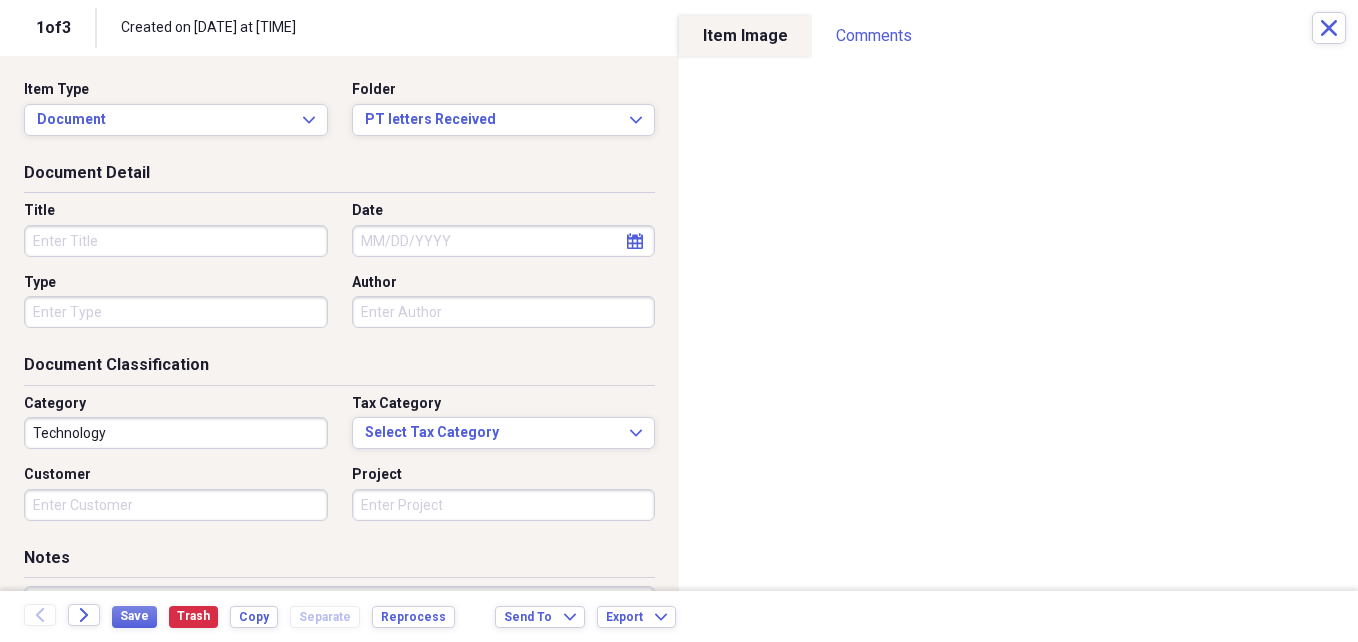 click on "Title" at bounding box center [176, 241] 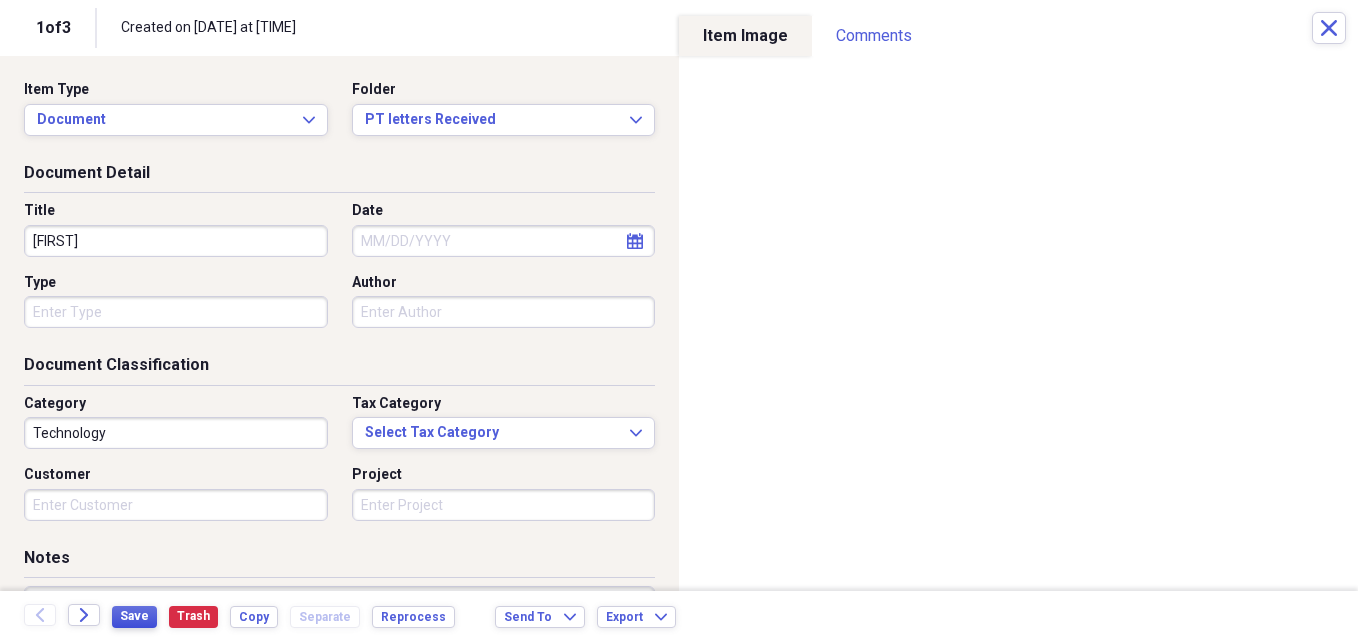 type on "[FIRST]" 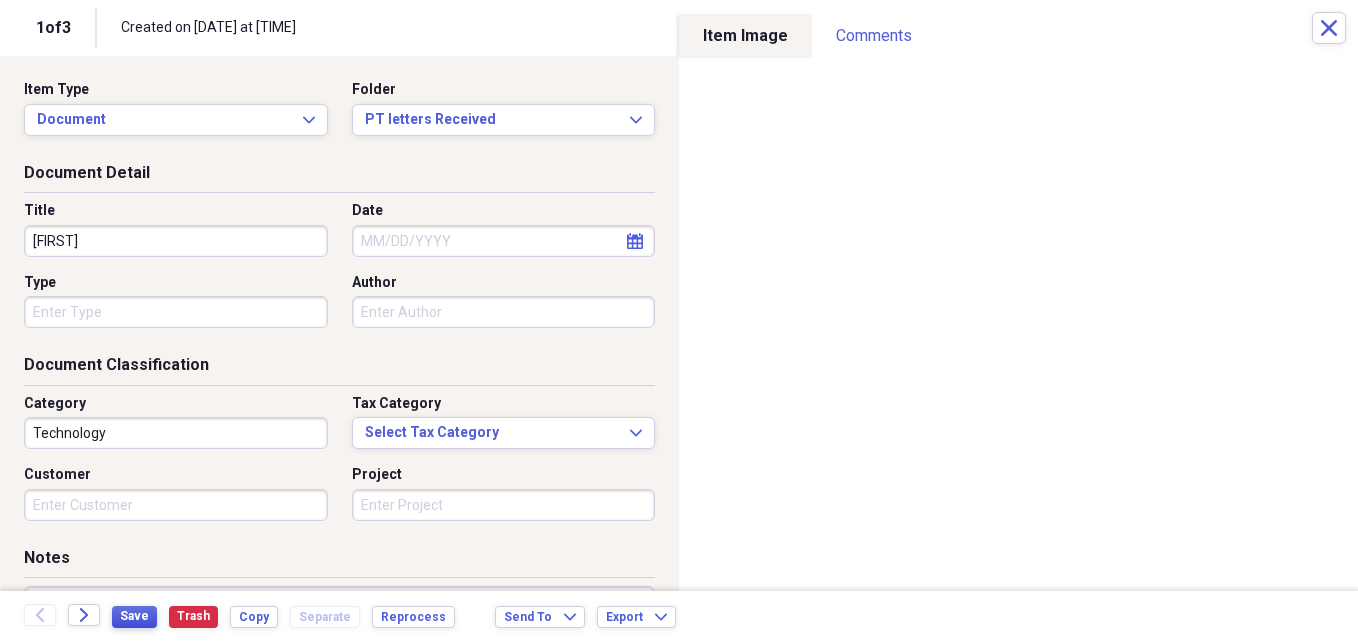 click on "Save" at bounding box center (134, 616) 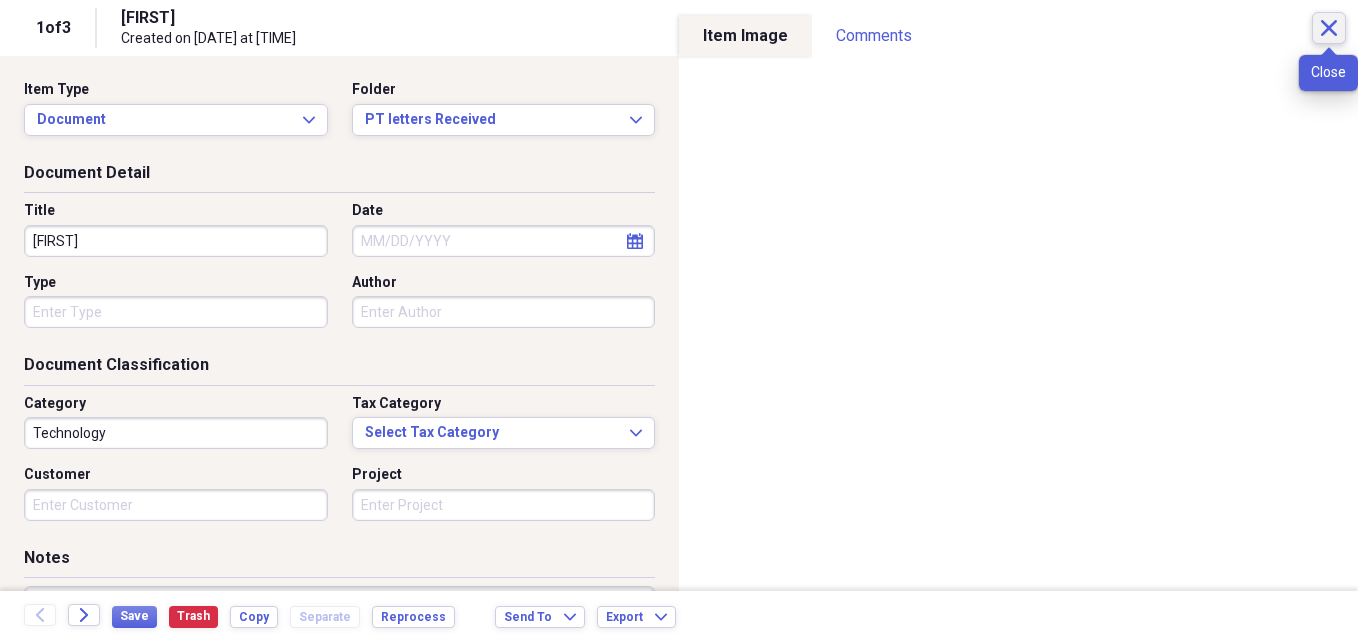 click on "Close" 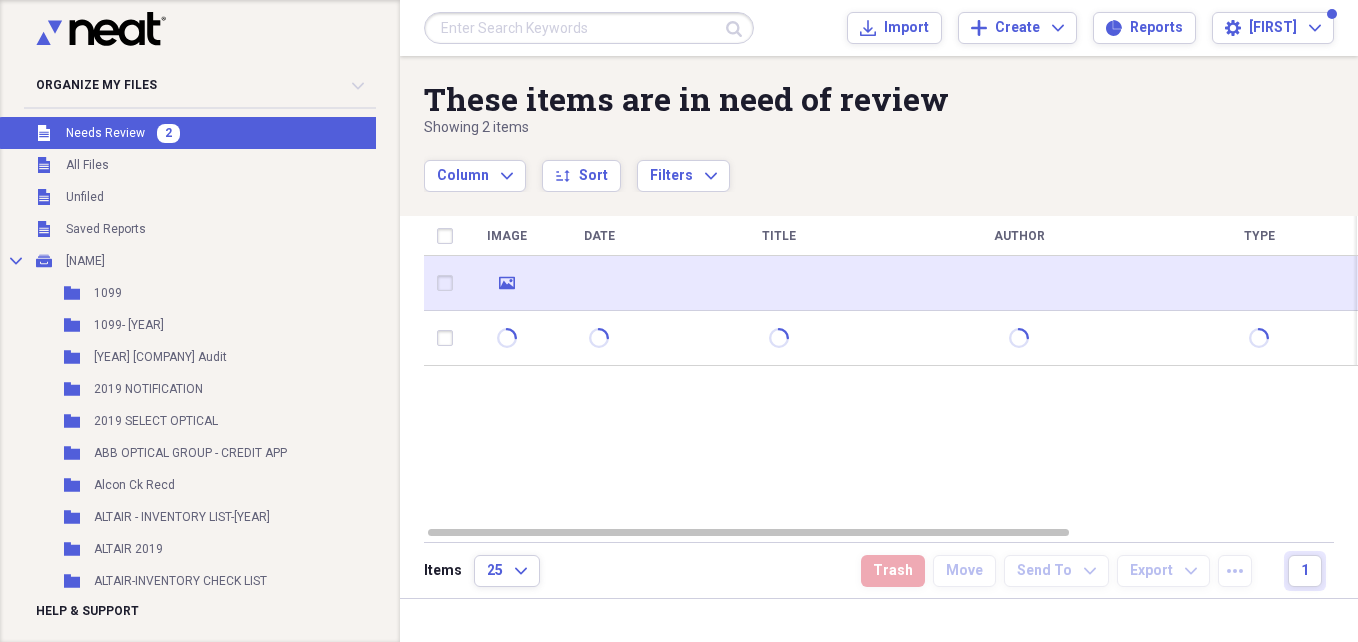 click at bounding box center (1019, 283) 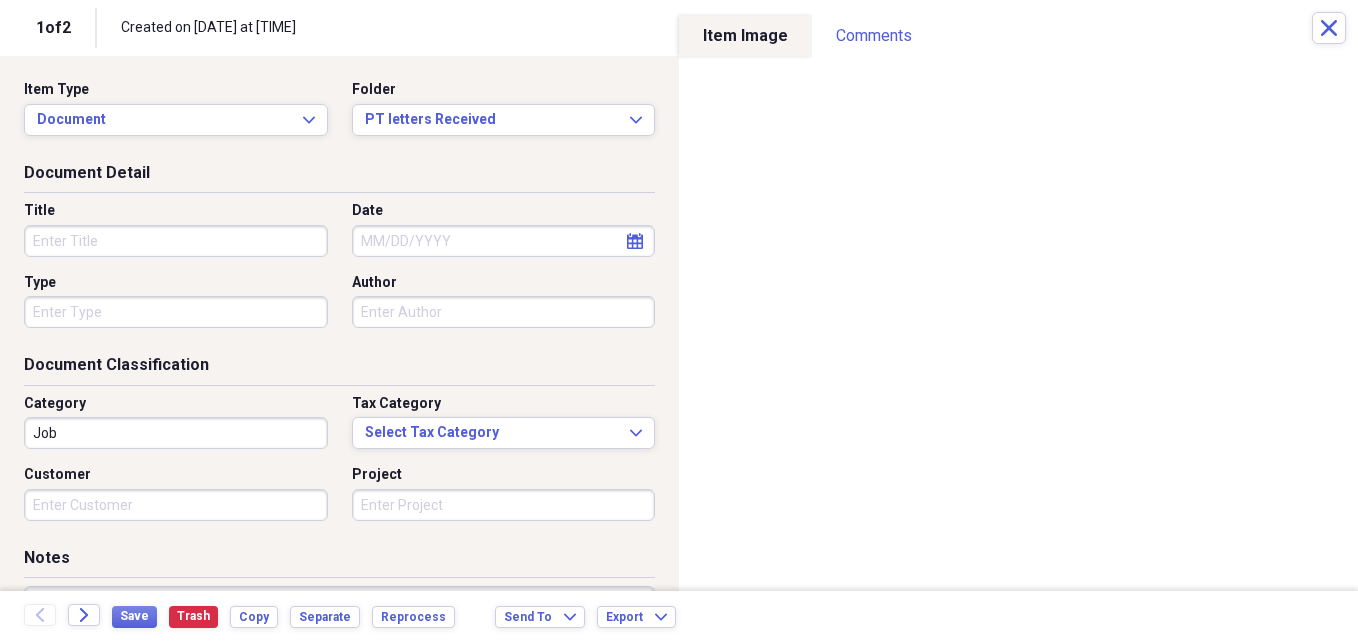 click on "Title" at bounding box center [182, 229] 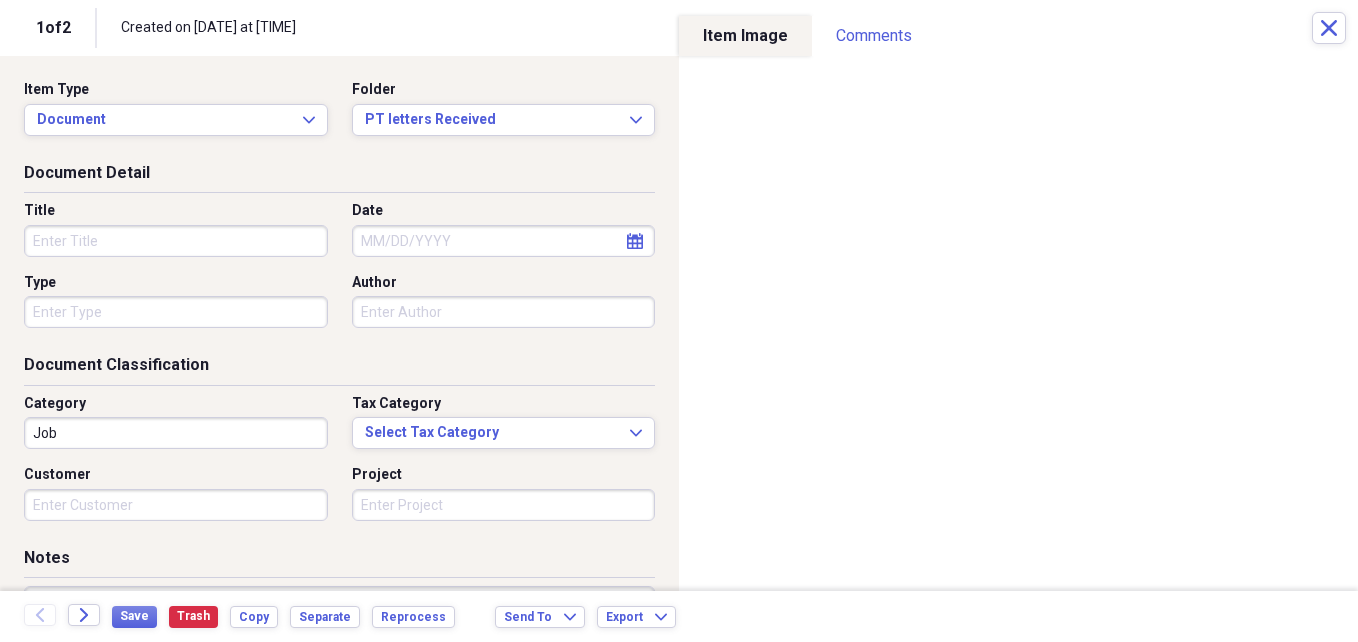click on "Title" at bounding box center [176, 241] 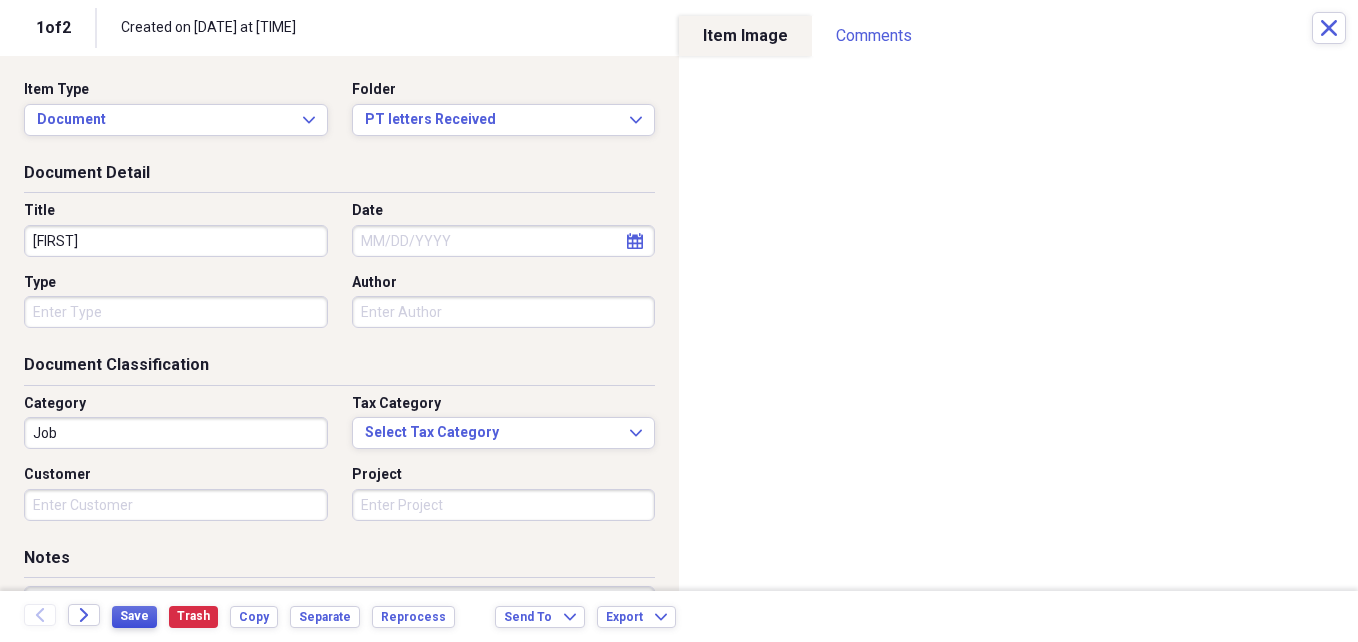 type on "[FIRST]" 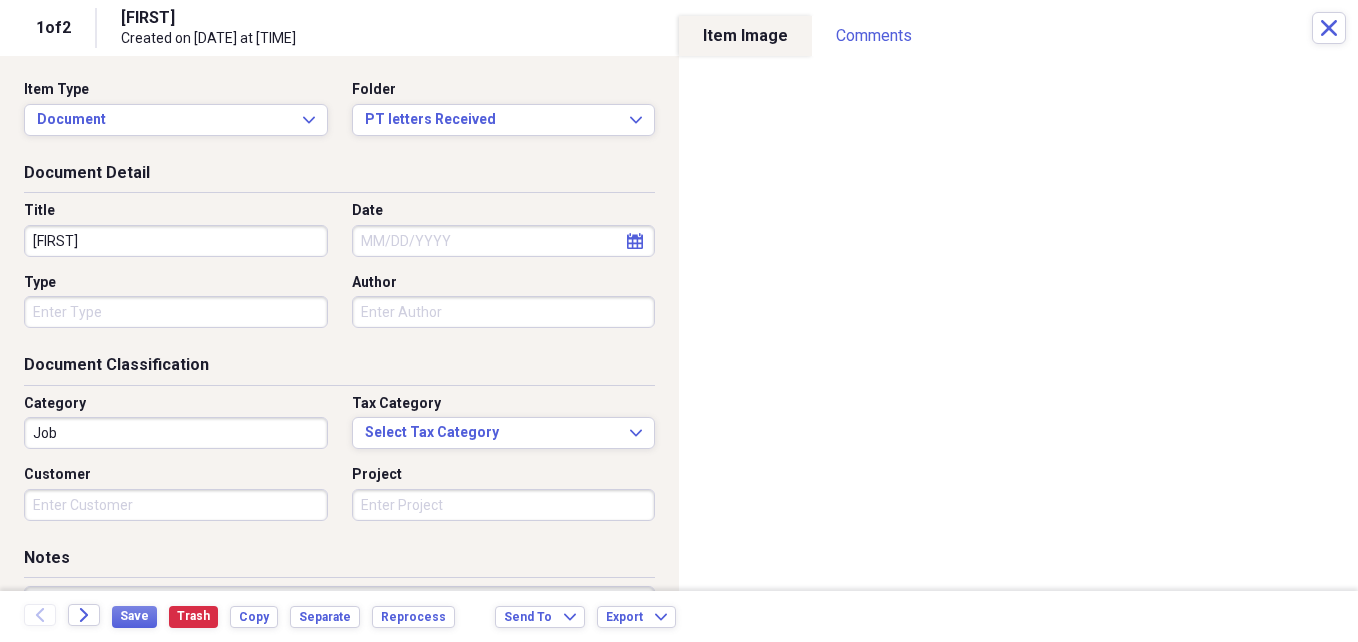 scroll, scrollTop: 0, scrollLeft: 0, axis: both 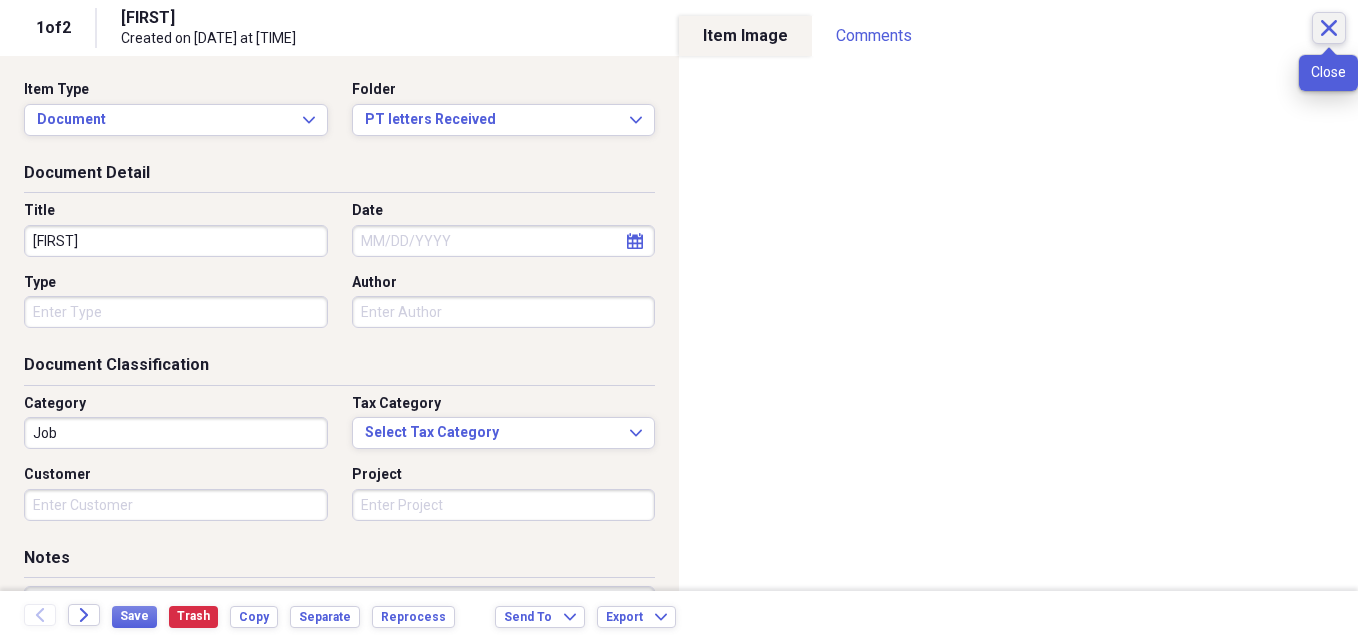 click on "Close" at bounding box center (1329, 28) 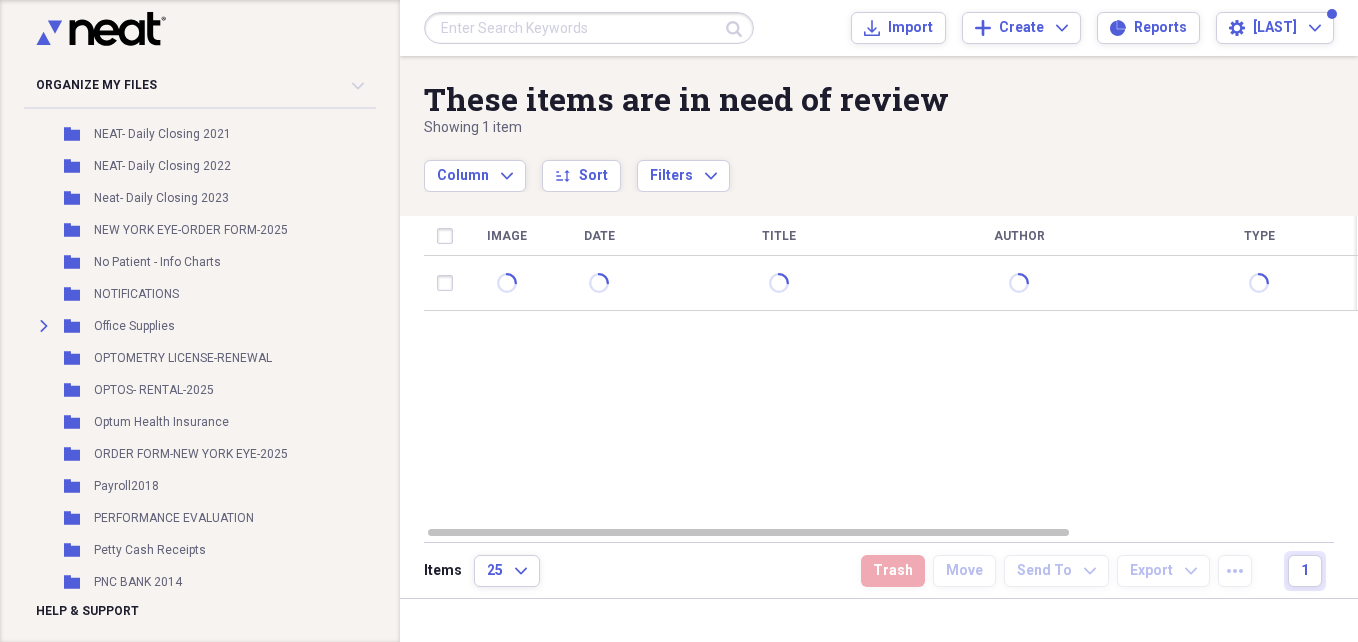 scroll, scrollTop: 9244, scrollLeft: 0, axis: vertical 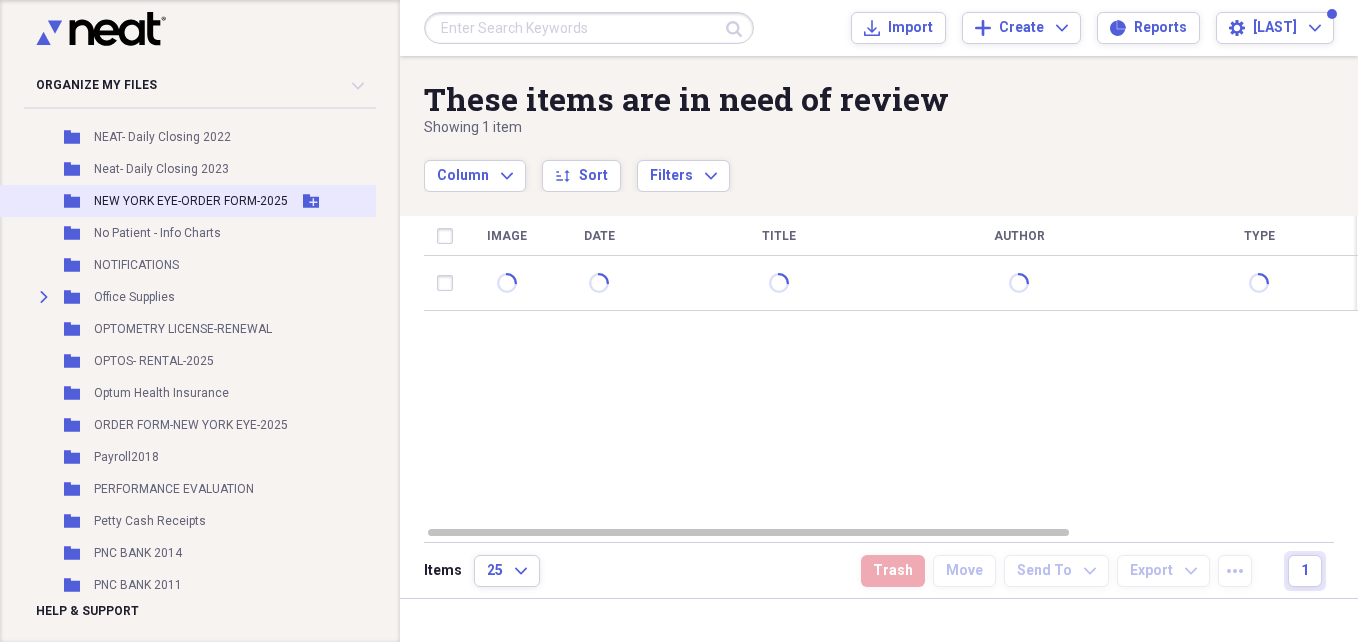 click on "NEW YORK EYE-ORDER FORM-2025" at bounding box center [191, 201] 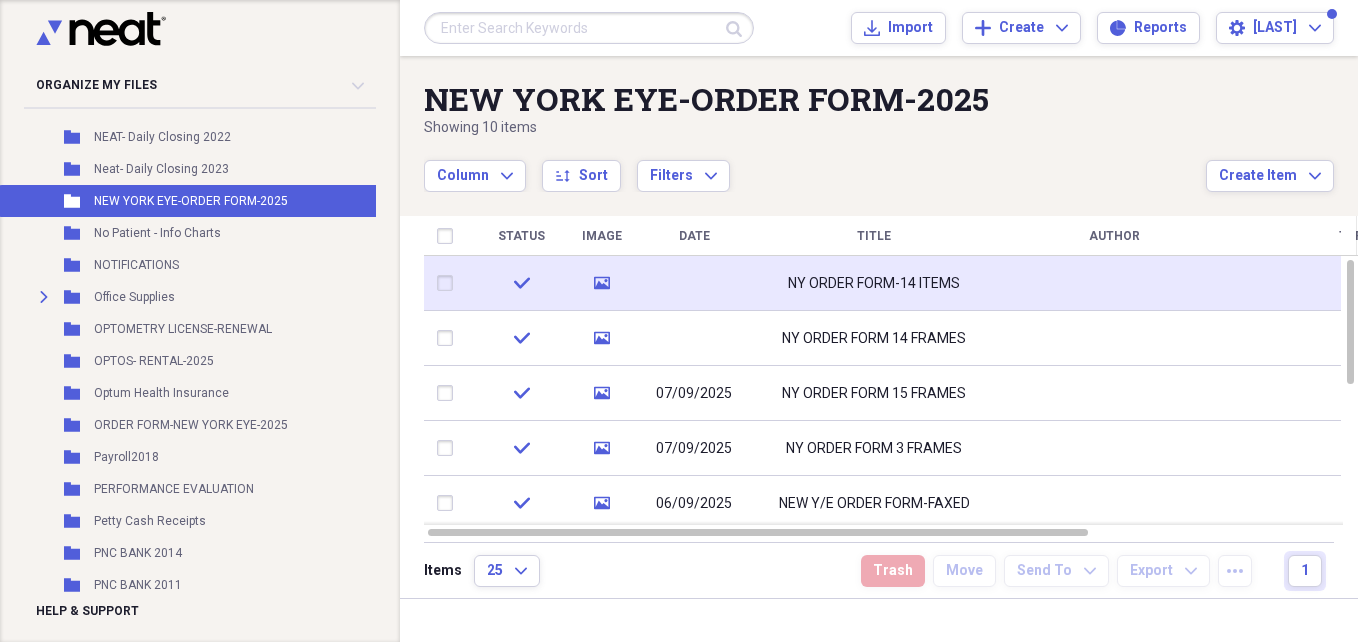 click at bounding box center (1114, 283) 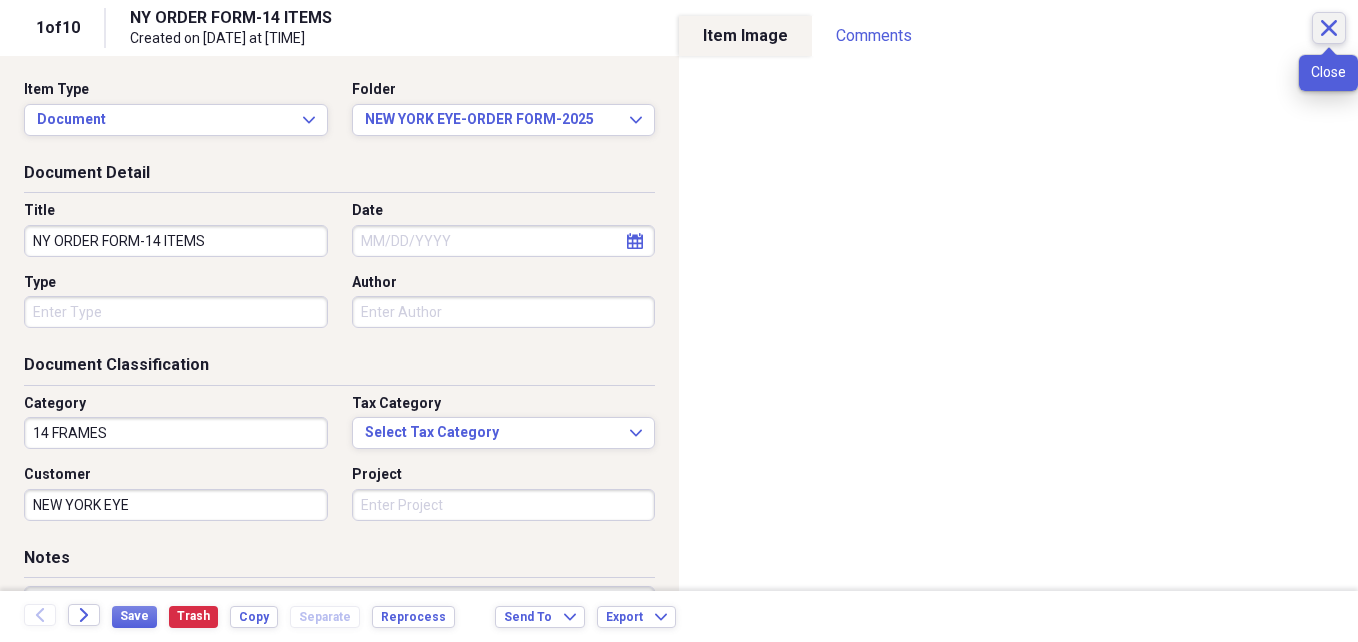 click on "Close" 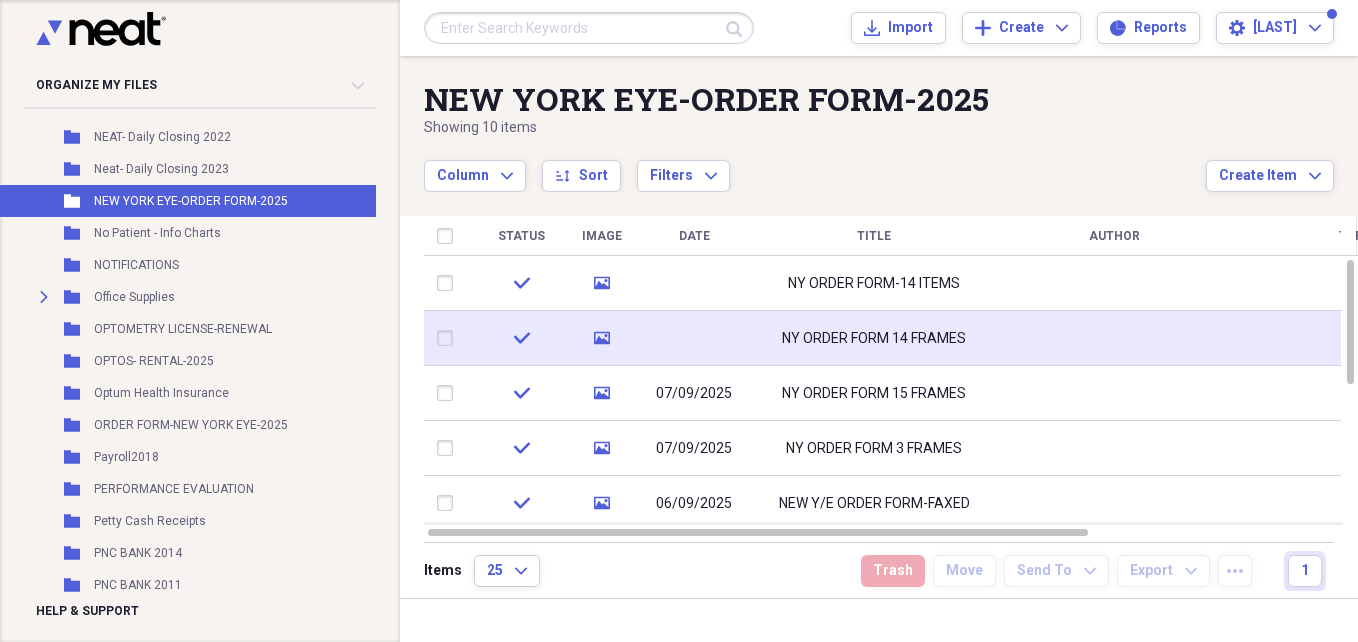 click at bounding box center (1114, 338) 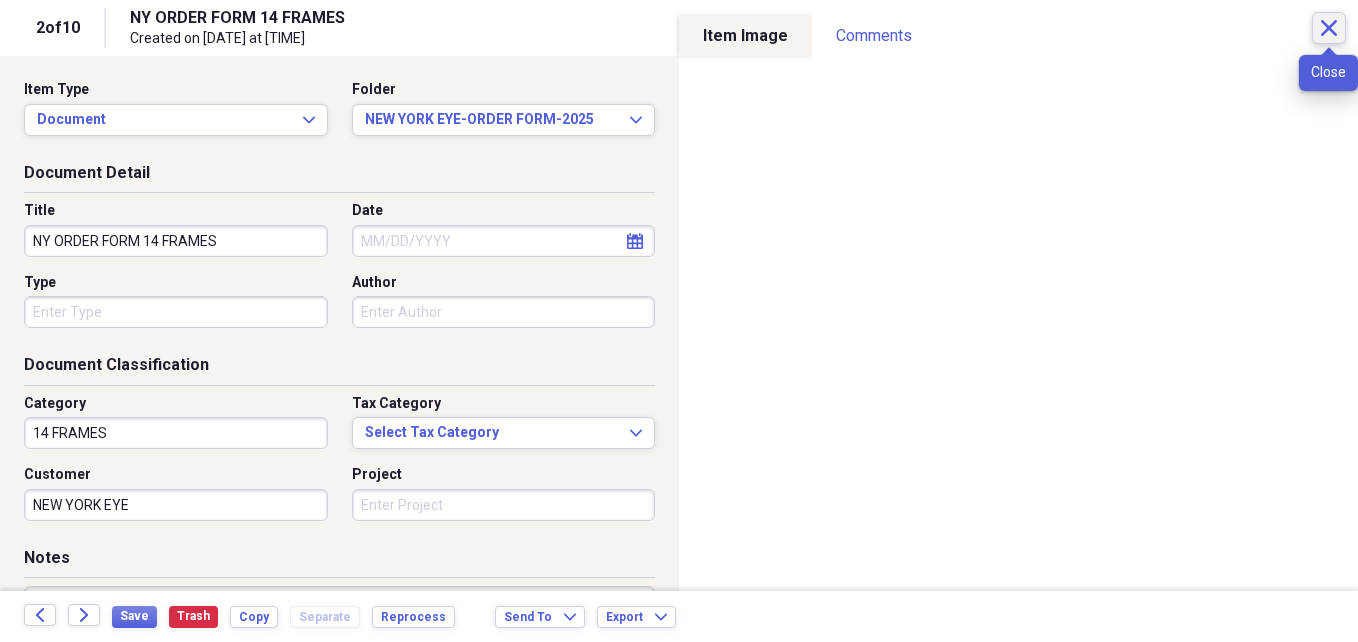 click on "Close" 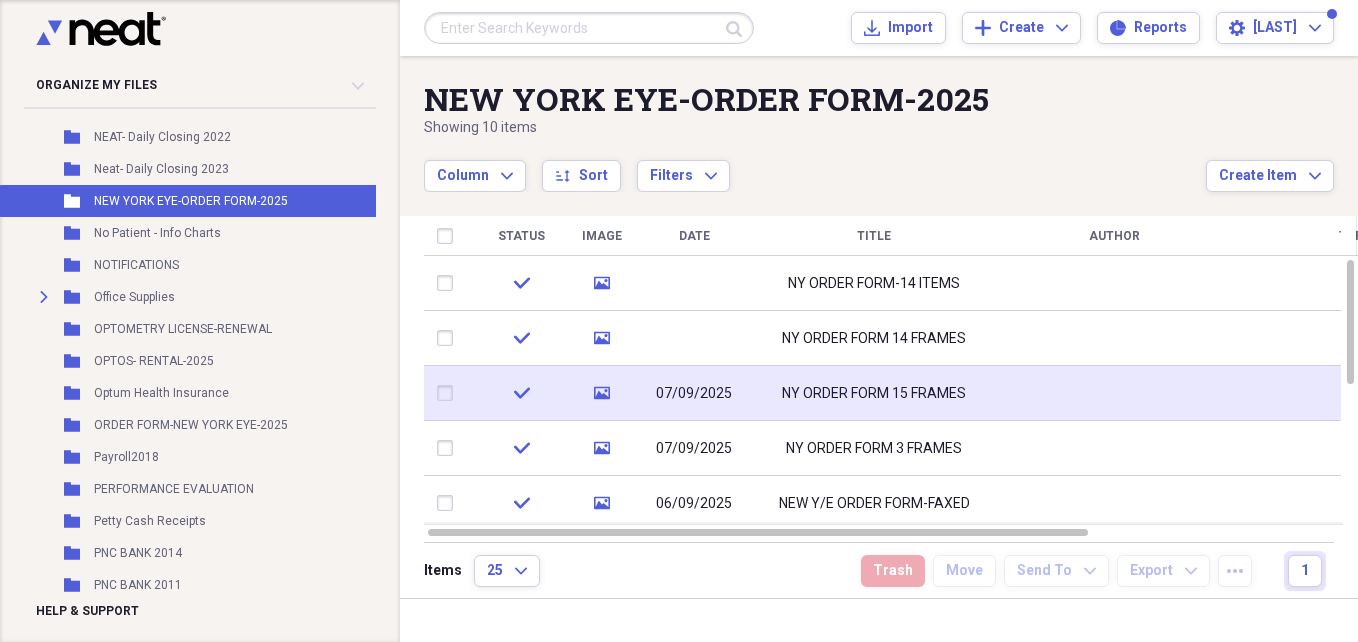 click at bounding box center (1114, 393) 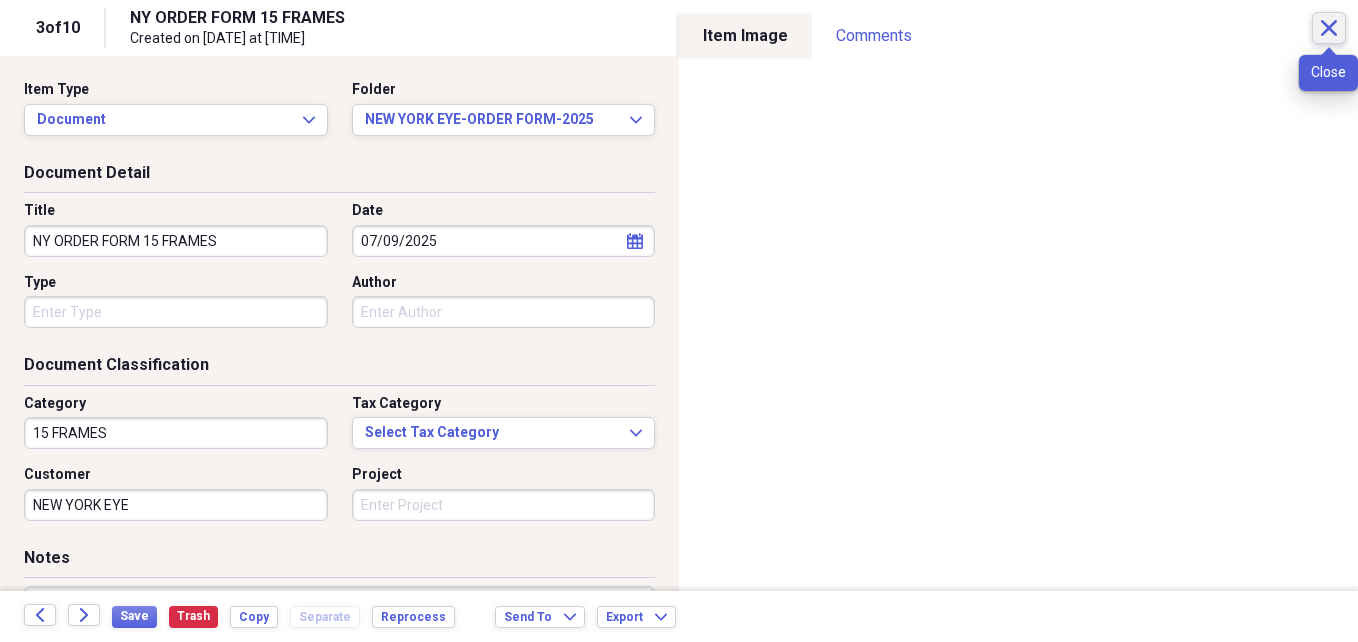 click on "Close" 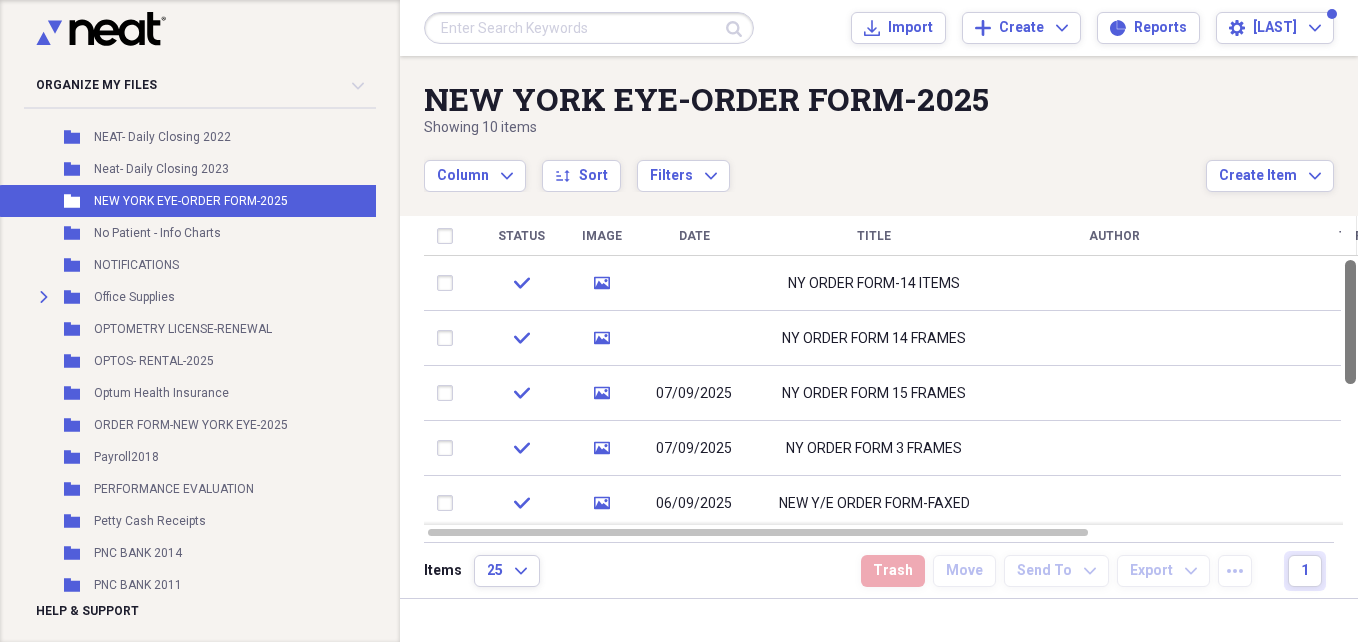 drag, startPoint x: 1345, startPoint y: 320, endPoint x: 1348, endPoint y: 270, distance: 50.08992 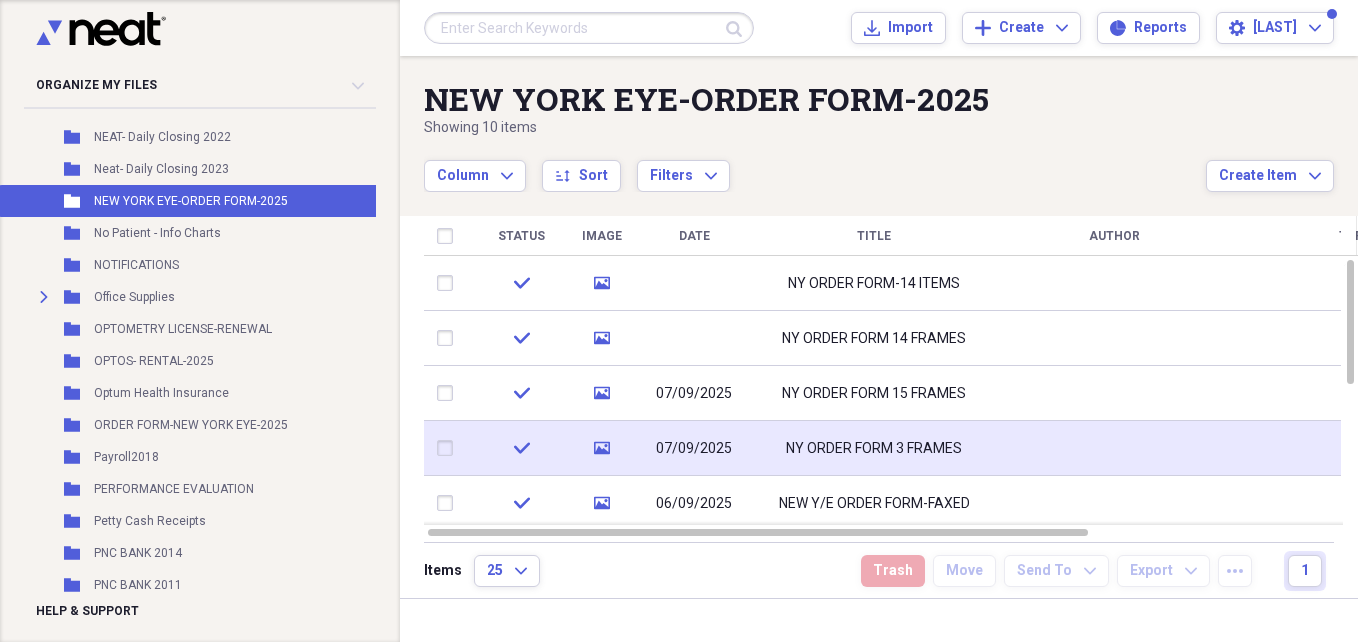 click at bounding box center [1114, 448] 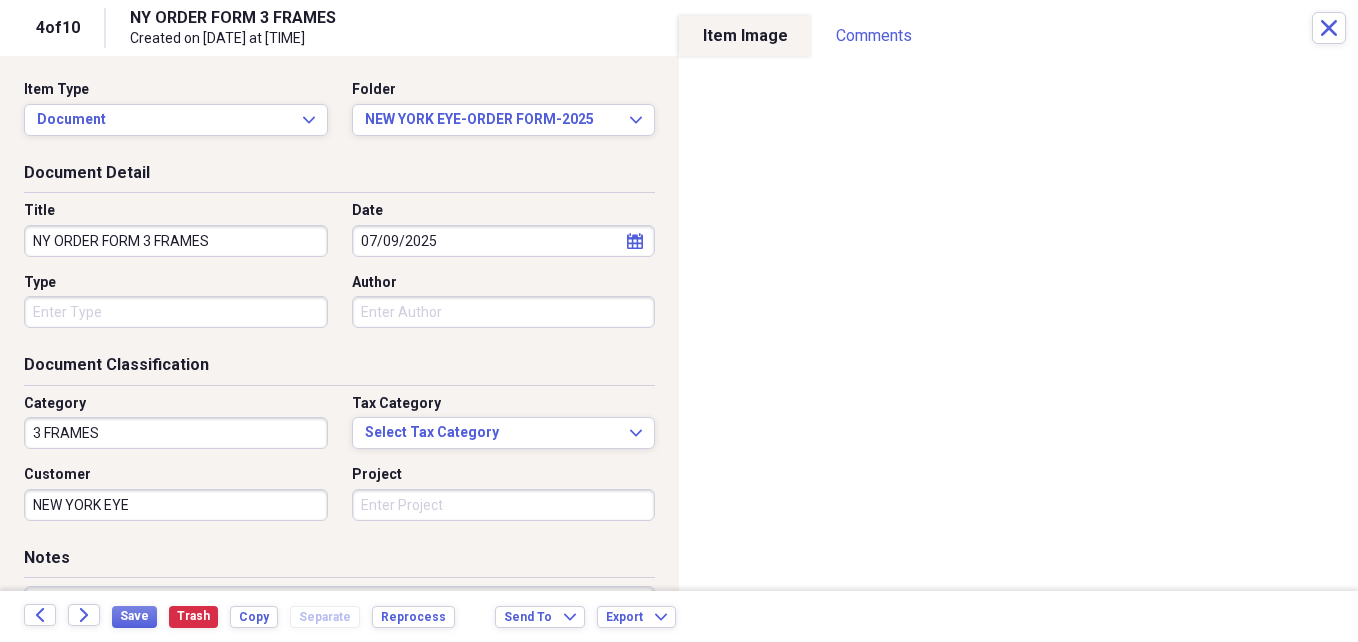 select on "6" 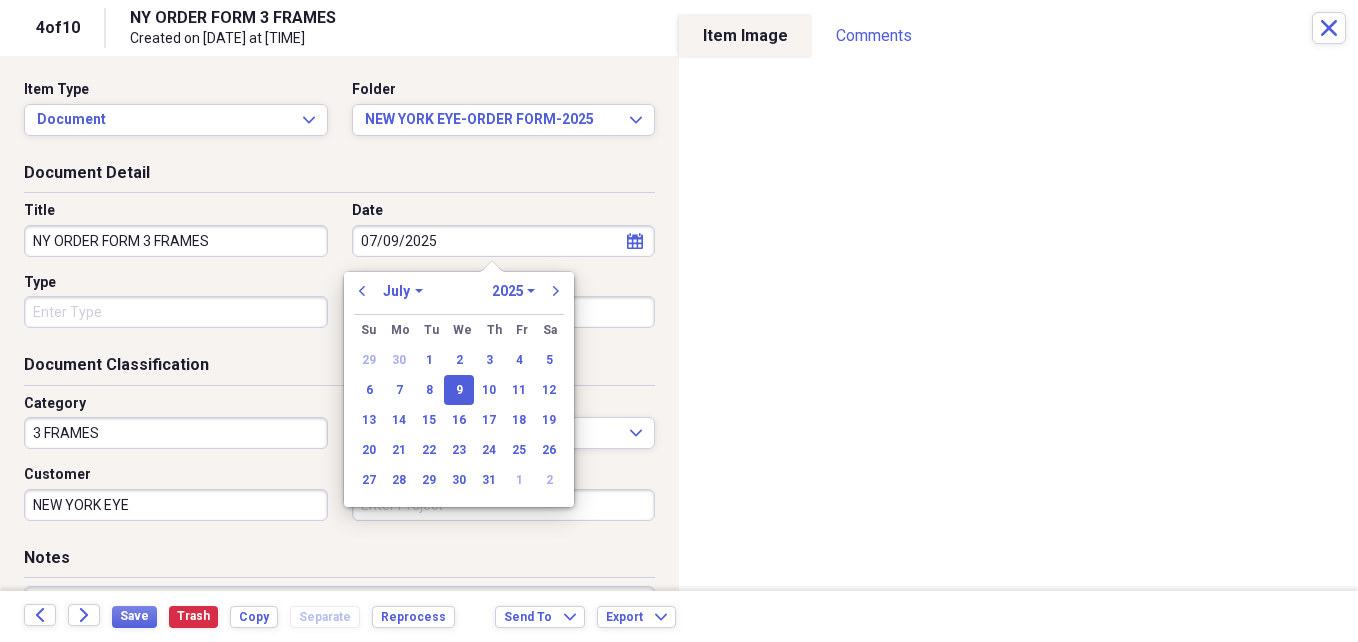 click on "07/09/2025" at bounding box center (504, 241) 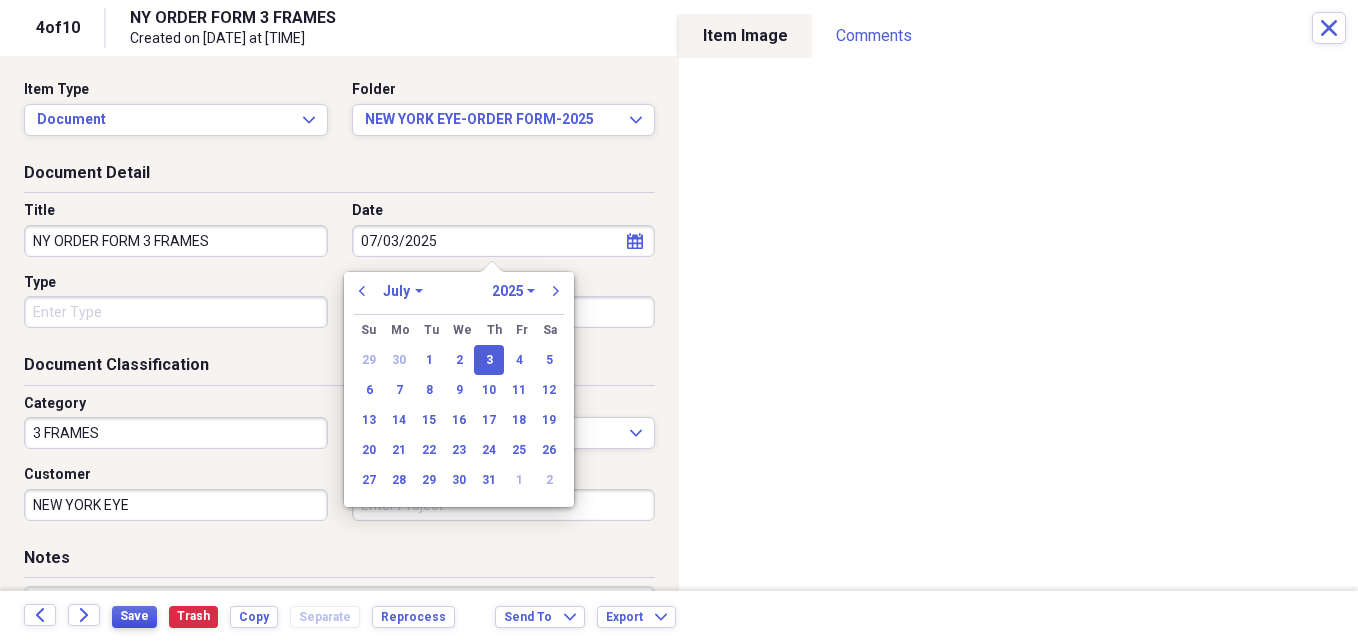type on "07/03/2025" 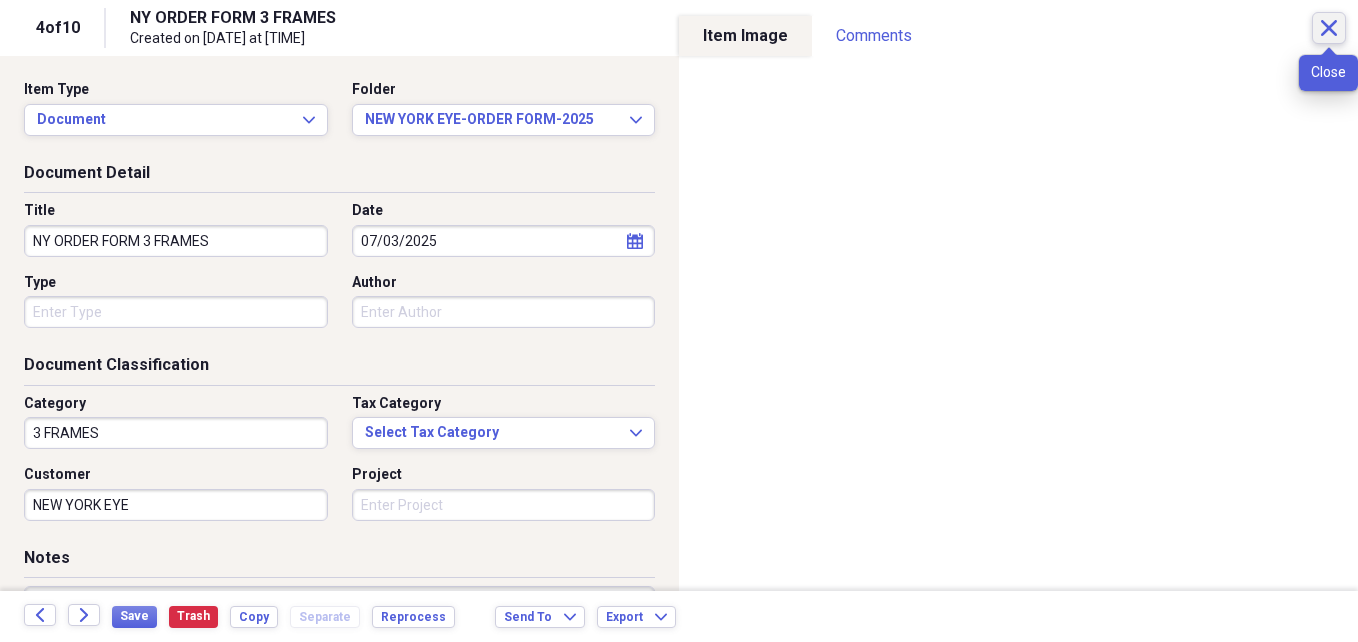 click 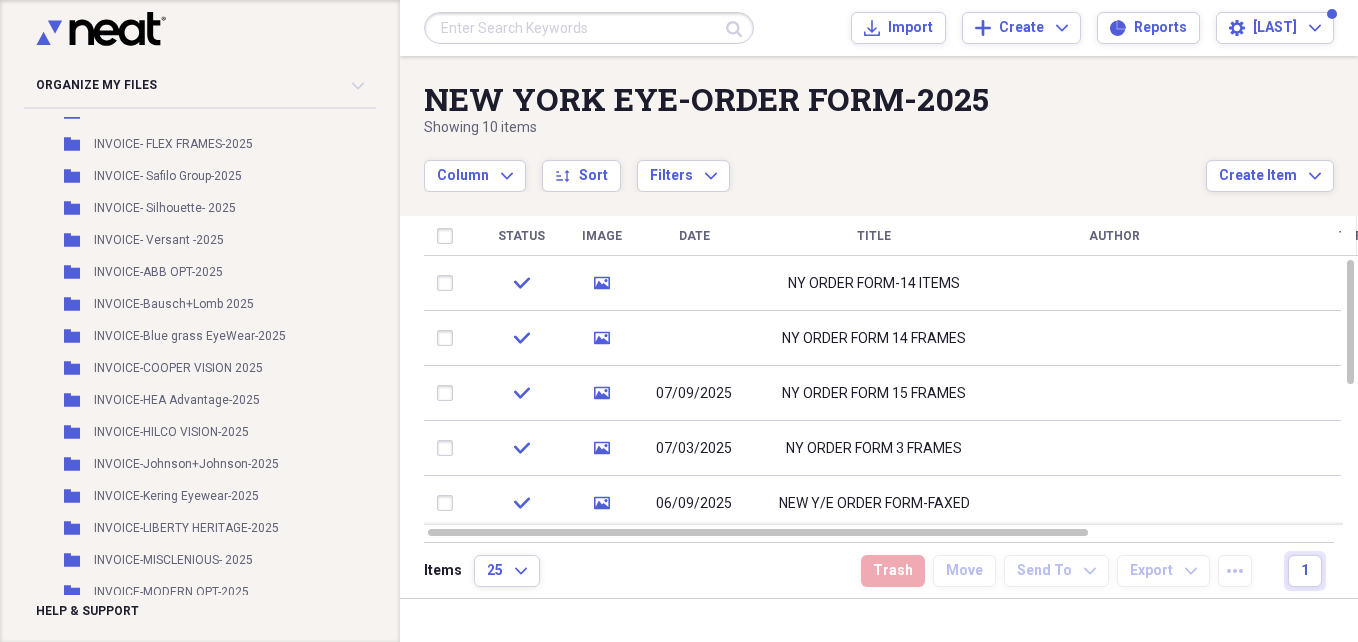 scroll, scrollTop: 7736, scrollLeft: 0, axis: vertical 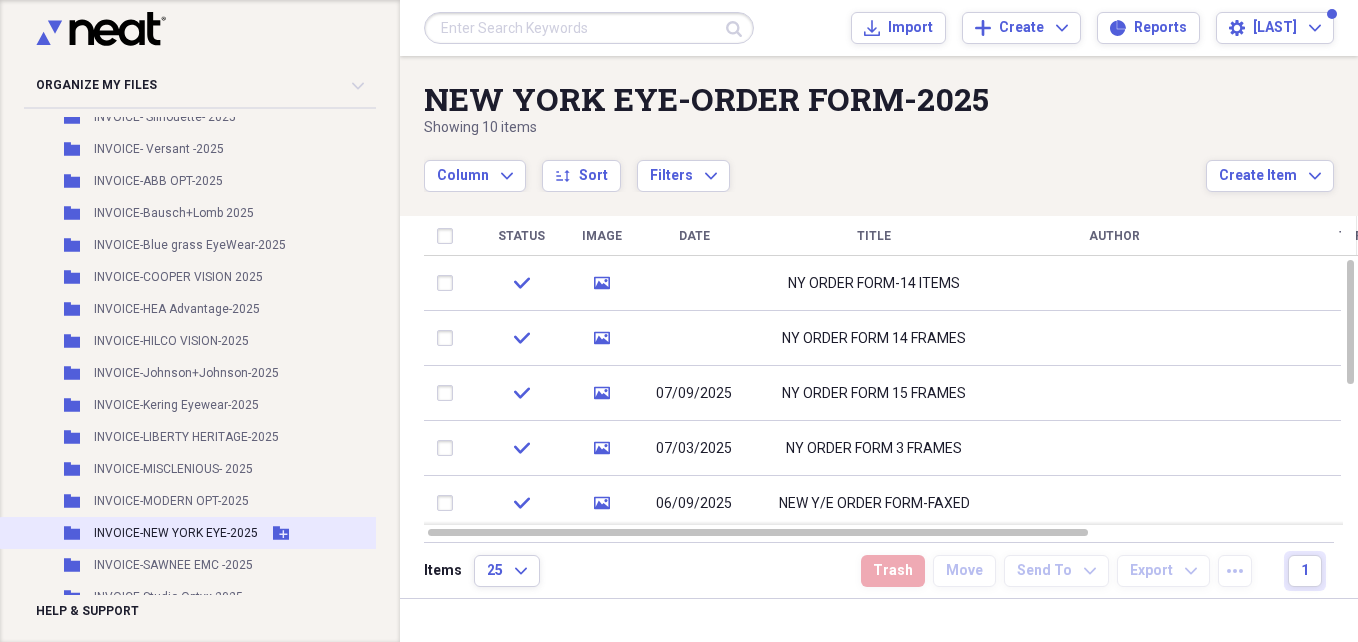 click on "INVOICE-NEW YORK EYE-2025" at bounding box center (176, 533) 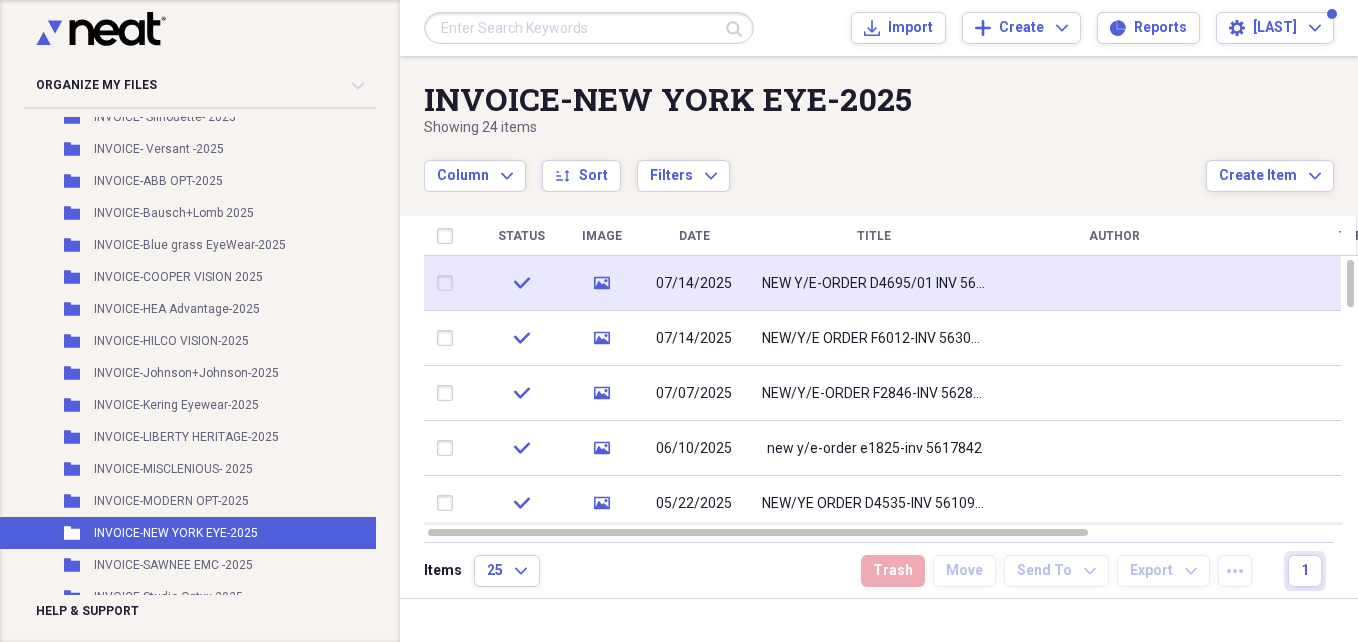 click at bounding box center [1114, 283] 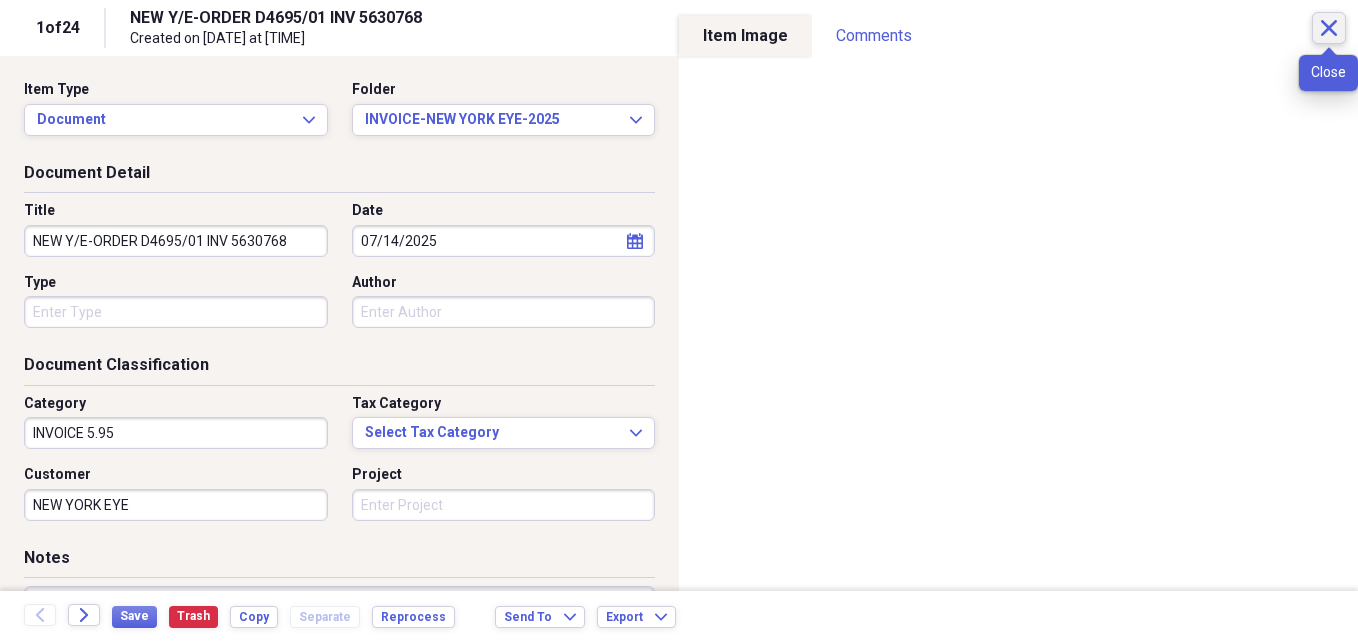 click on "Close" 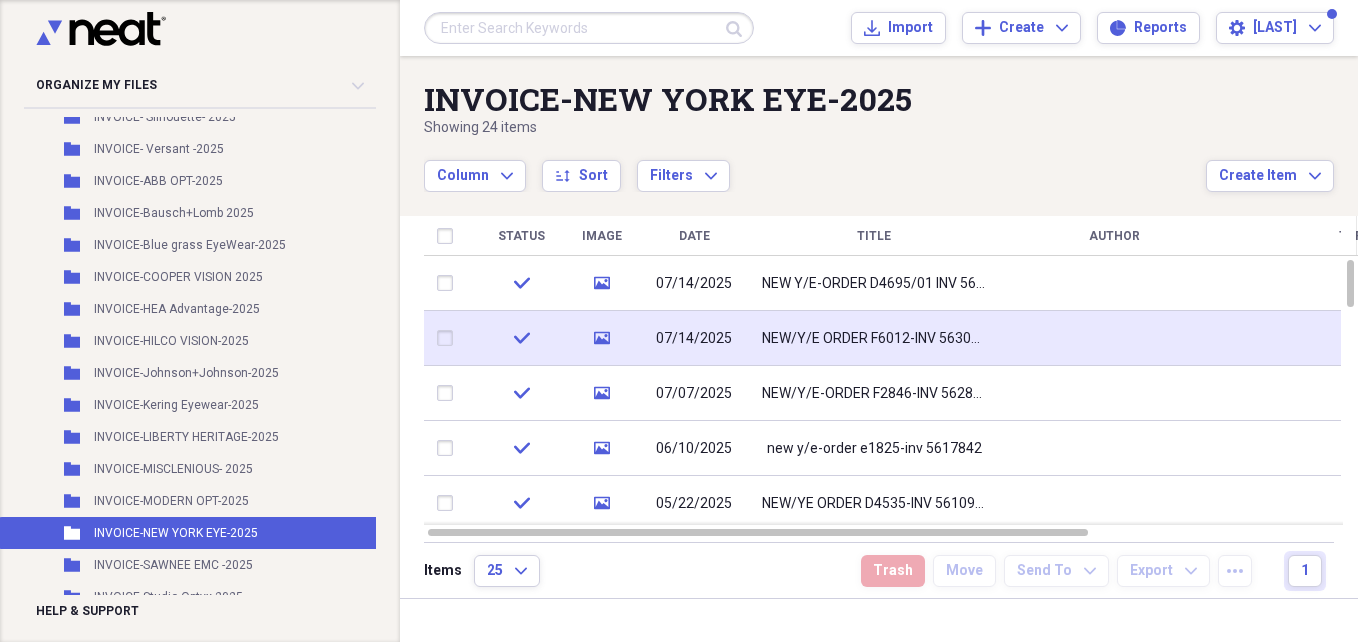 click at bounding box center (1114, 338) 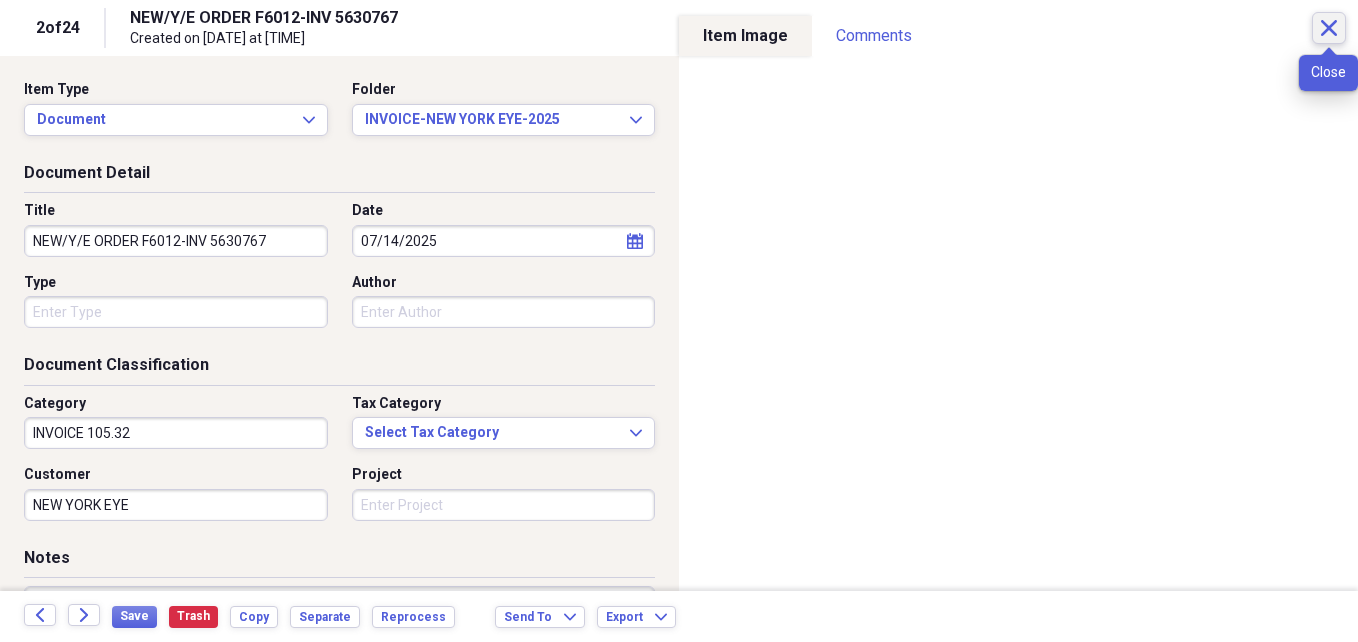 click 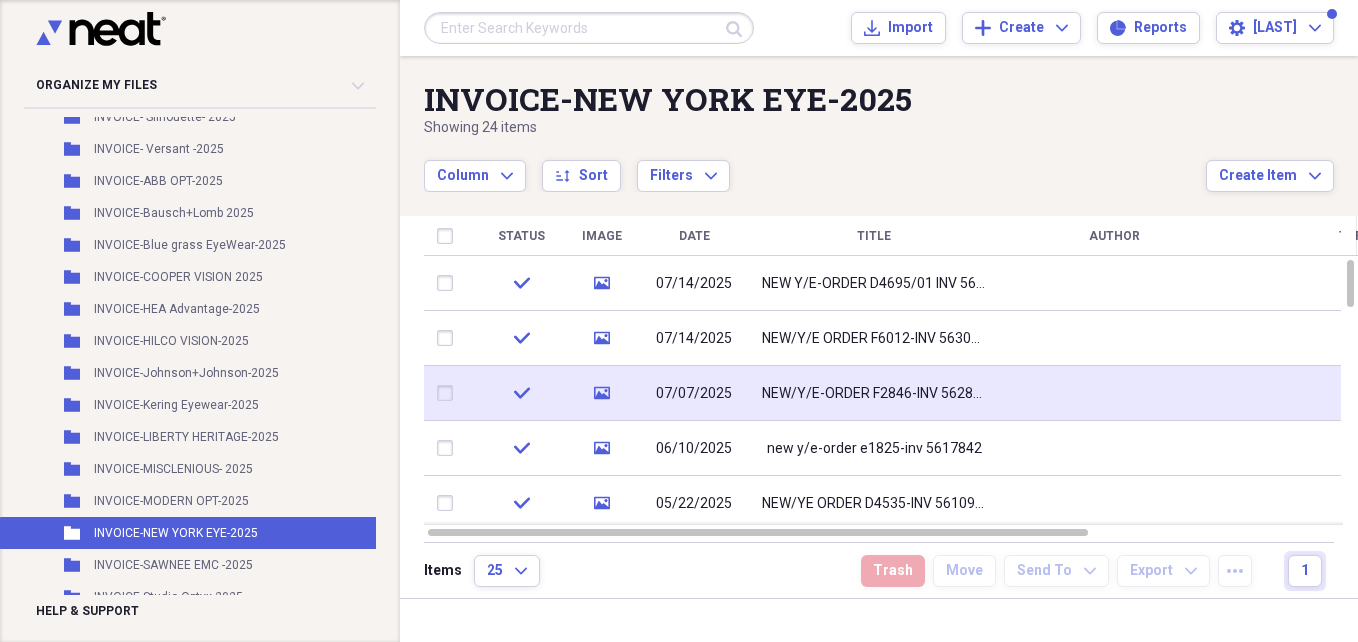 click at bounding box center (1114, 393) 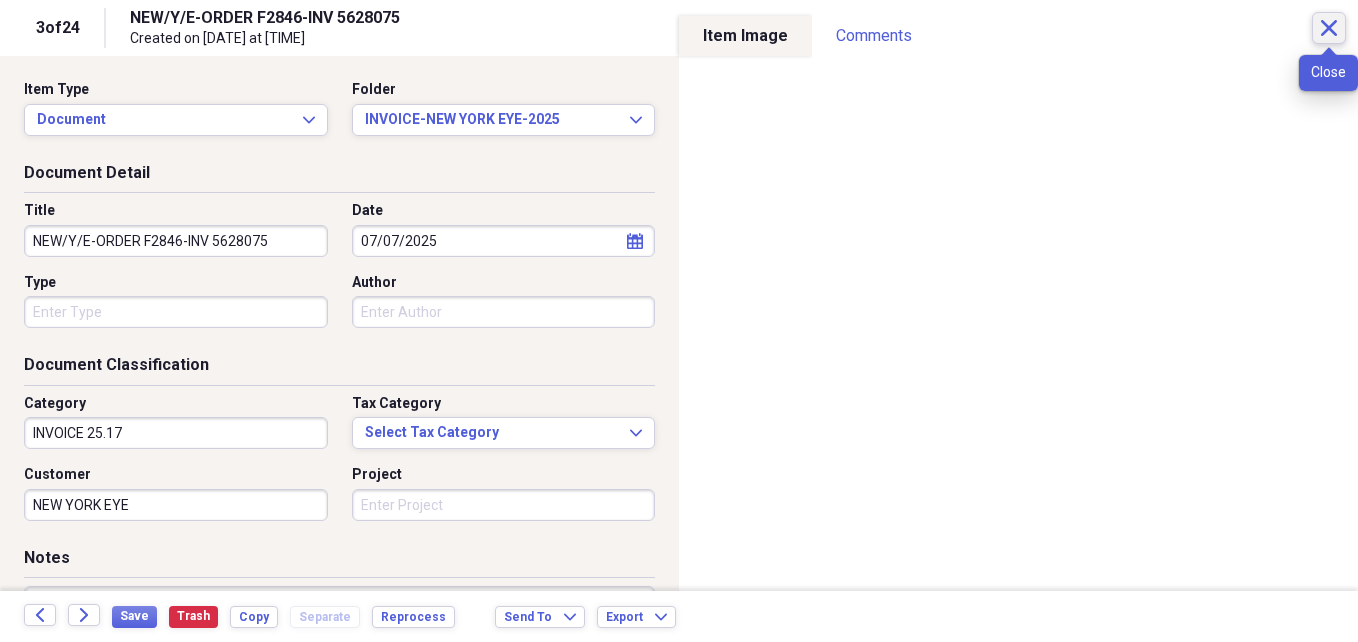 click on "Close" 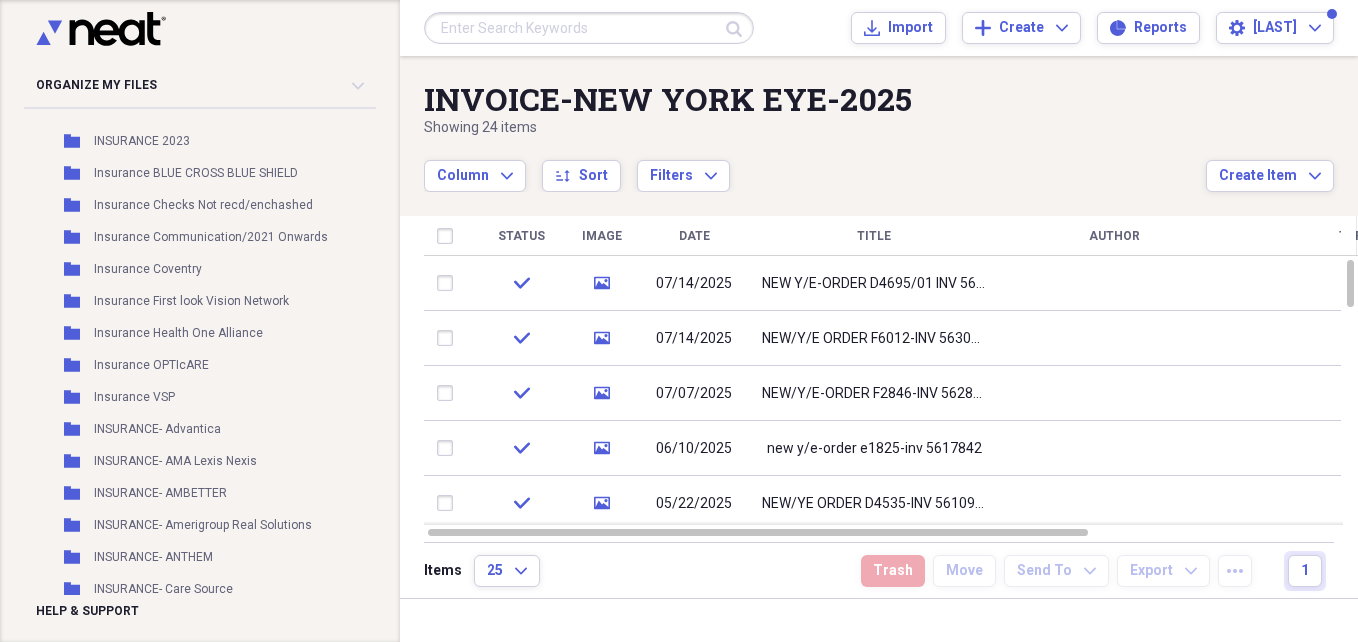 scroll, scrollTop: 6548, scrollLeft: 0, axis: vertical 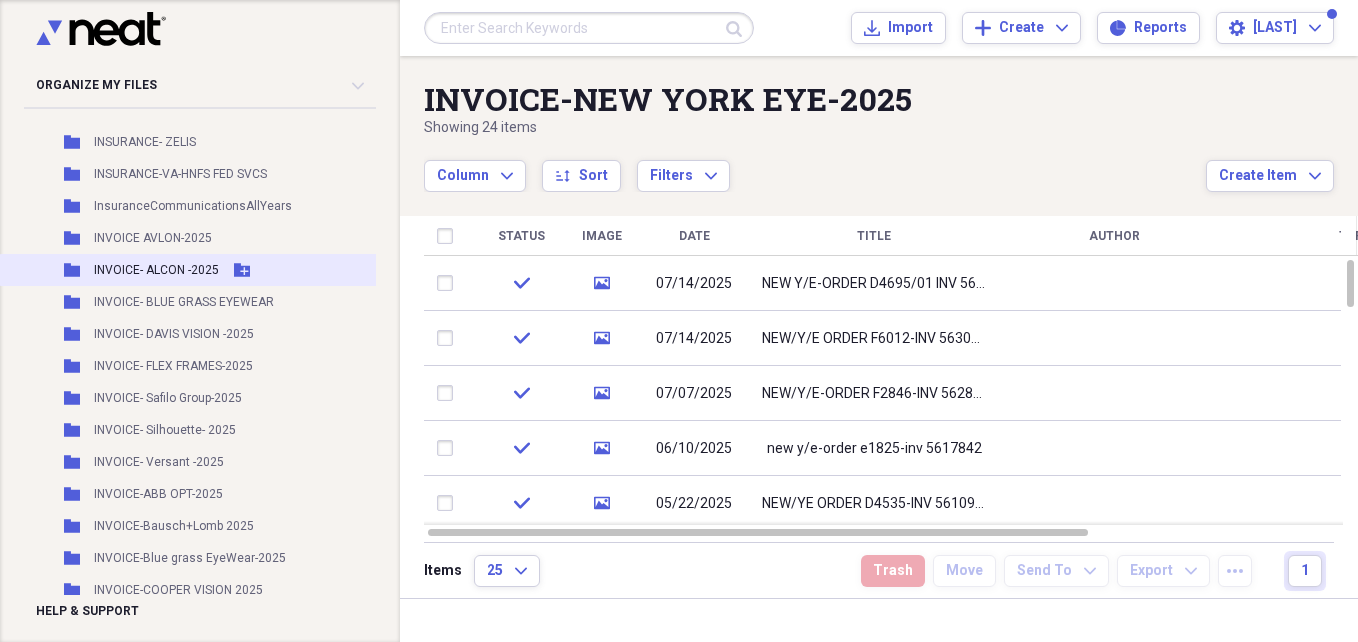 click on "INVOICE- ALCON -2025" at bounding box center (156, 270) 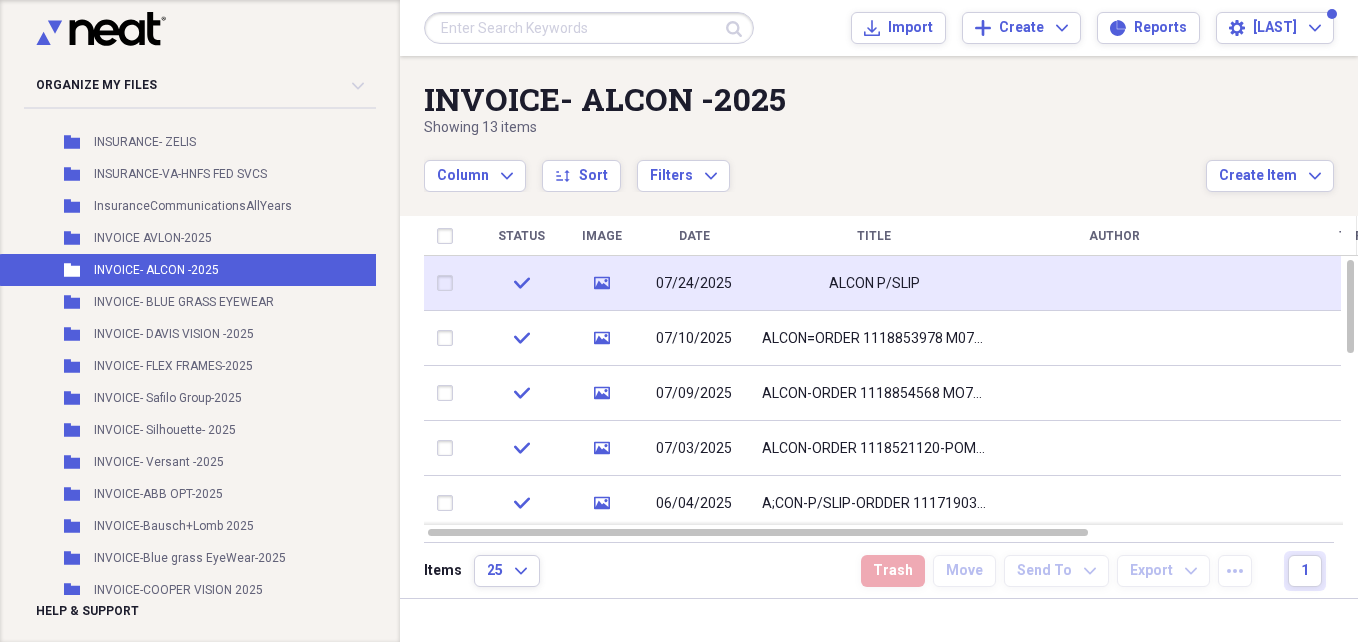 click at bounding box center [1114, 283] 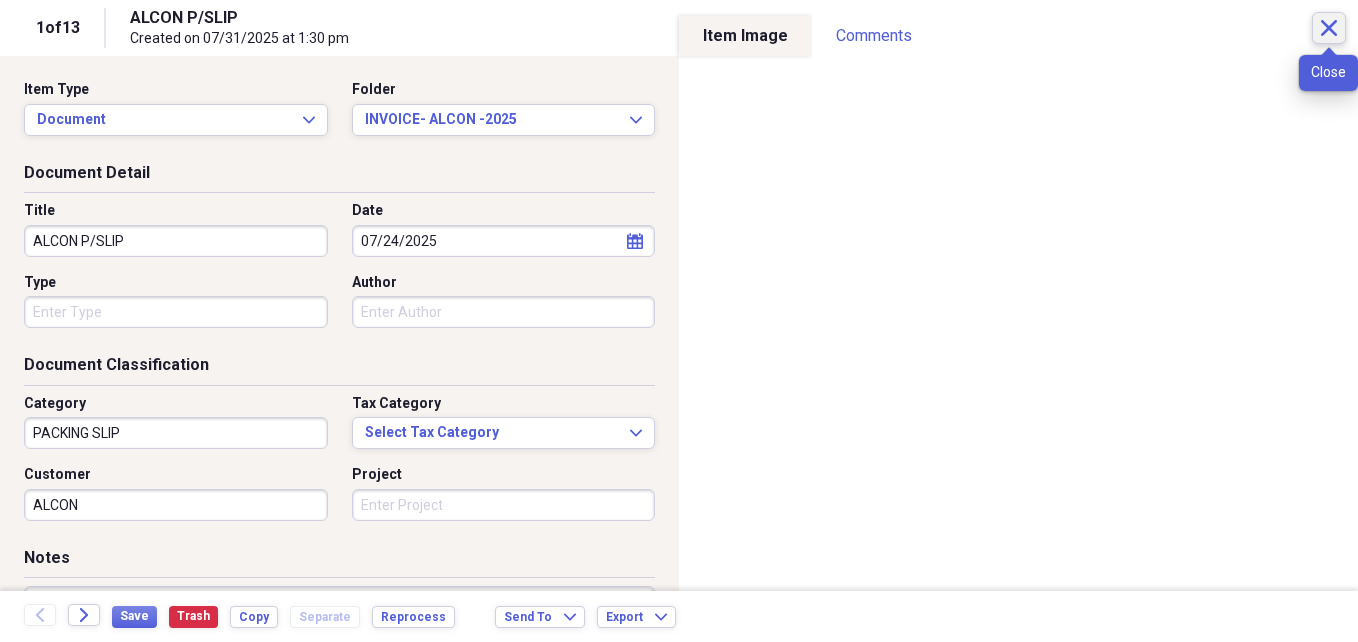 click on "Close" at bounding box center [1329, 28] 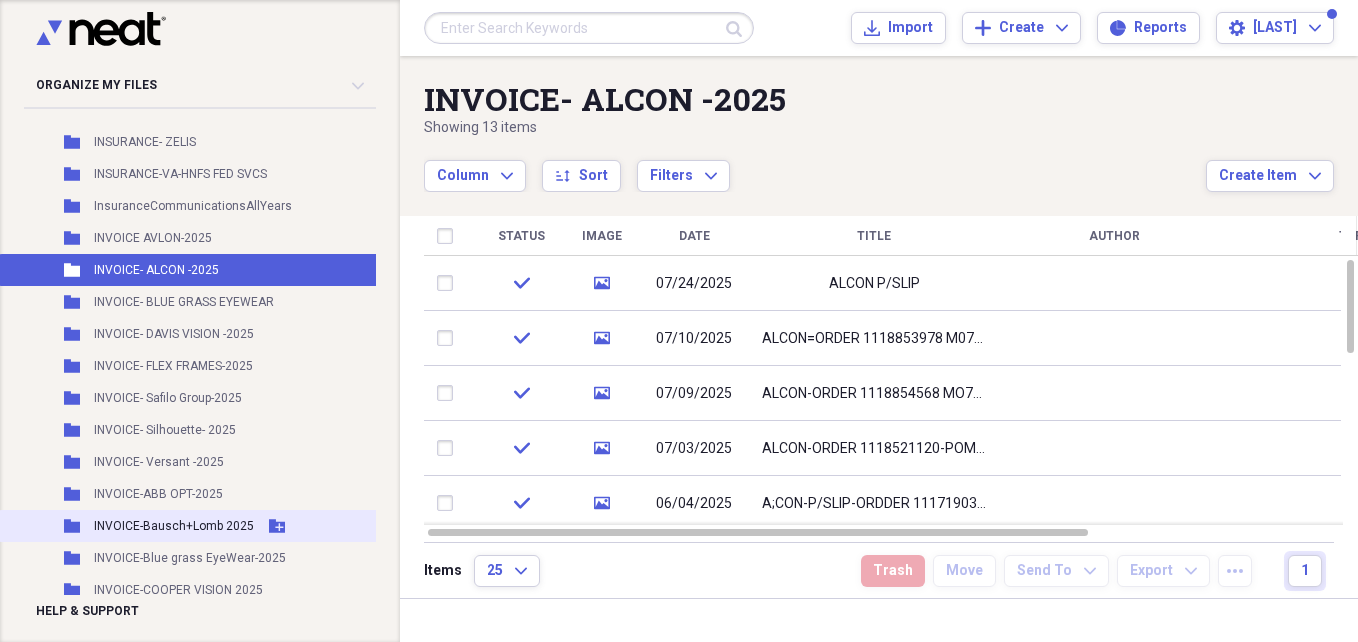 click on "INVOICE-Bausch+Lomb 2025" at bounding box center (174, 526) 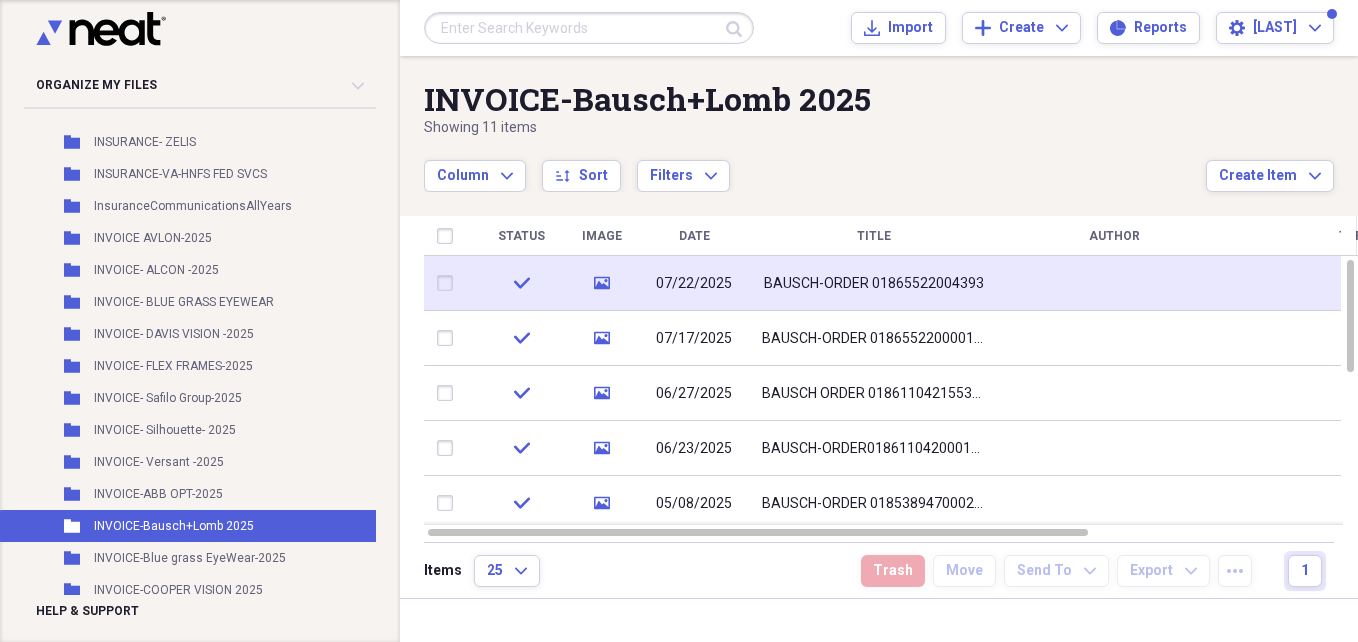 click at bounding box center (1114, 283) 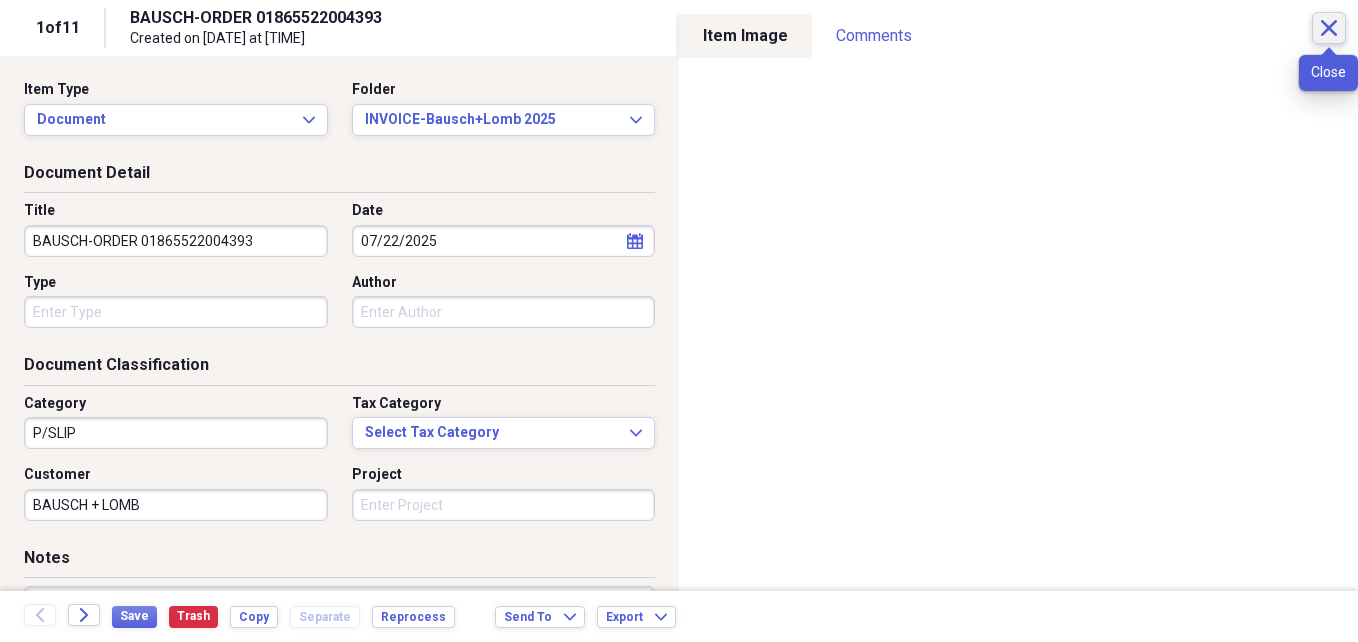 click 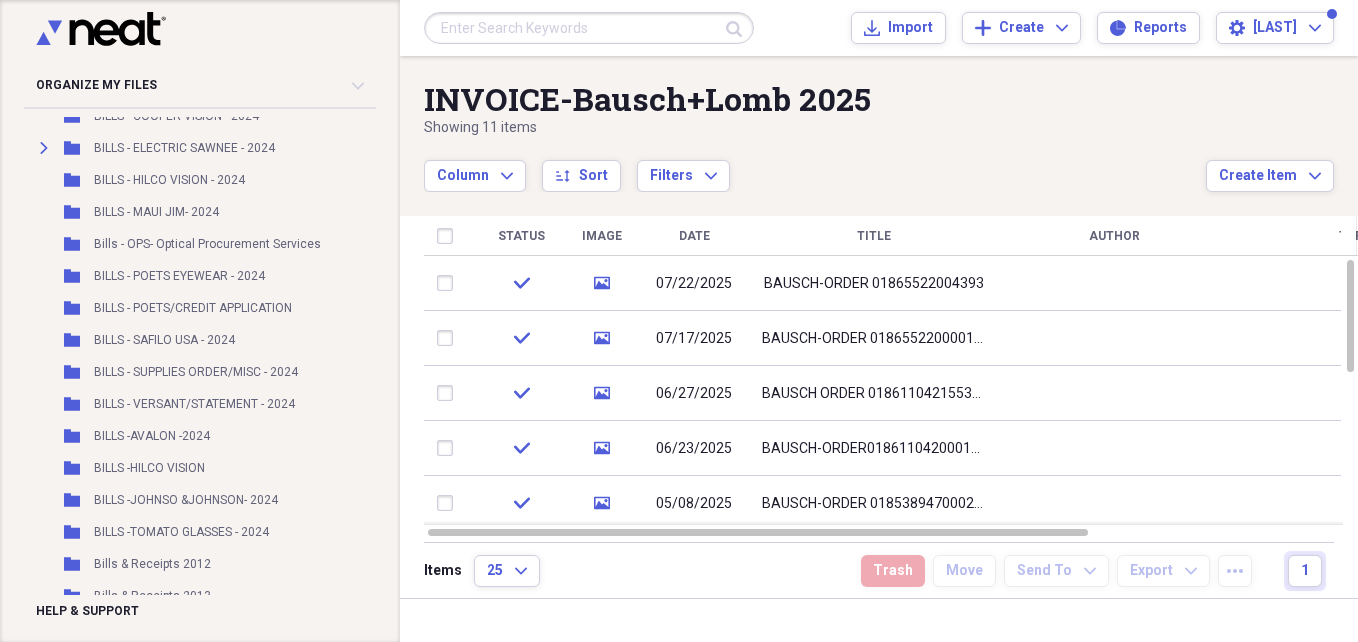 scroll, scrollTop: 376, scrollLeft: 0, axis: vertical 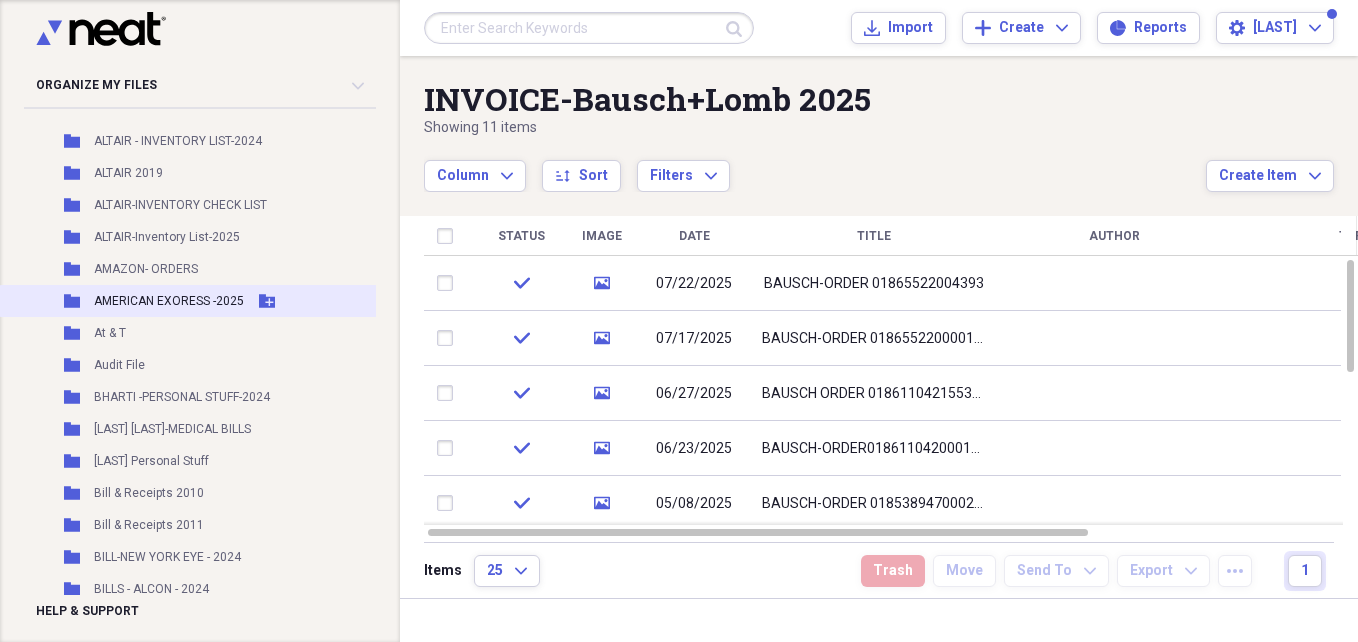 click on "[AMERICAN EXORESS] -2025" at bounding box center [169, 301] 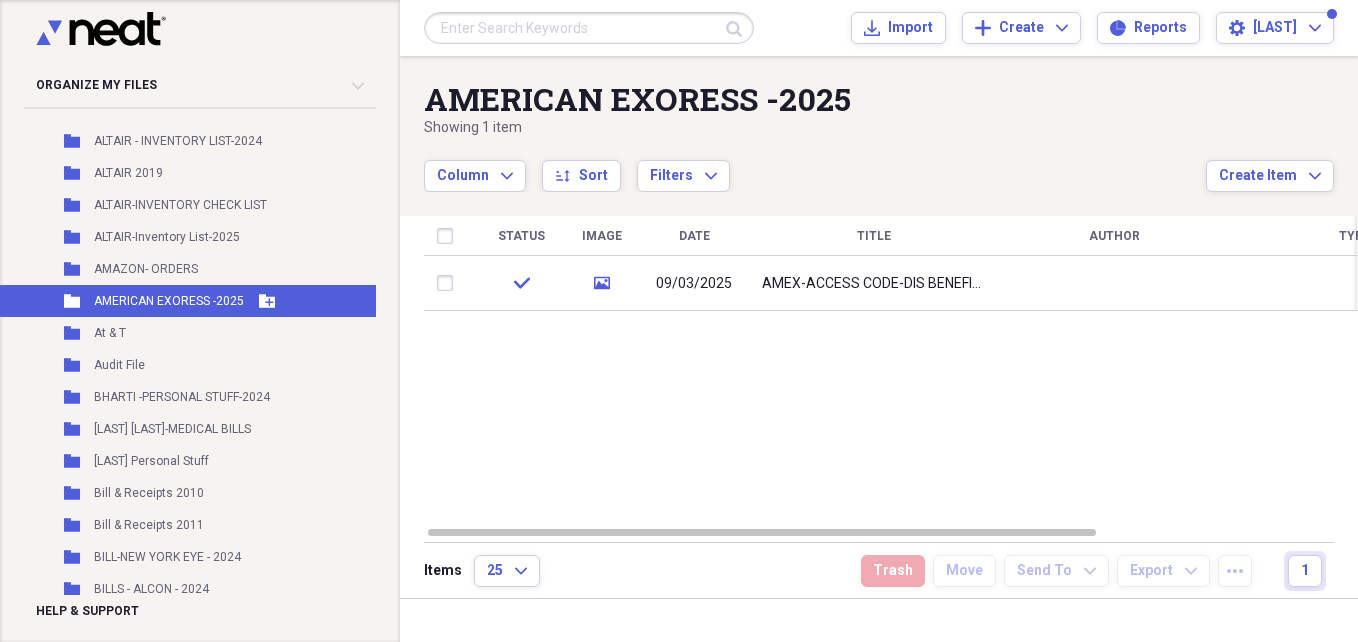 click on "[AMERICAN EXORESS] -2025" at bounding box center [169, 301] 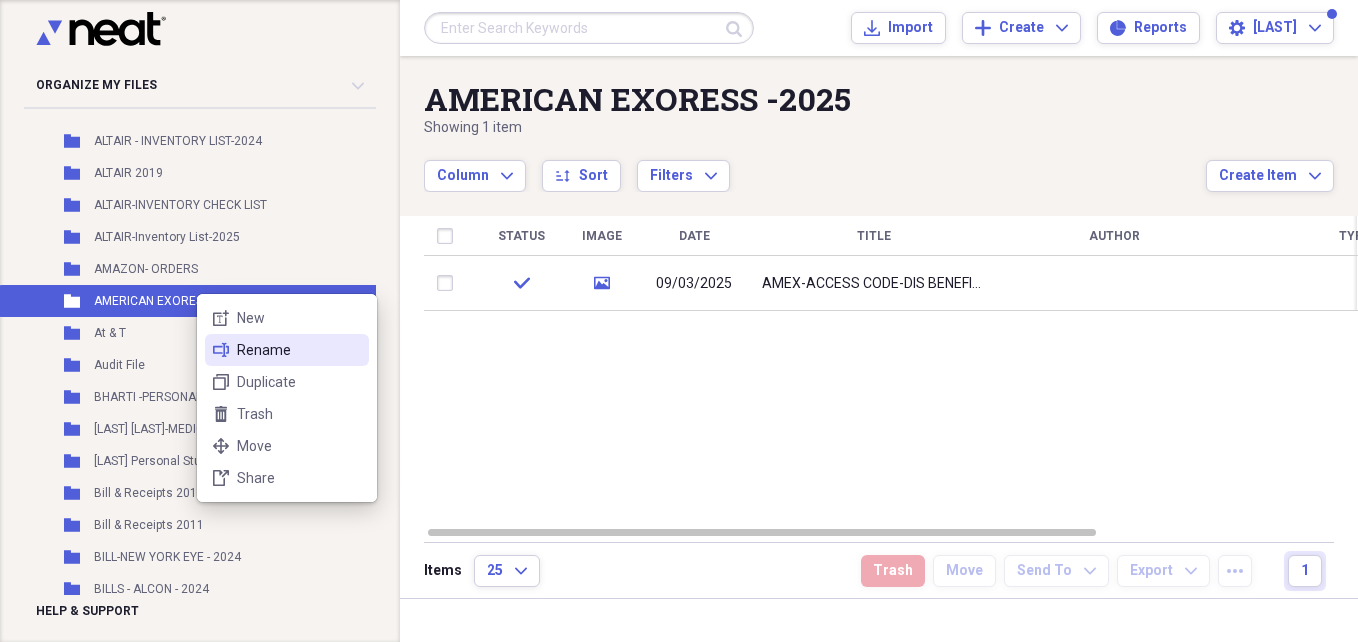 click on "Rename" at bounding box center [299, 350] 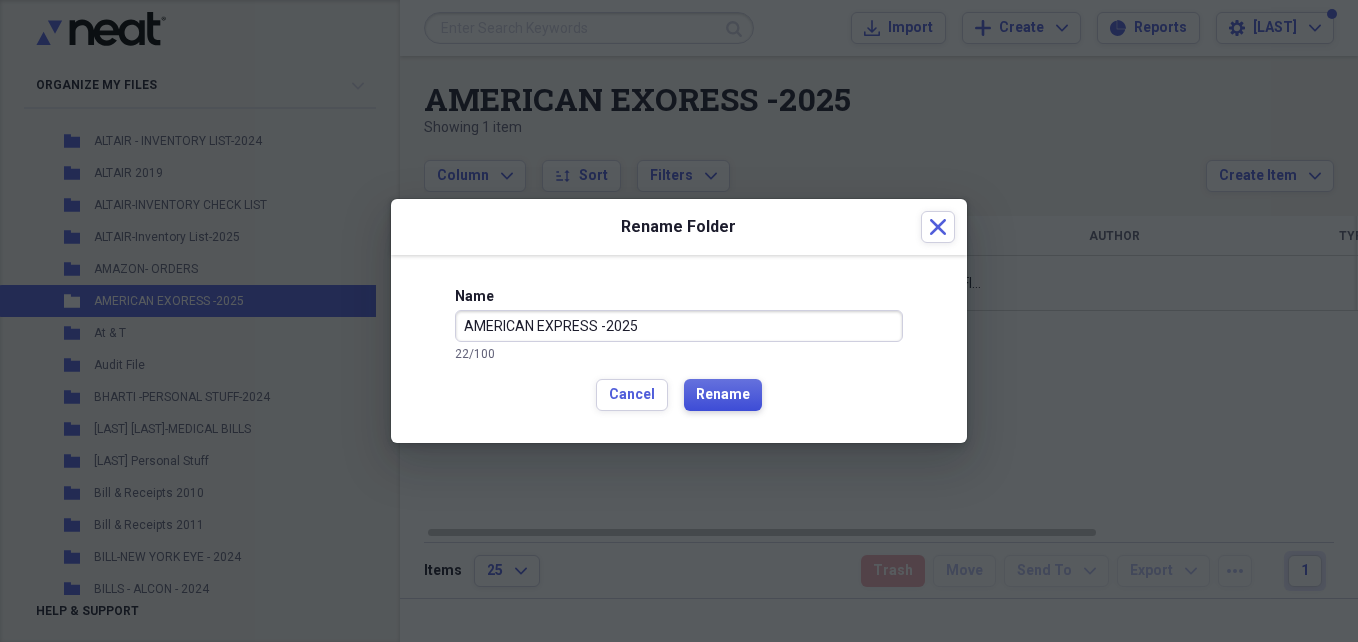 type on "AMERICAN EXPRESS -2025" 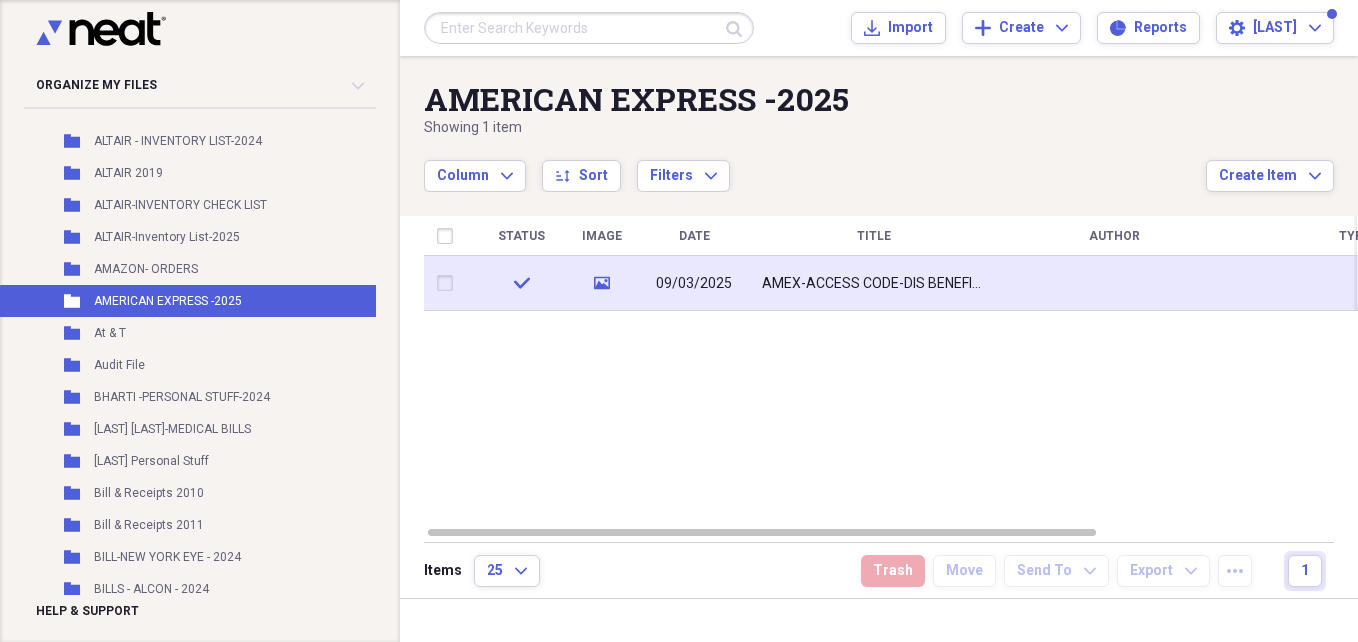 click at bounding box center [1114, 283] 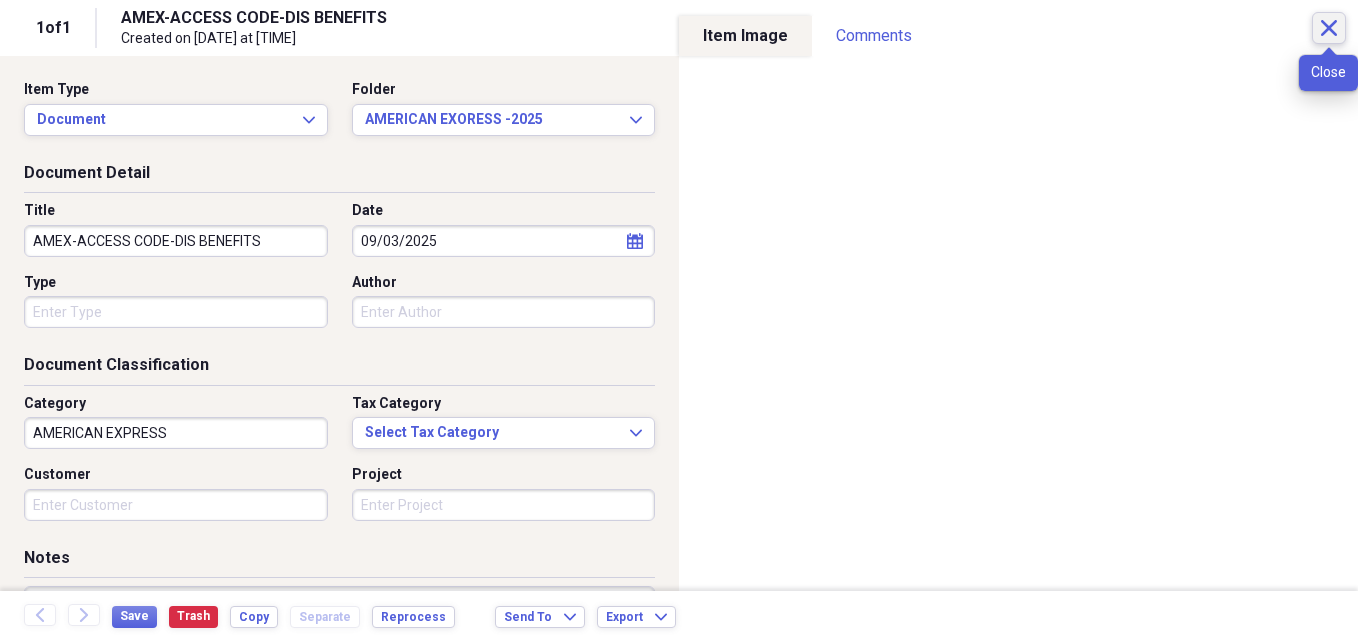 click on "Close" 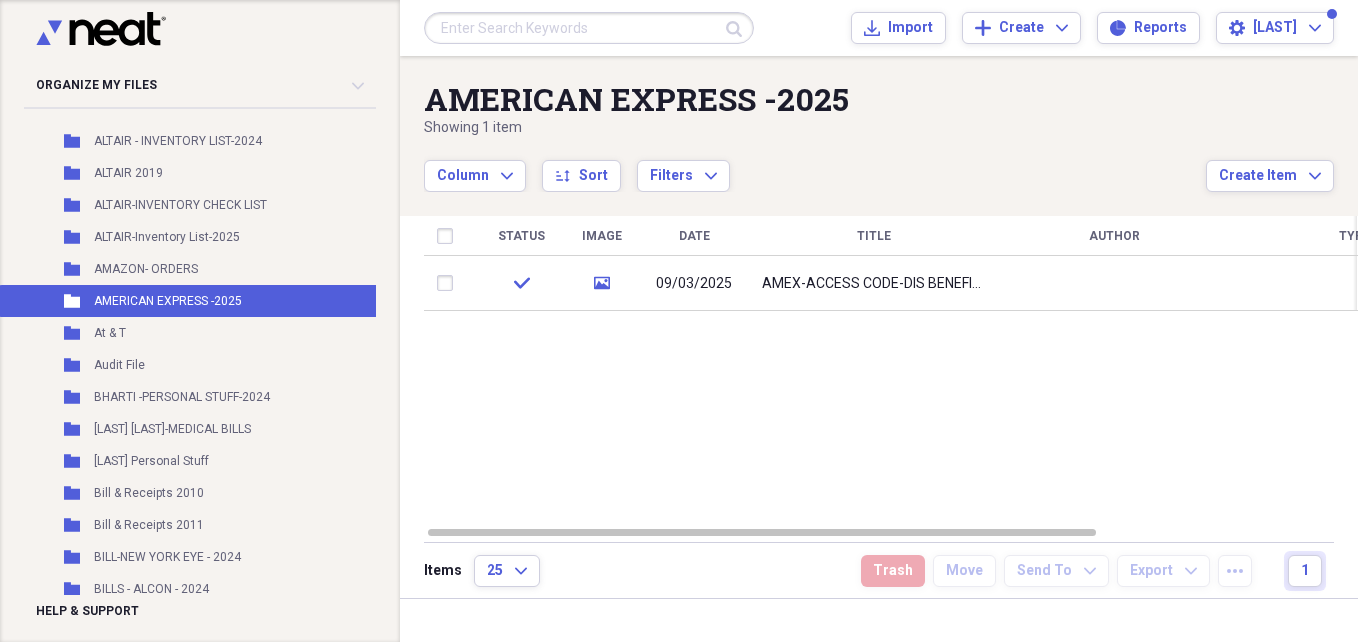 scroll, scrollTop: 0, scrollLeft: 0, axis: both 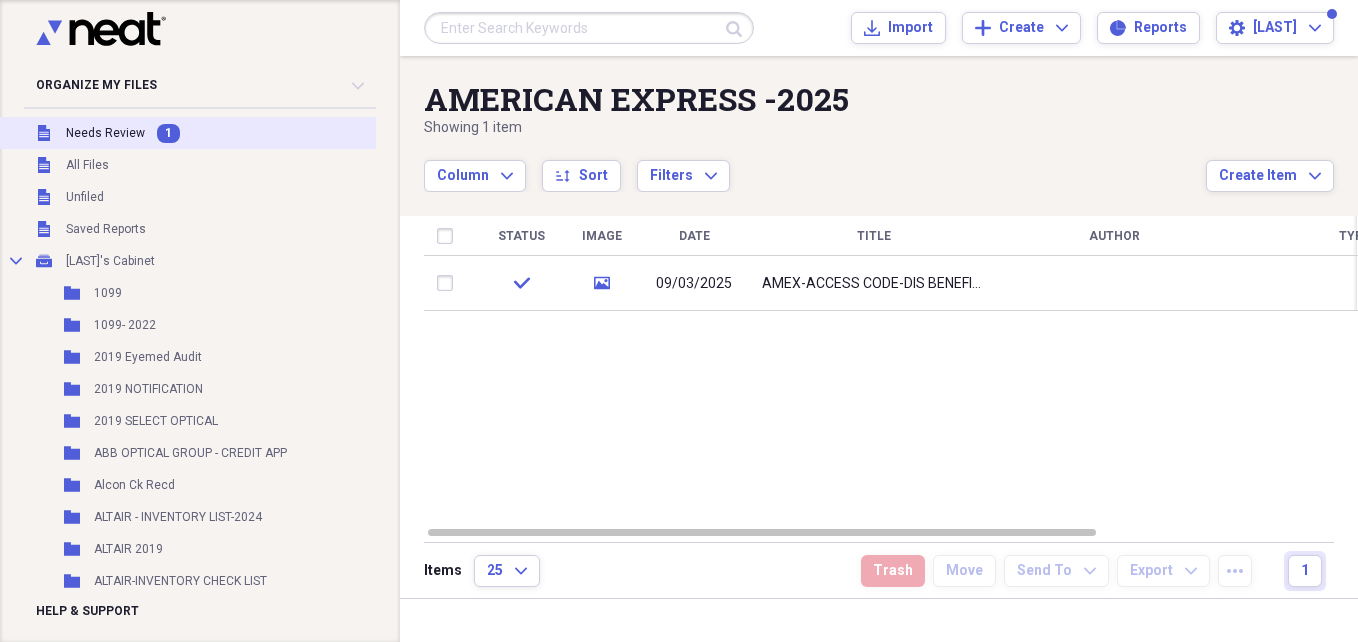 click on "Unfiled Needs Review 1" at bounding box center [218, 133] 